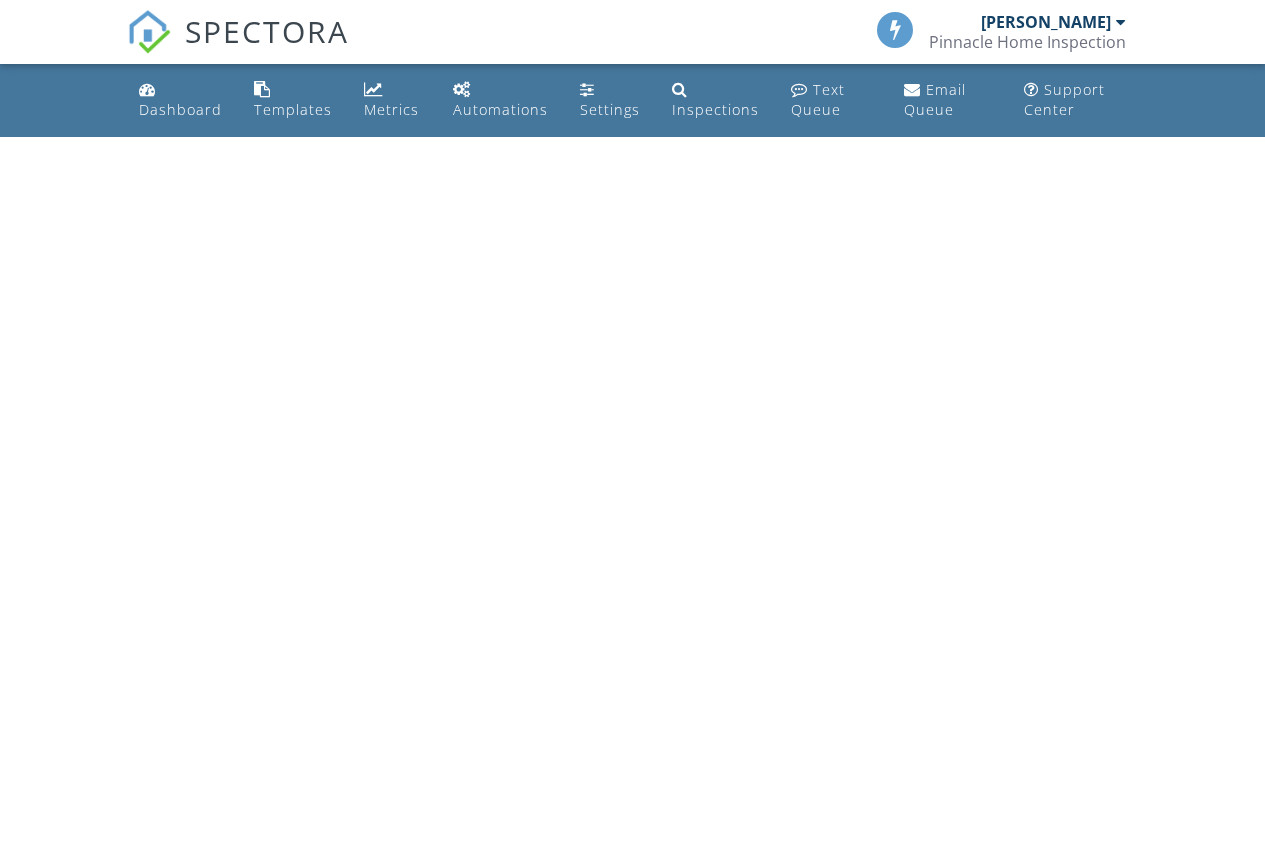scroll, scrollTop: 0, scrollLeft: 0, axis: both 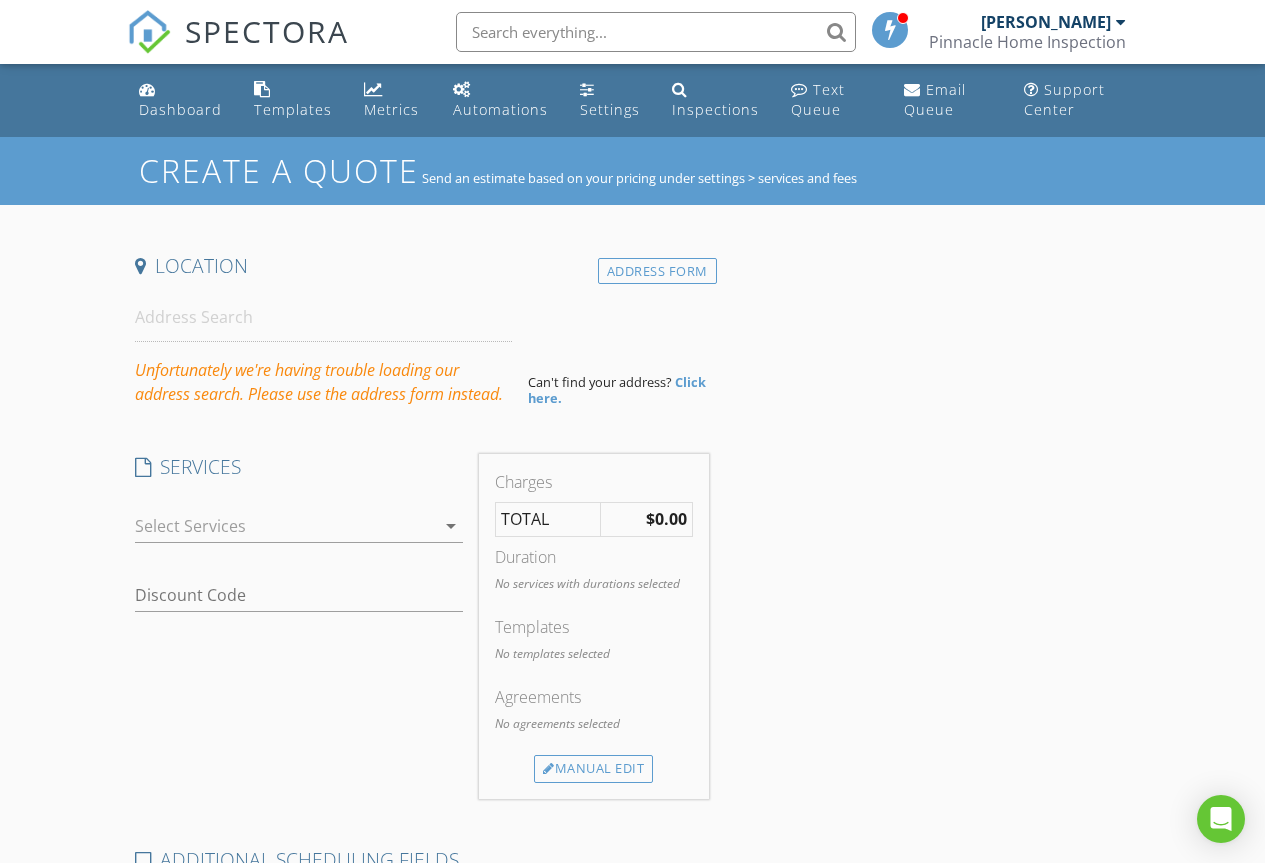 click at bounding box center (285, 526) 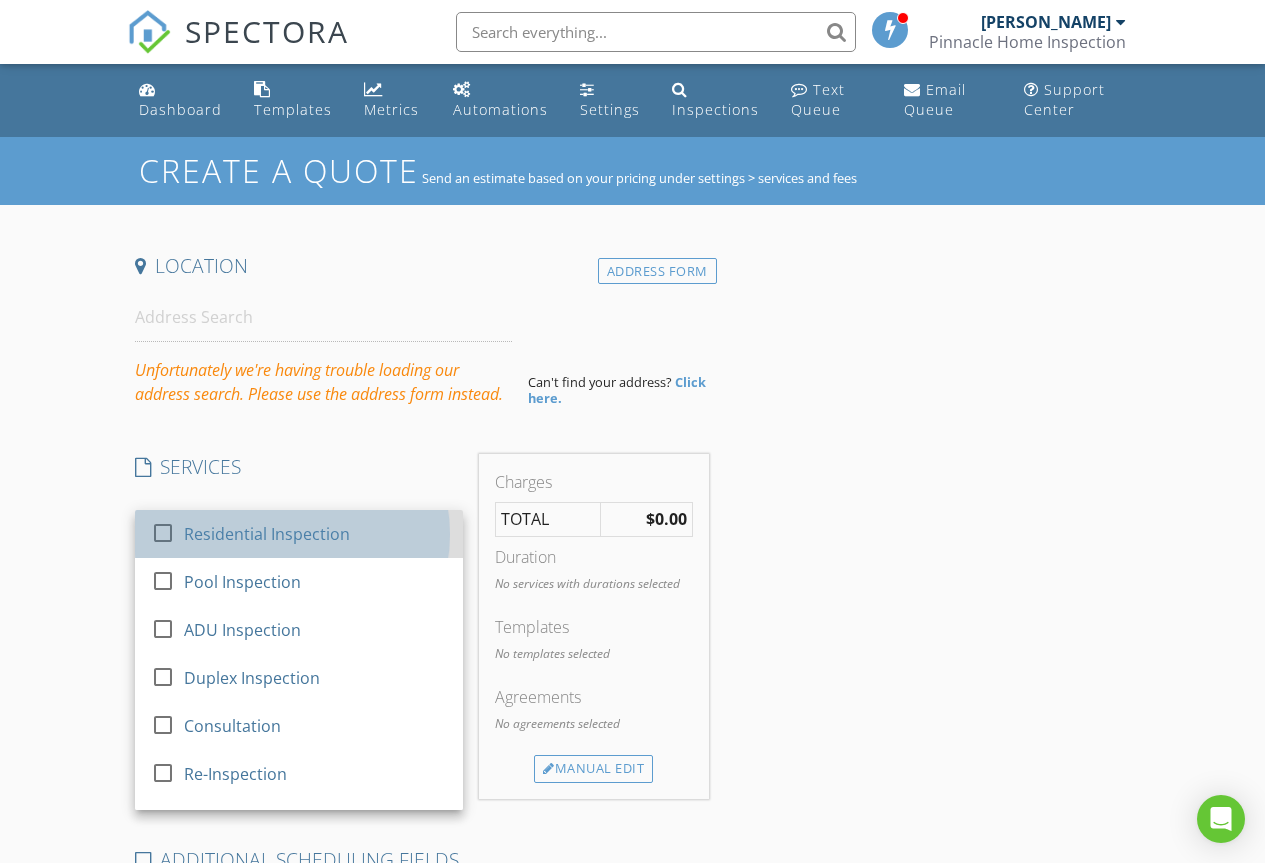 click on "Residential Inspection" at bounding box center (266, 534) 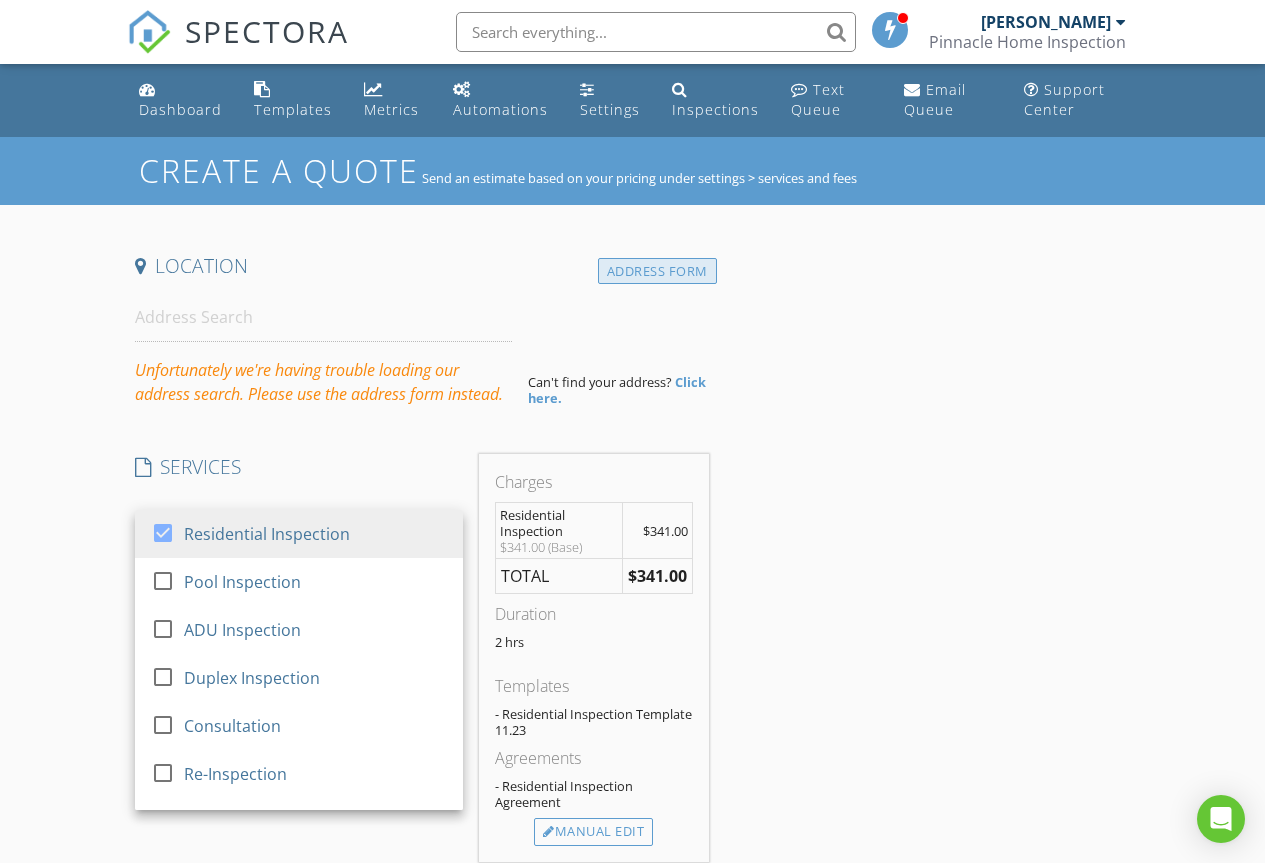 click on "Address Form" at bounding box center (657, 271) 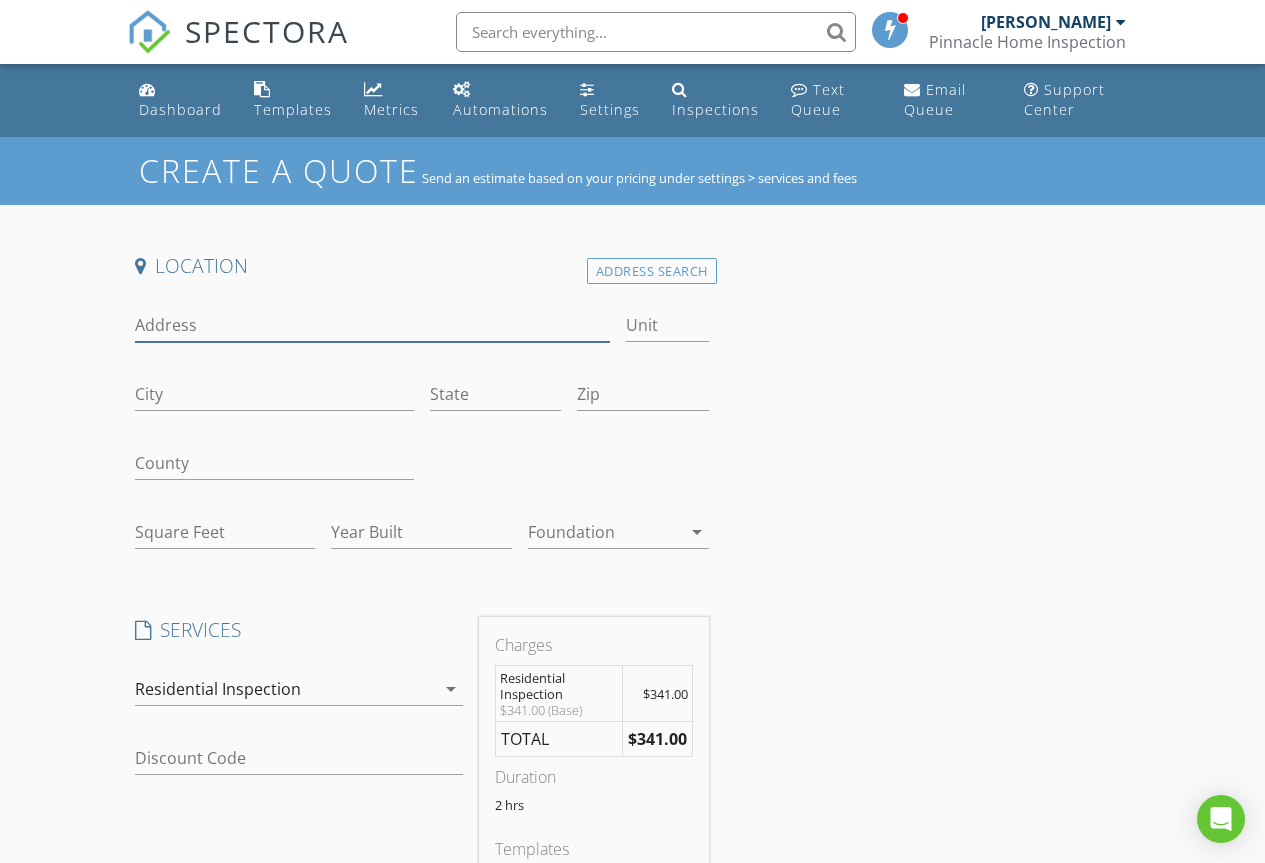 click on "Address" at bounding box center [373, 325] 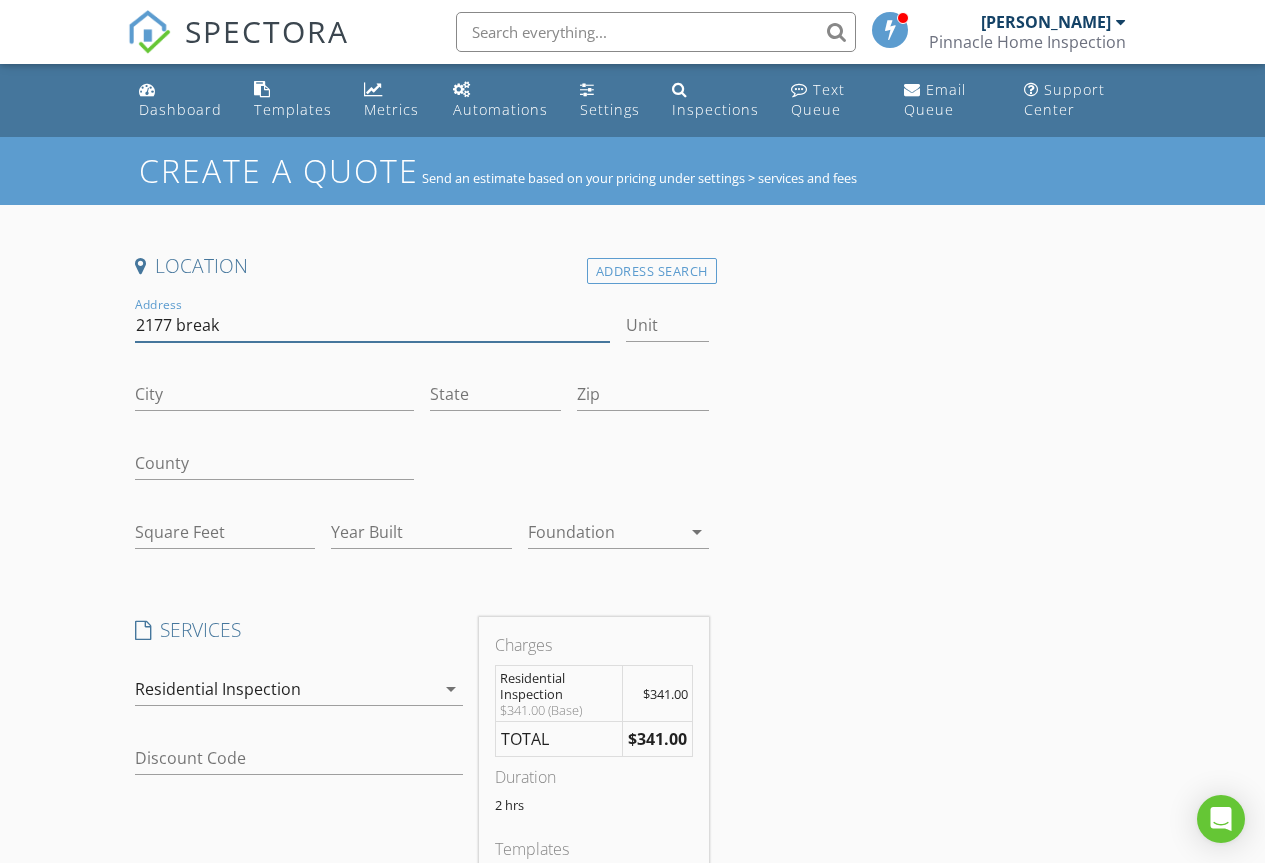 type on "2177 break" 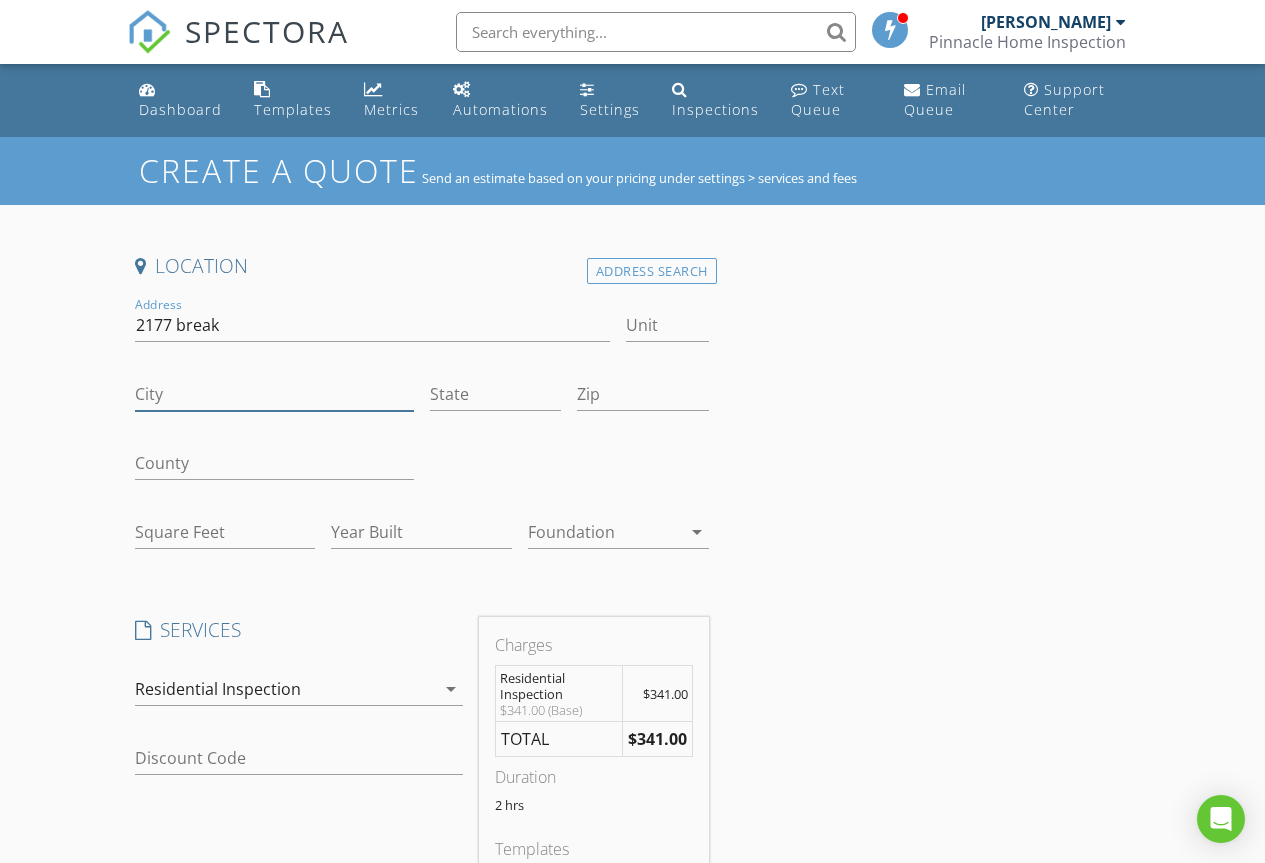 click on "City" at bounding box center [274, 394] 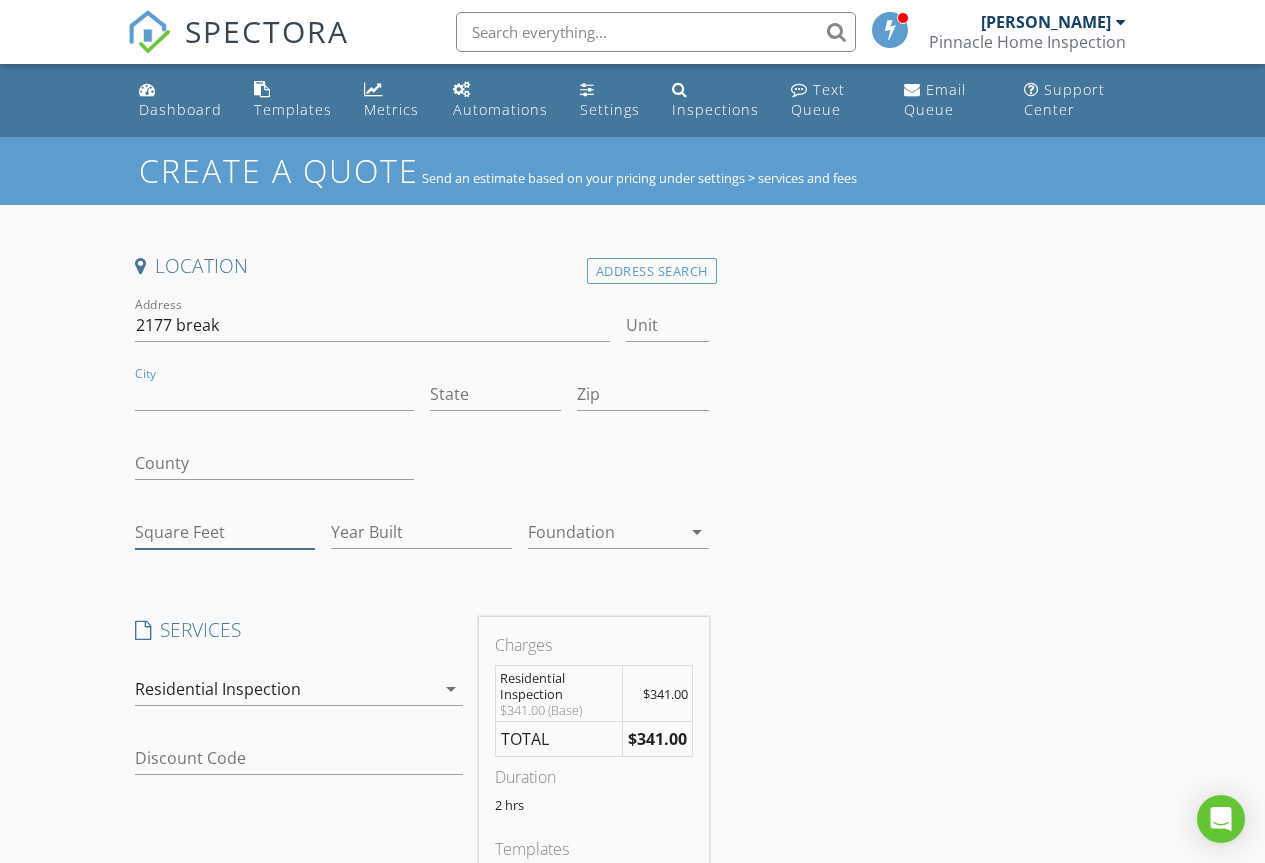 click on "Square Feet" at bounding box center [225, 532] 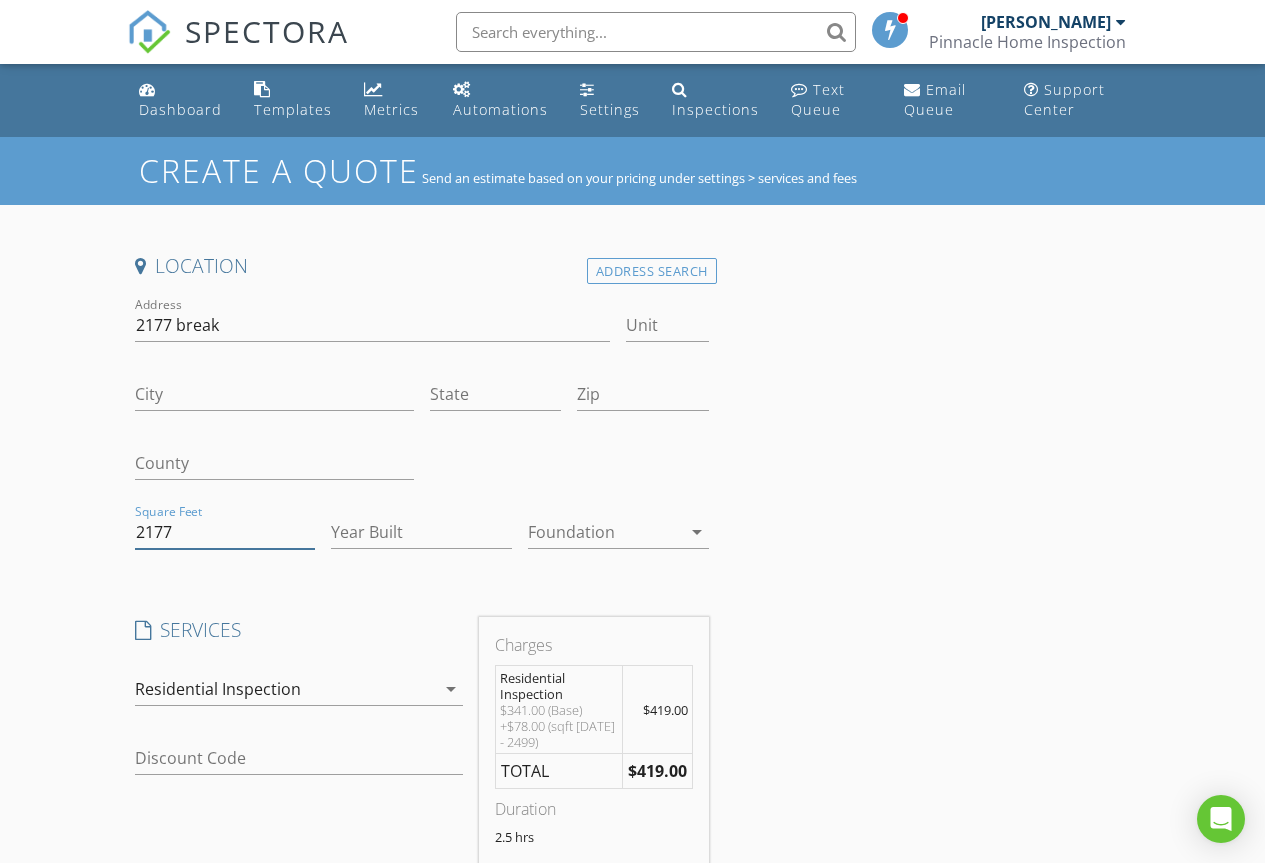 type on "2177" 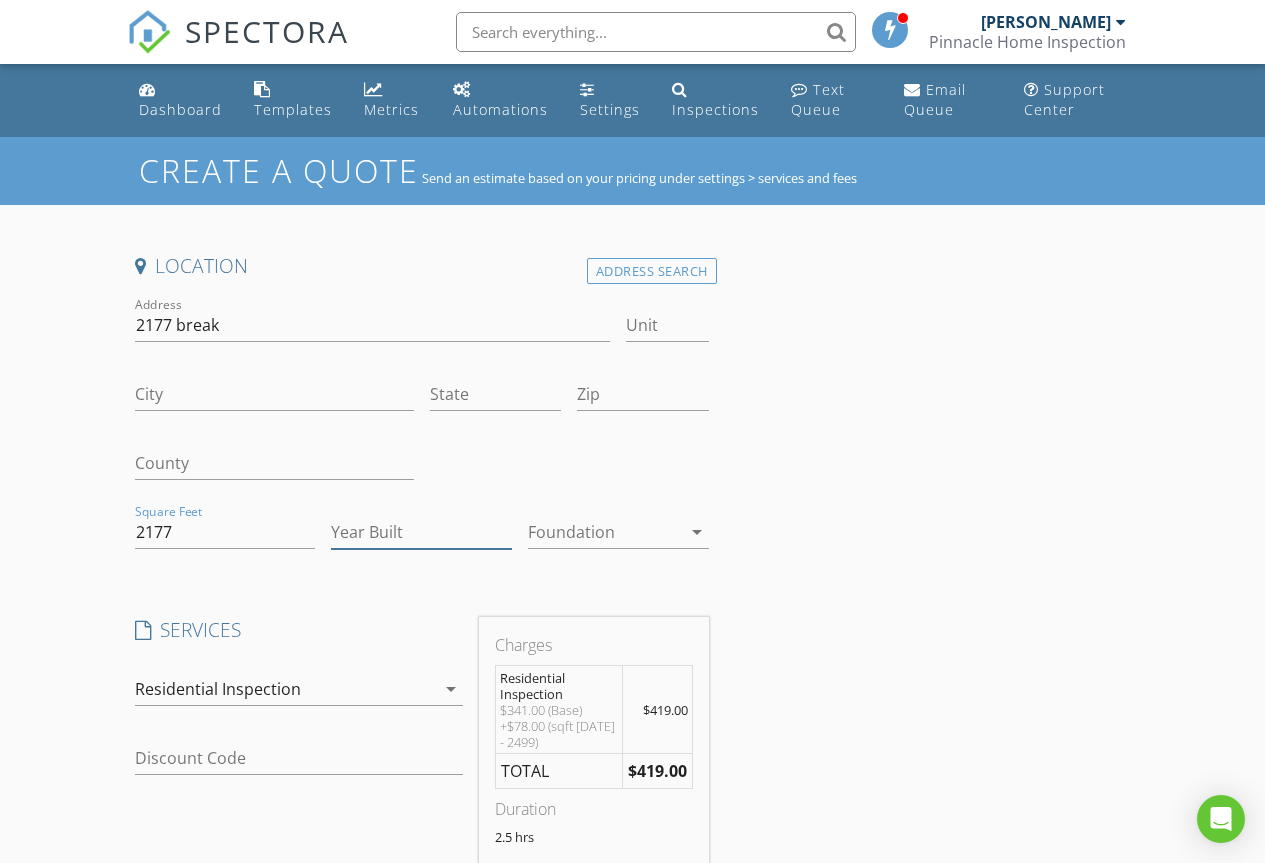 click on "Year Built" at bounding box center (421, 532) 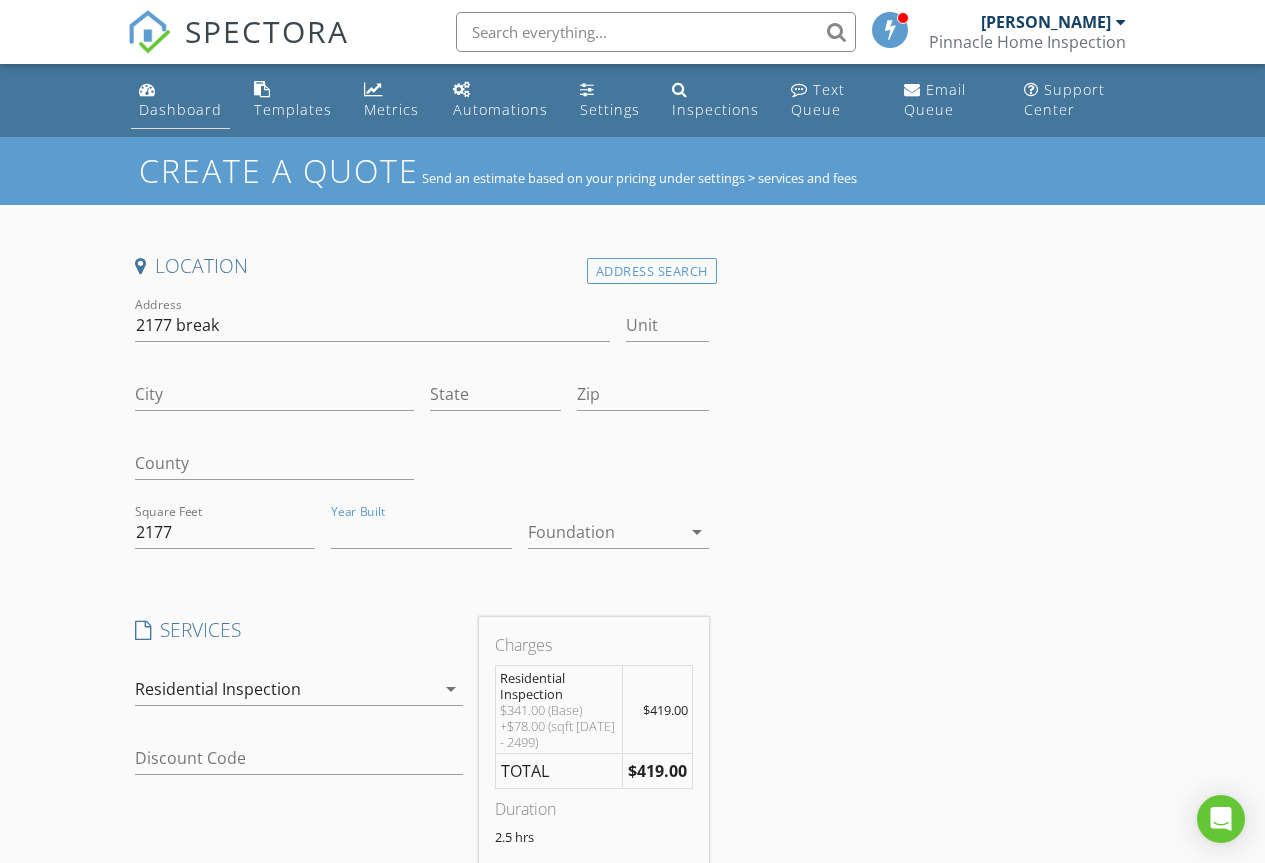 click on "Dashboard" at bounding box center [180, 100] 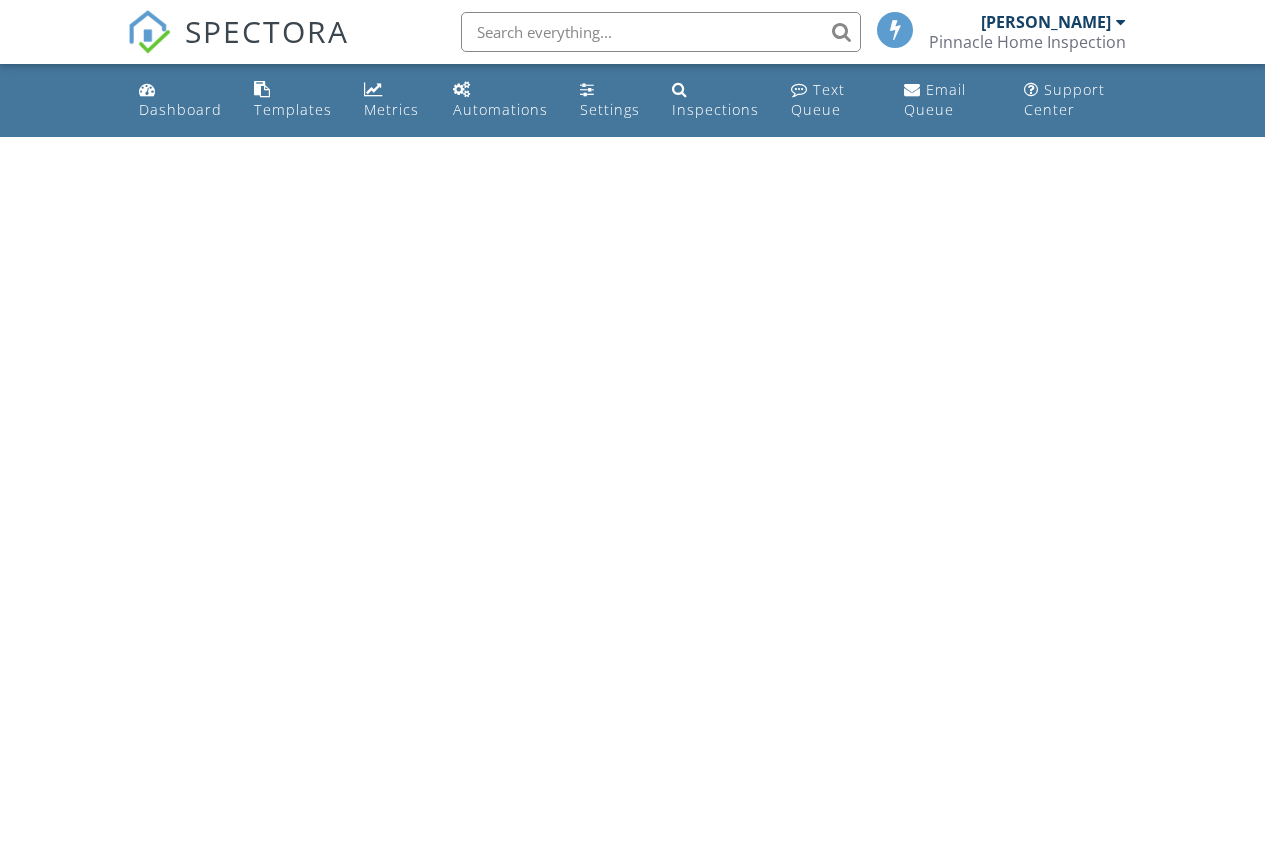 scroll, scrollTop: 0, scrollLeft: 0, axis: both 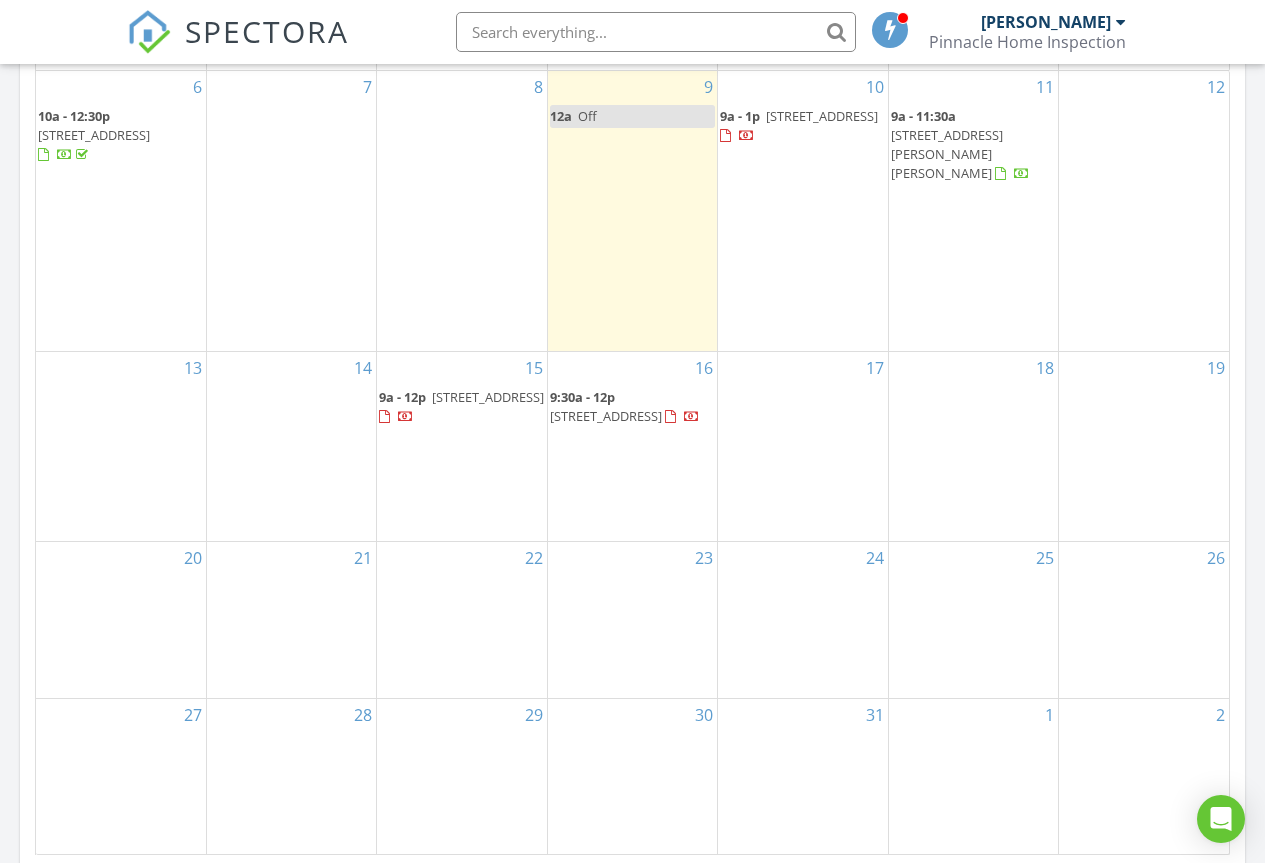 click on "24" at bounding box center (802, 620) 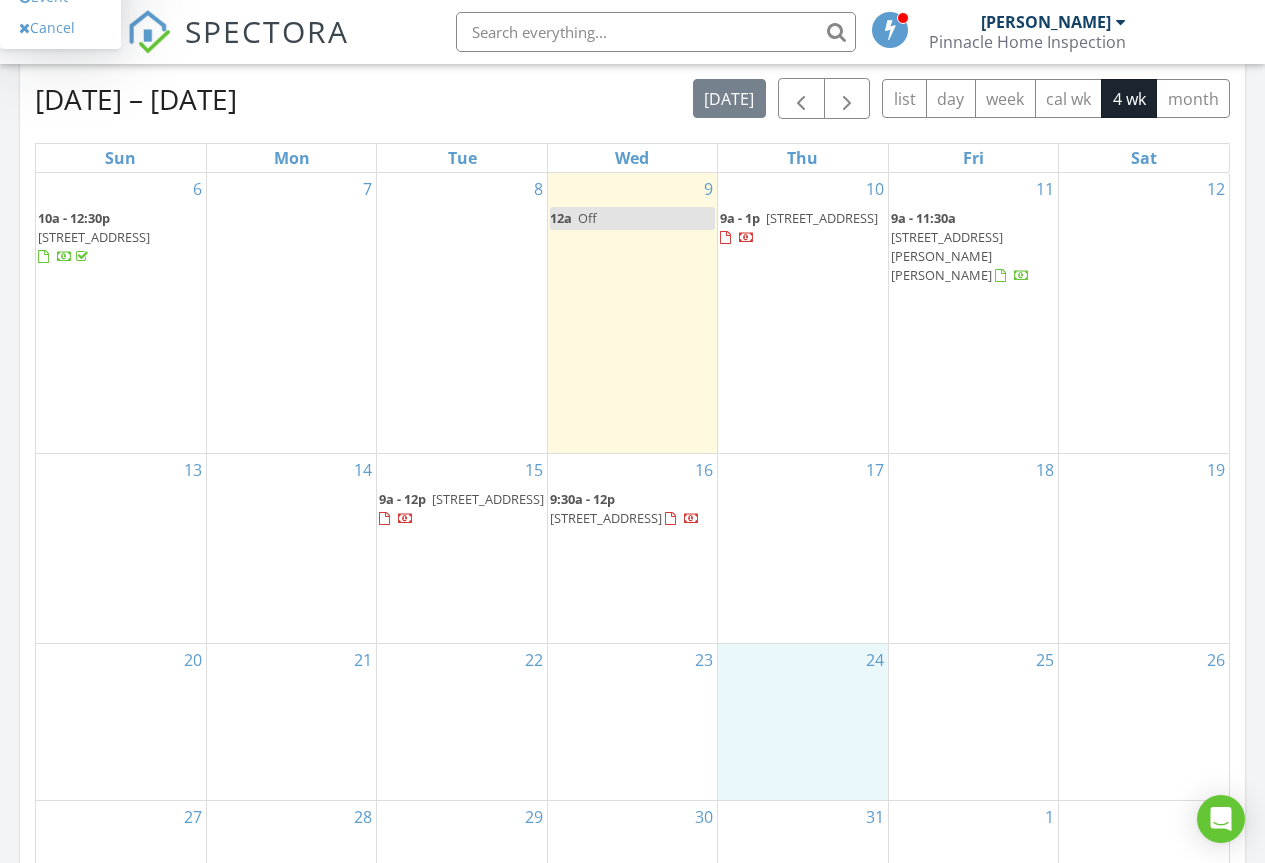 scroll, scrollTop: 900, scrollLeft: 0, axis: vertical 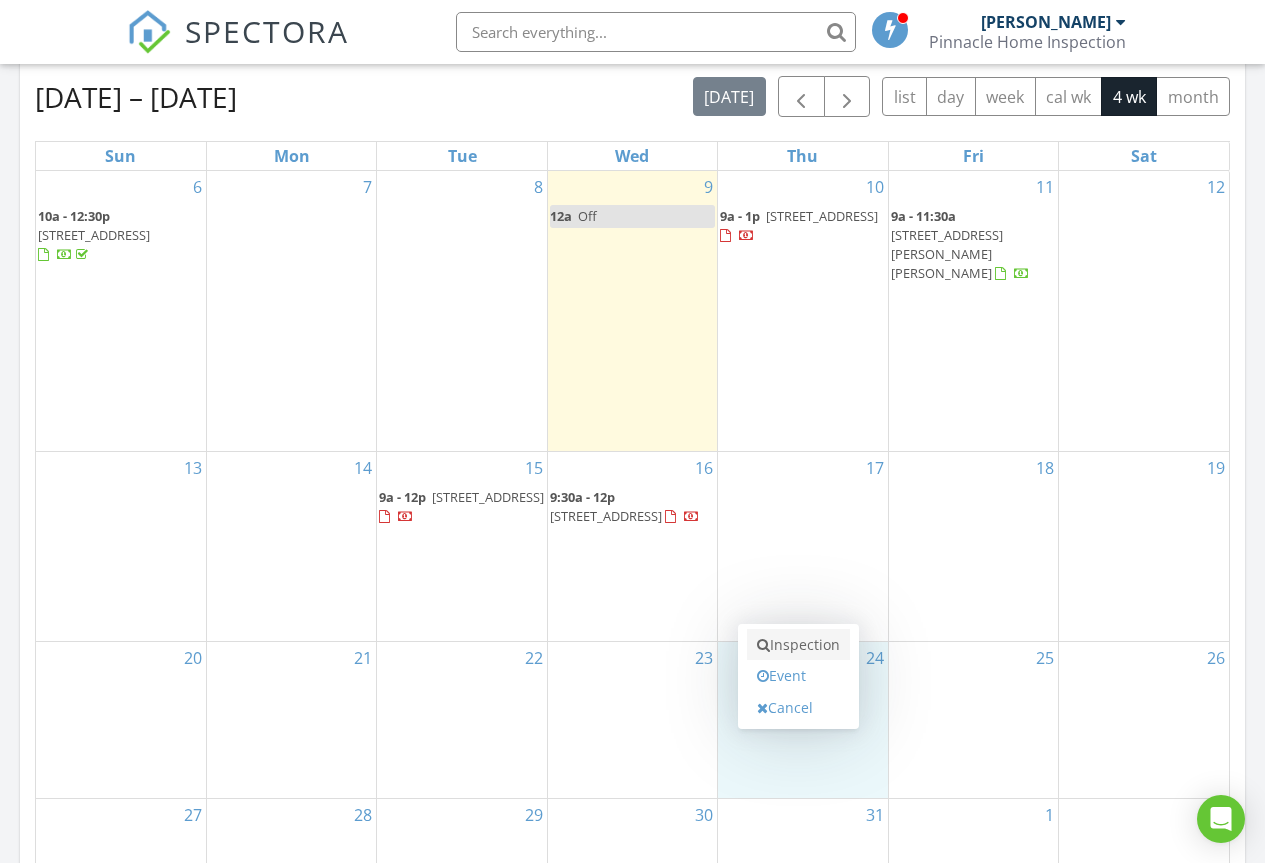 click on "Inspection" at bounding box center (798, 645) 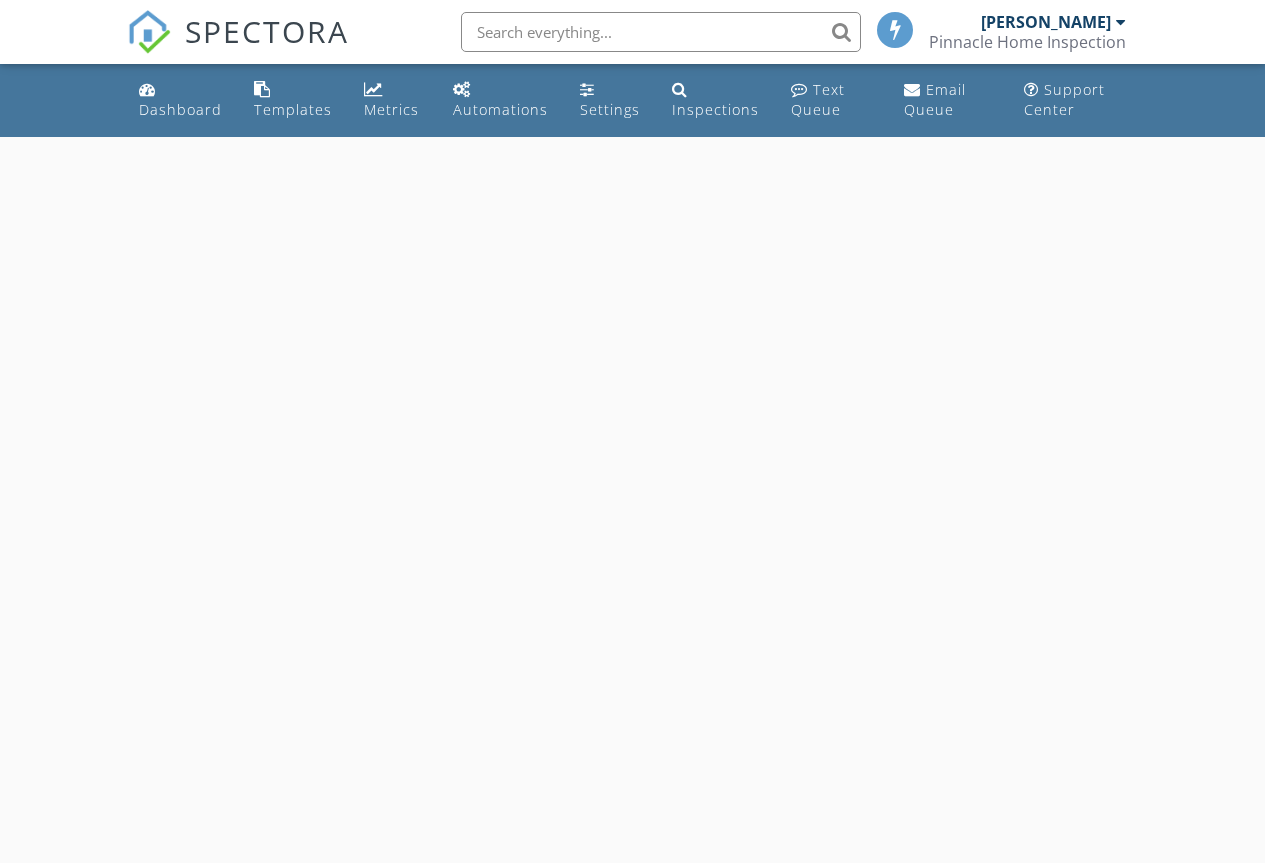scroll, scrollTop: 0, scrollLeft: 0, axis: both 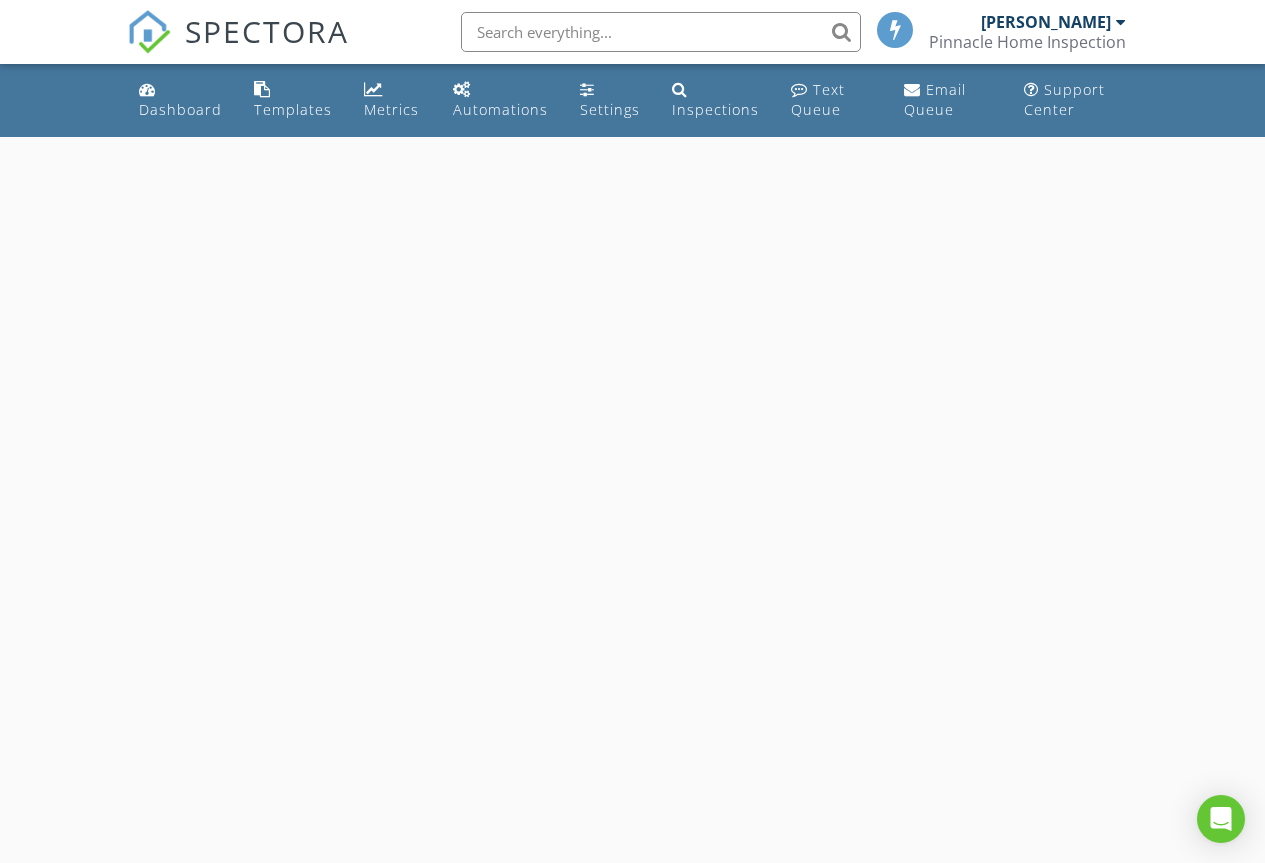 select on "6" 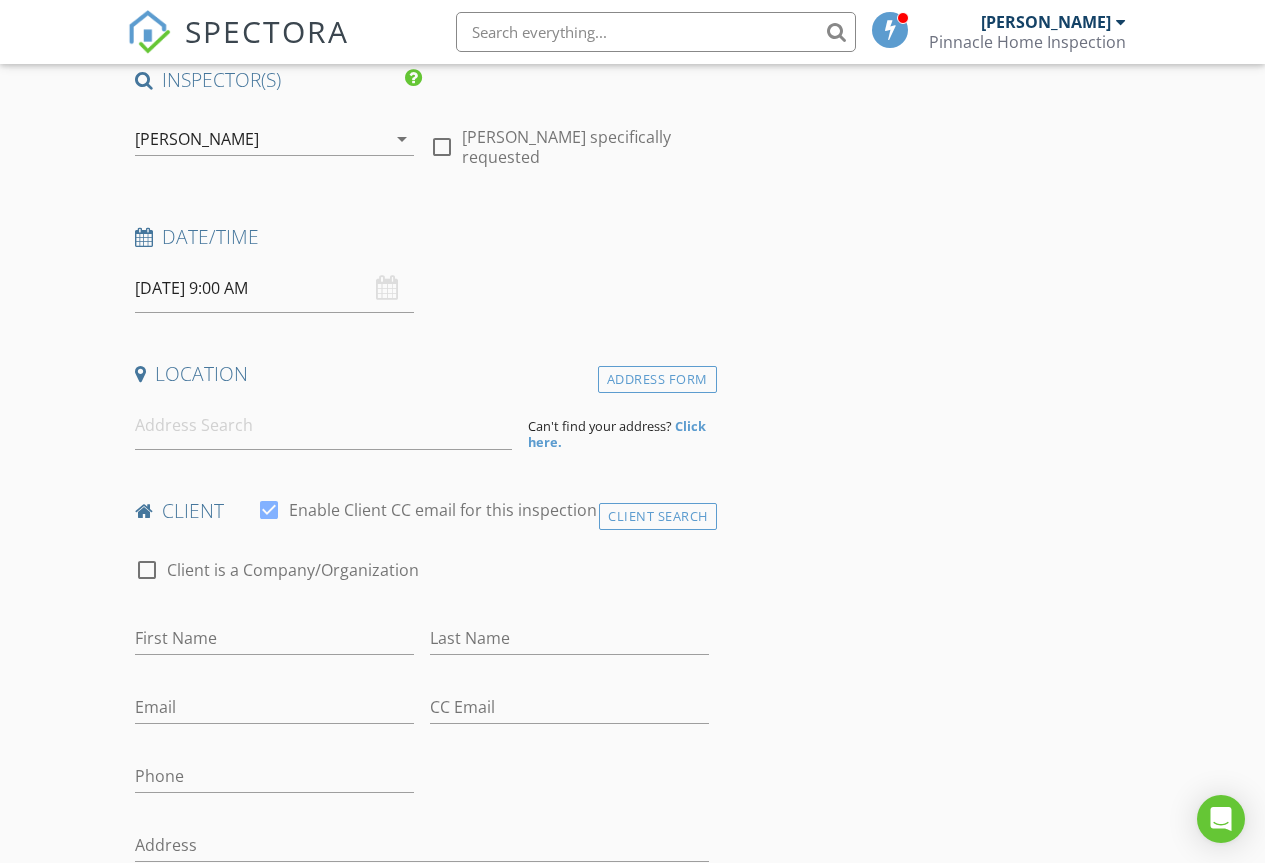 scroll, scrollTop: 200, scrollLeft: 0, axis: vertical 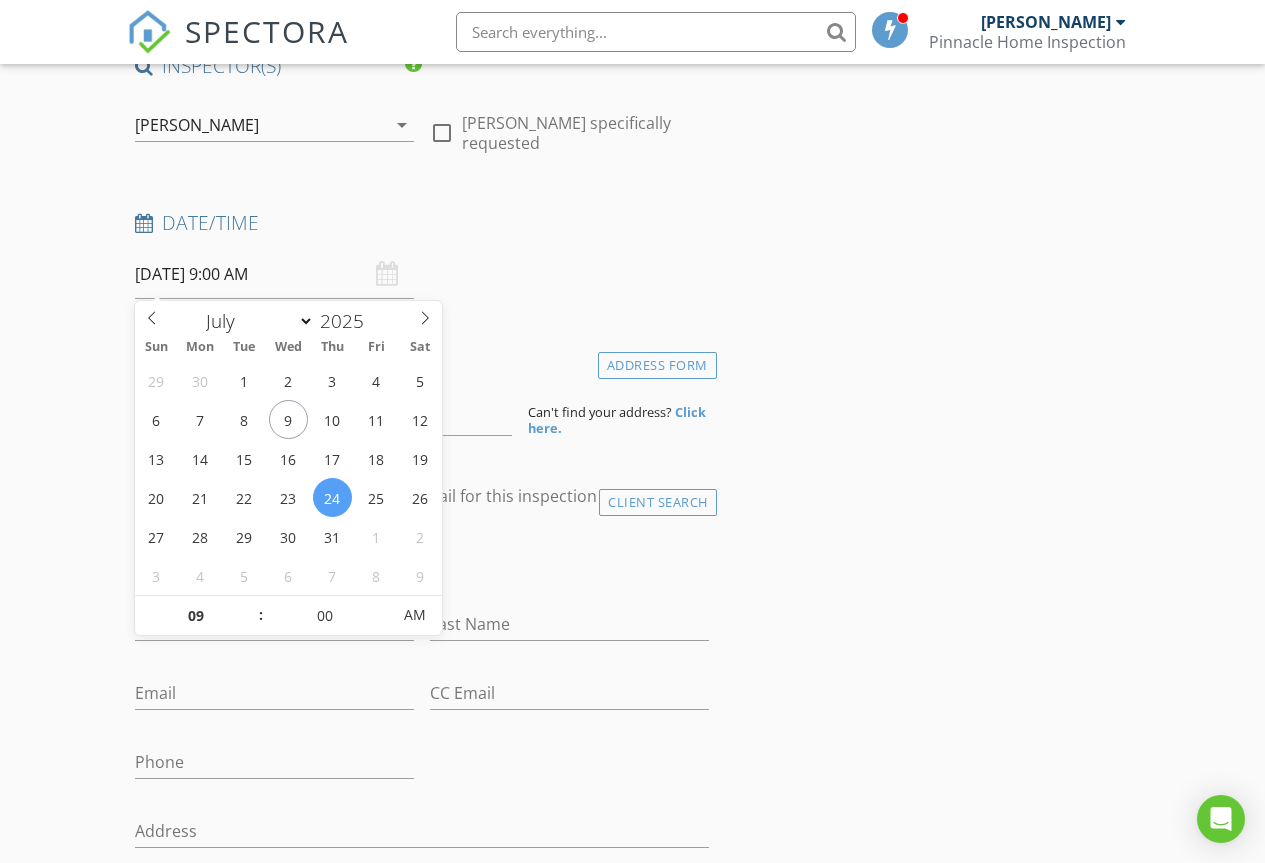 click on "07/24/2025 9:00 AM" at bounding box center (274, 274) 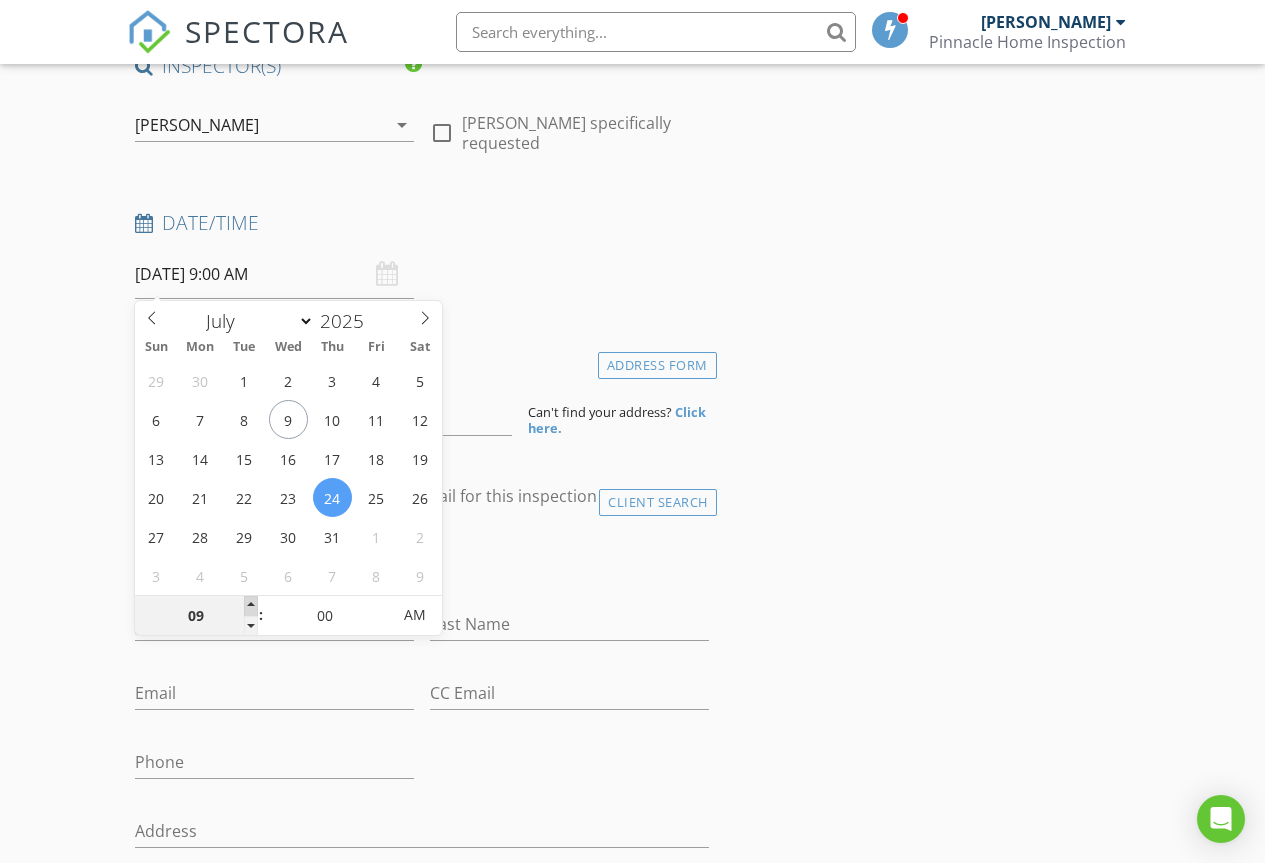 type on "10" 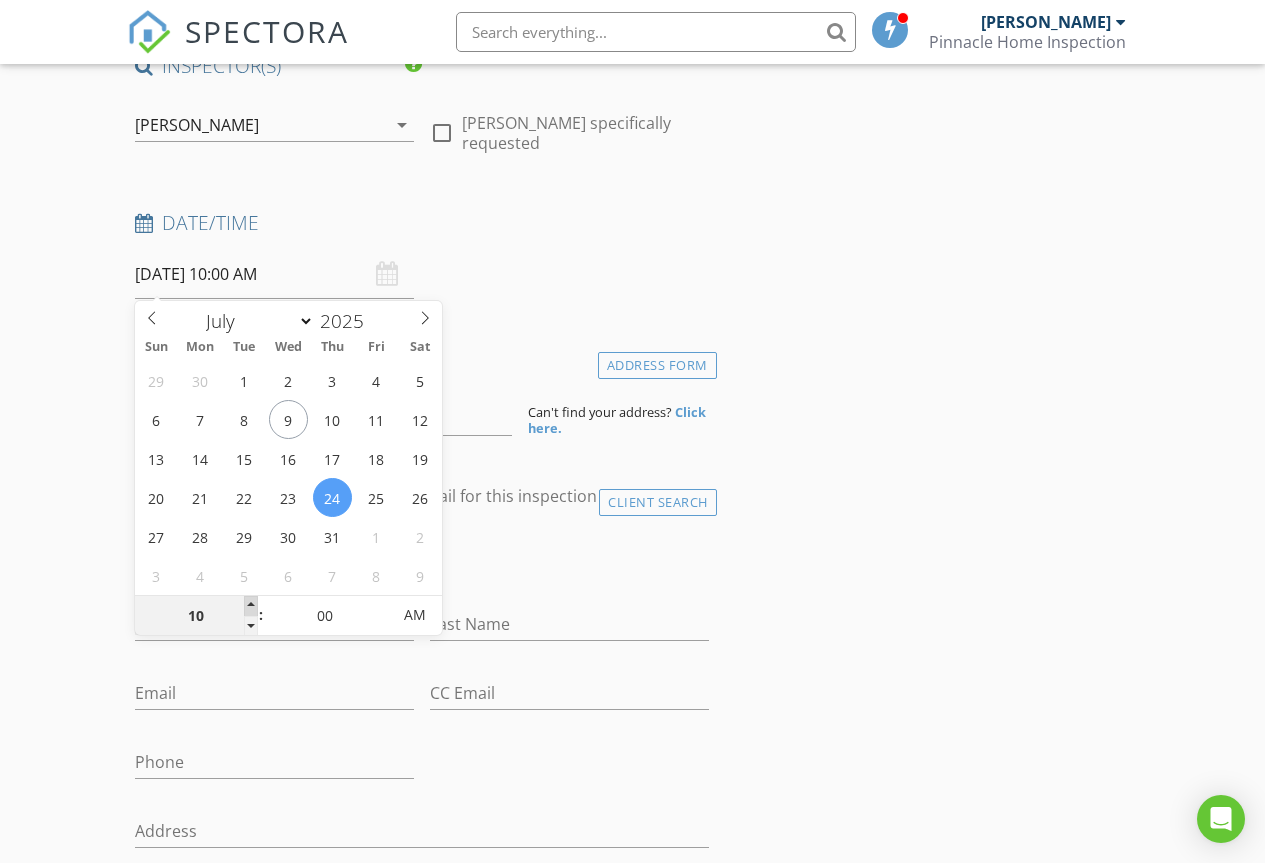 click at bounding box center [251, 606] 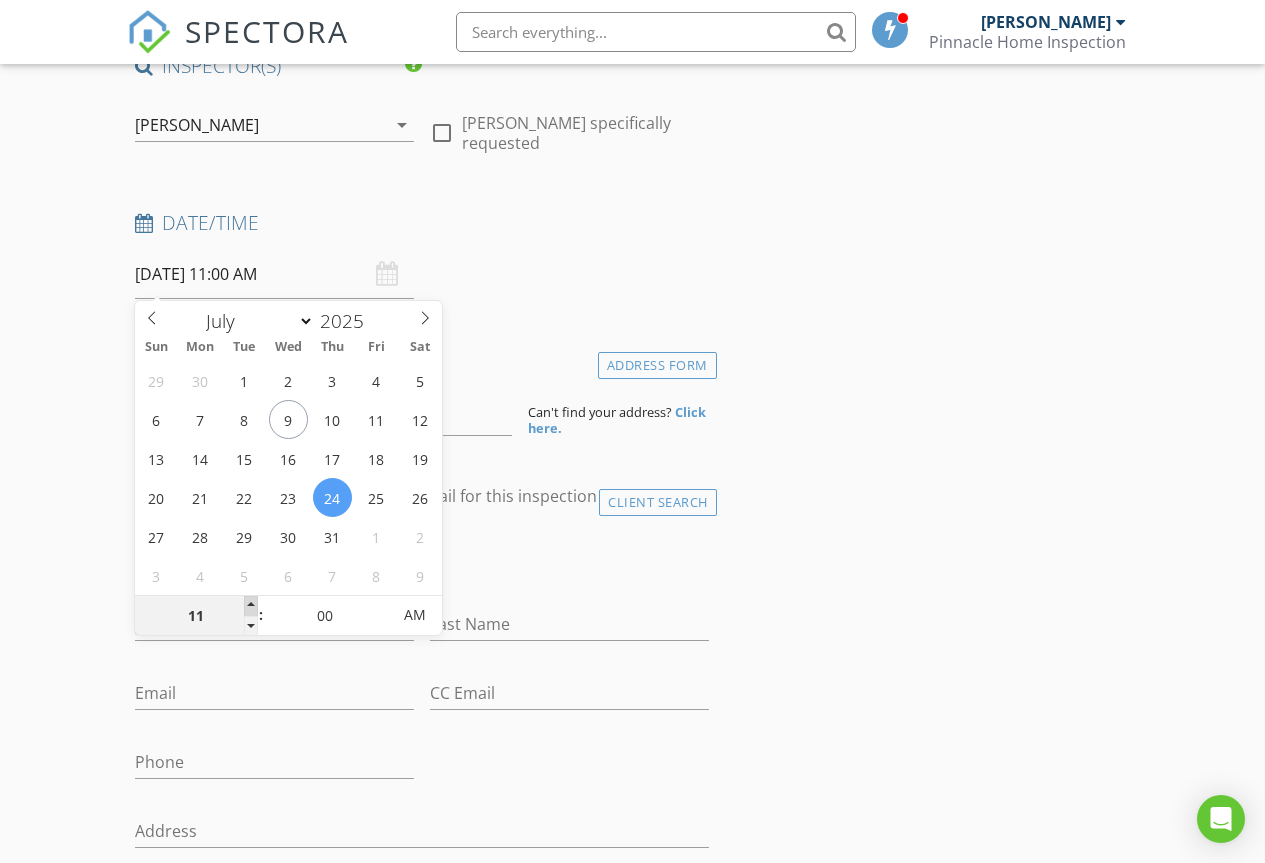 click at bounding box center (251, 606) 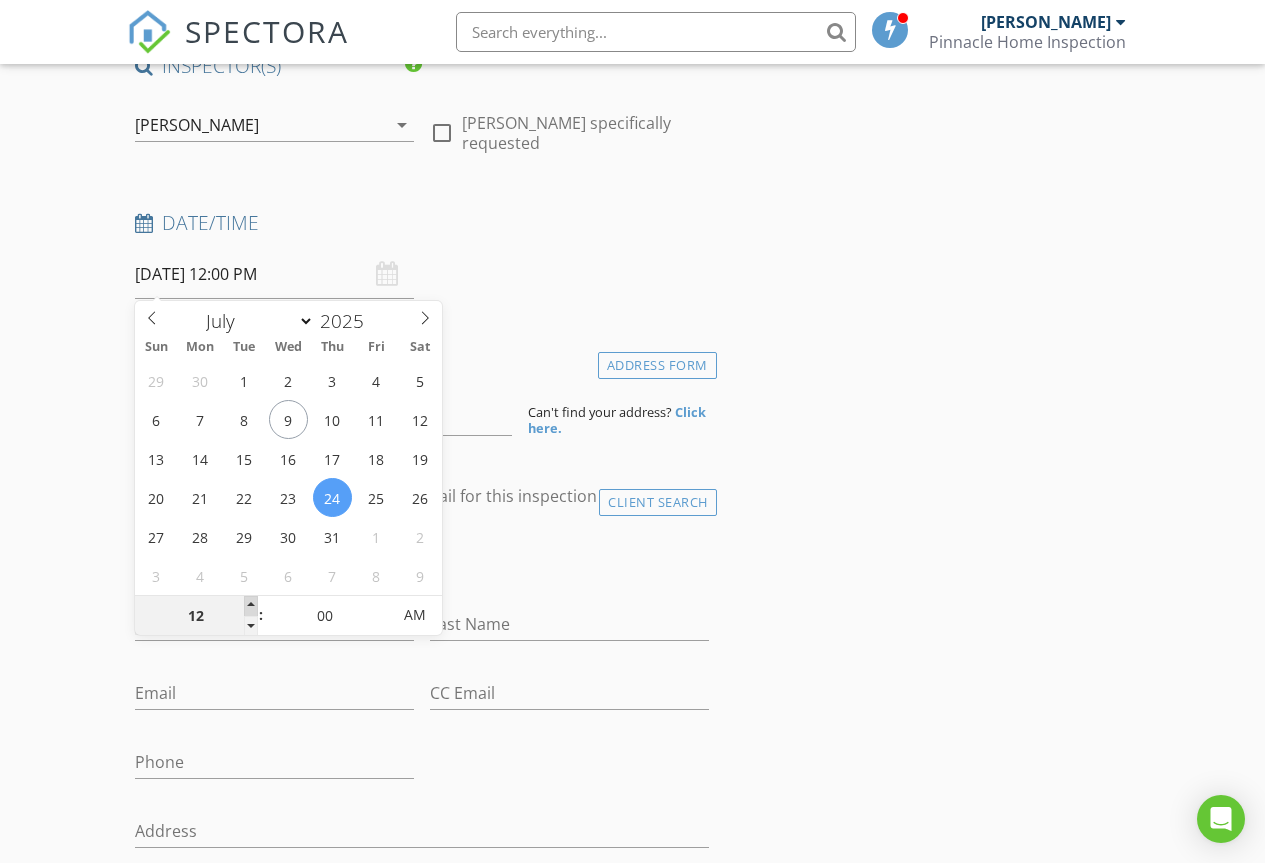 click at bounding box center (251, 606) 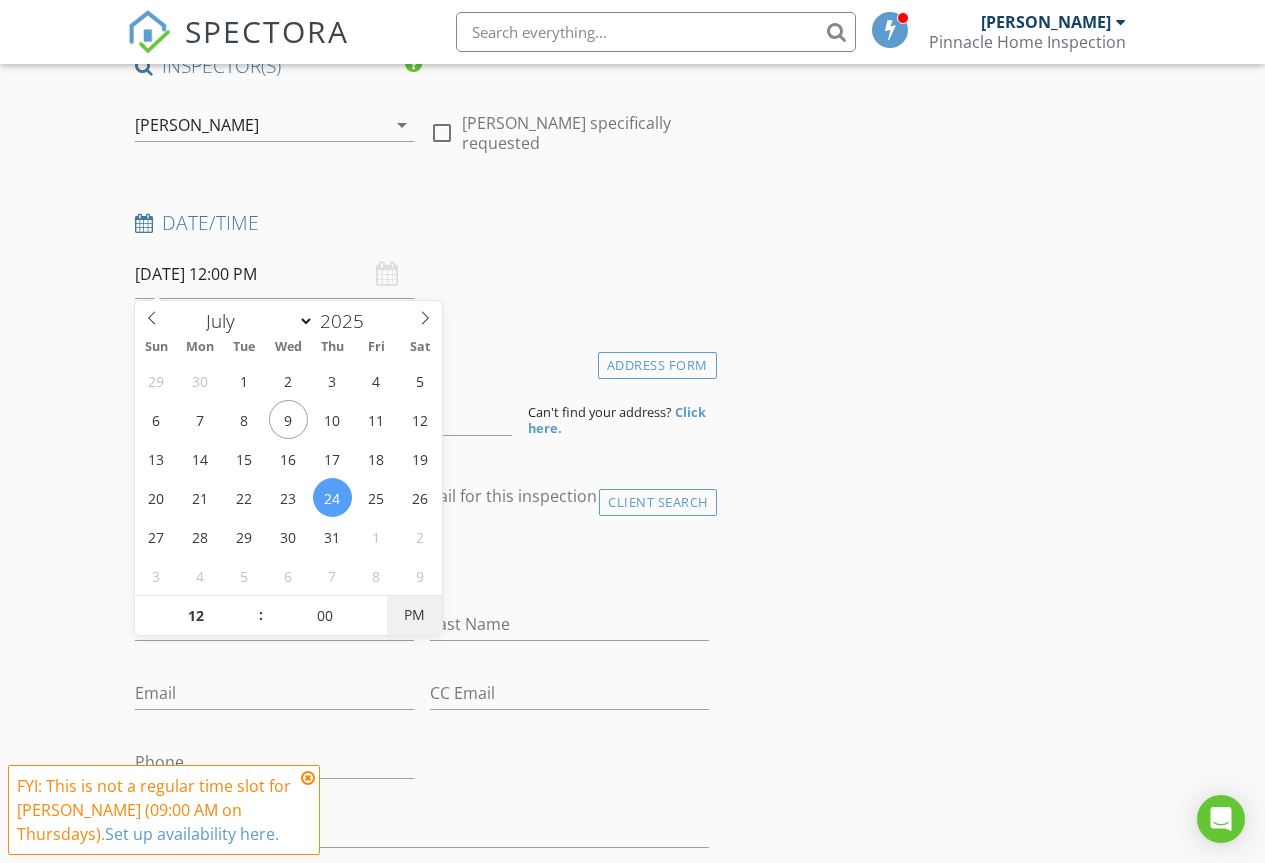 type on "07/24/2025 12:00 AM" 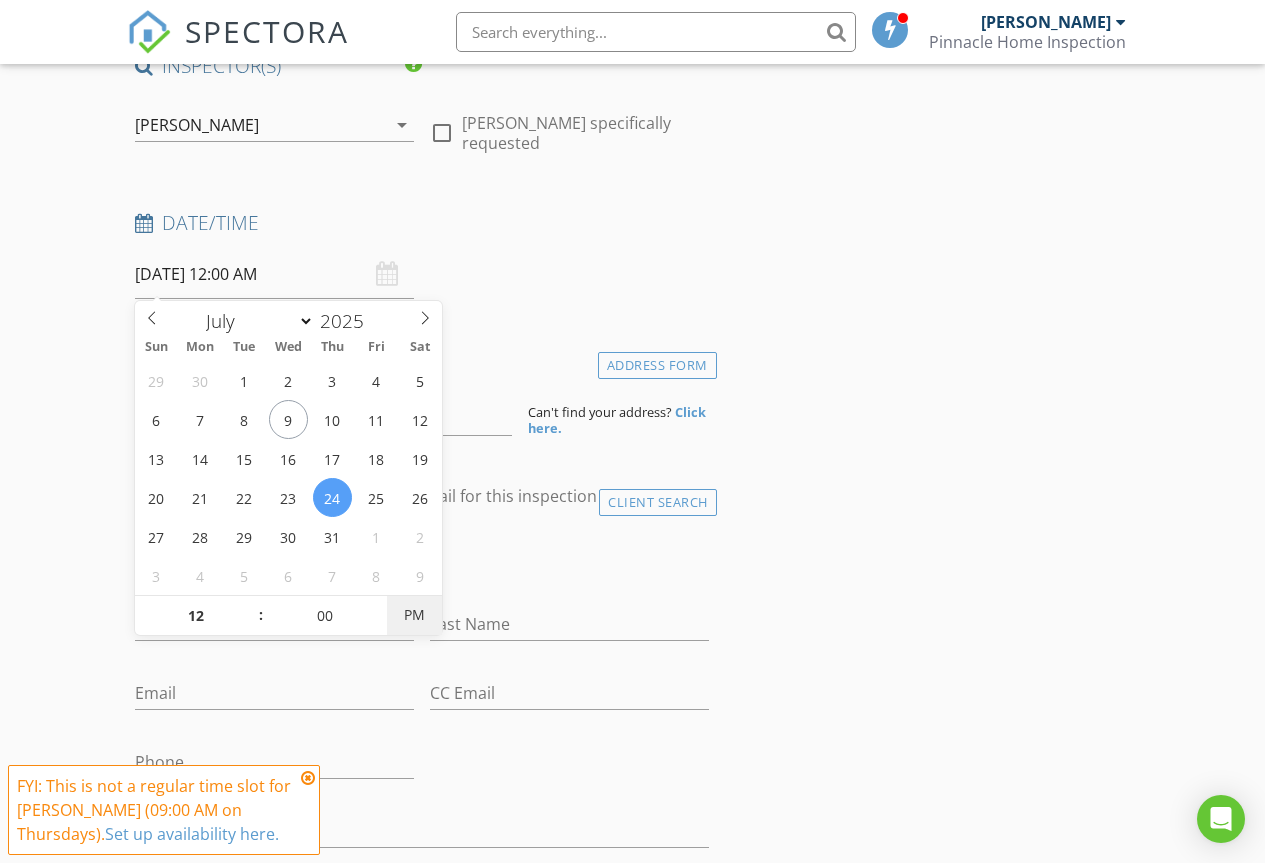 click on "PM" at bounding box center (414, 615) 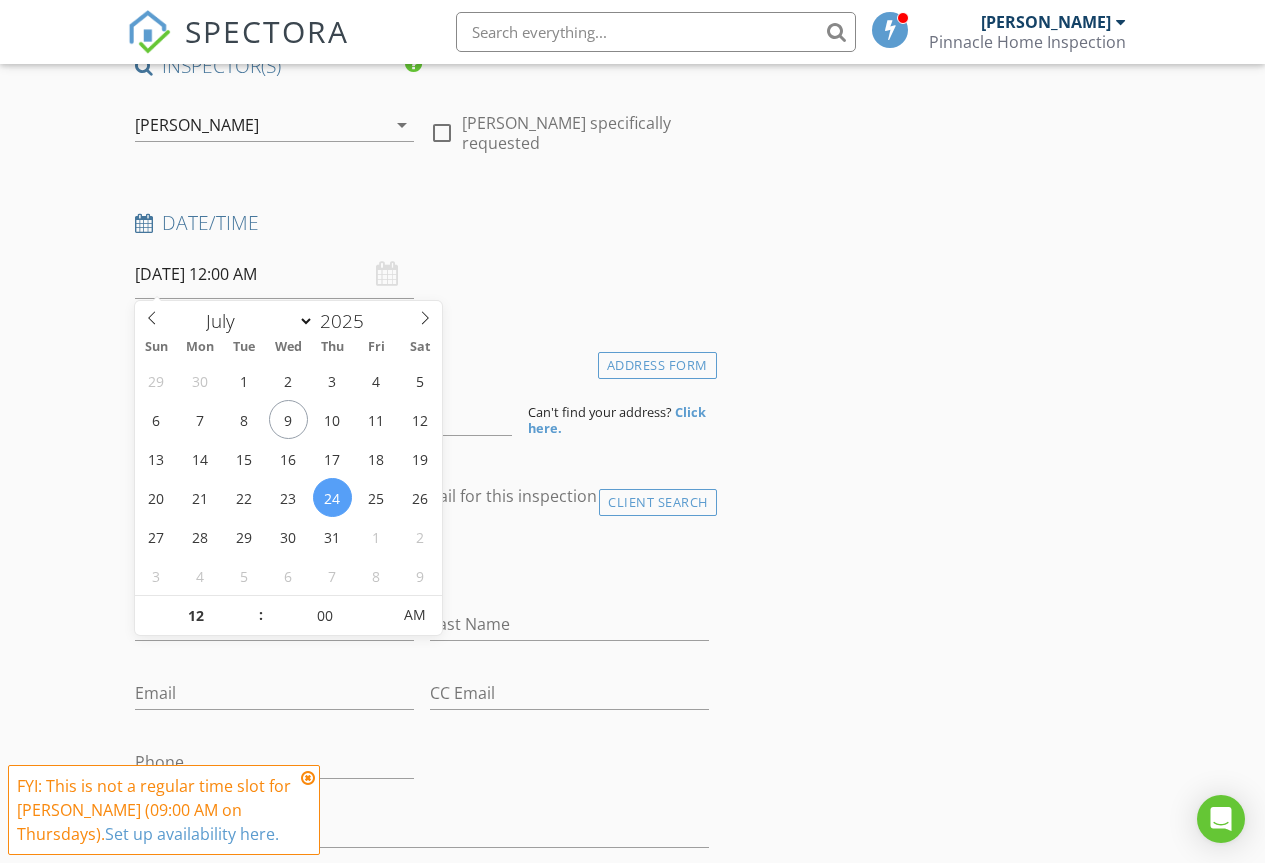 click at bounding box center [308, 778] 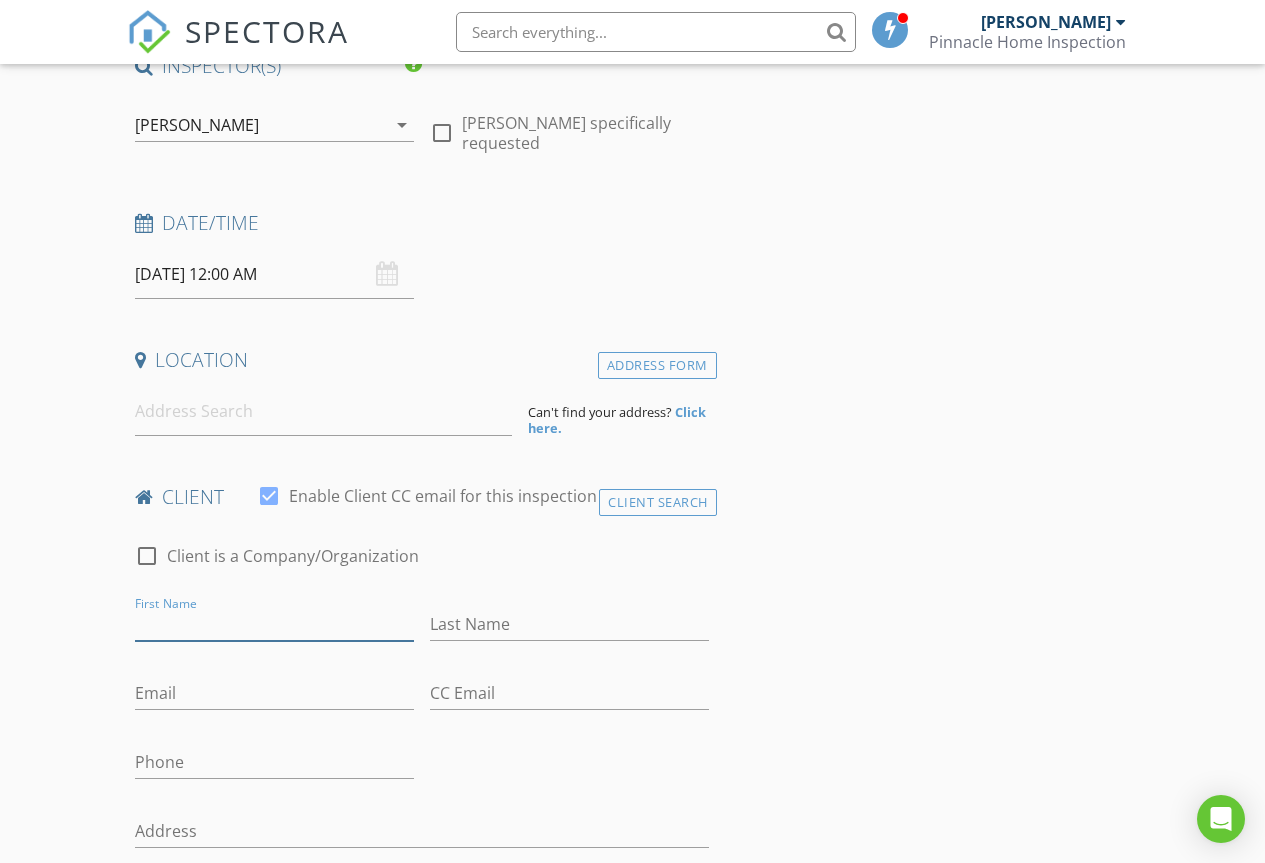 click on "First Name" at bounding box center [274, 624] 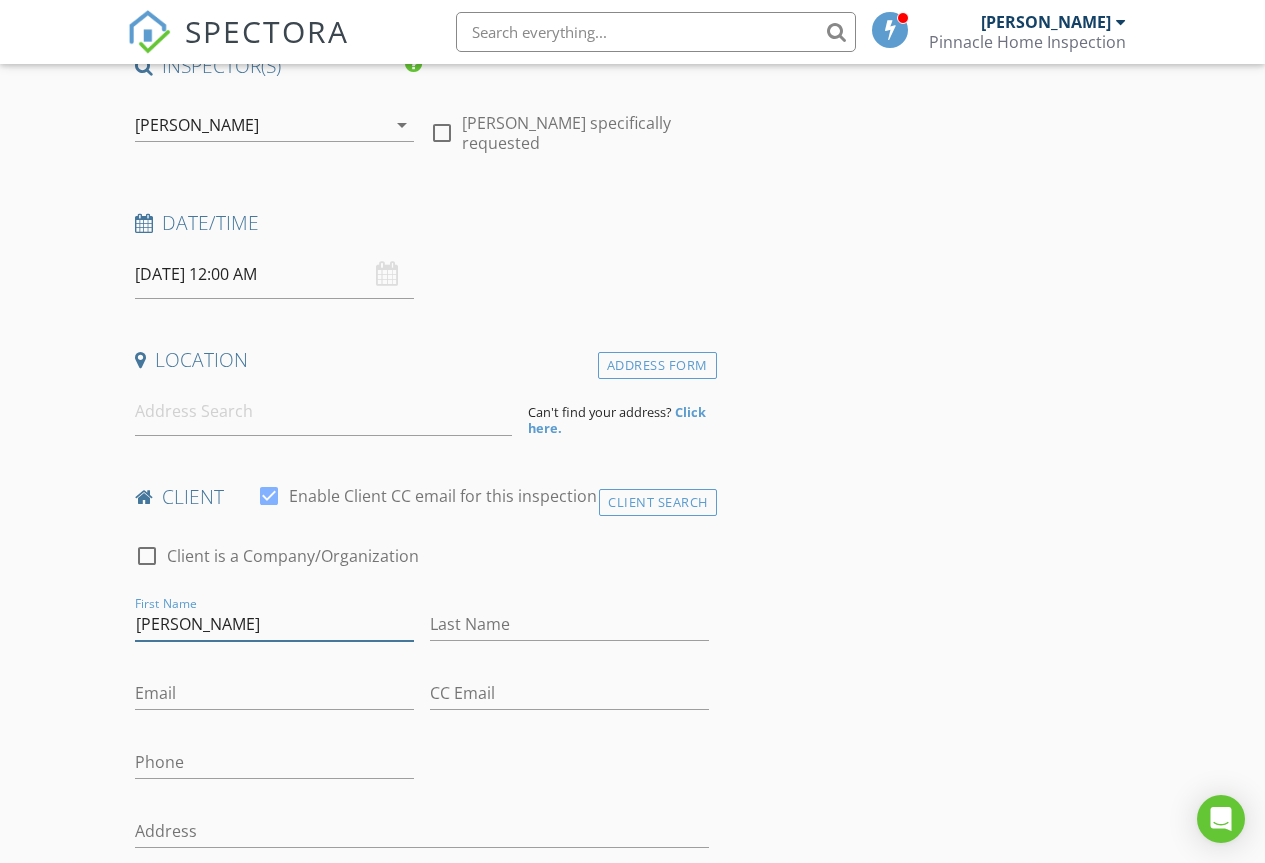 type on "Isaias" 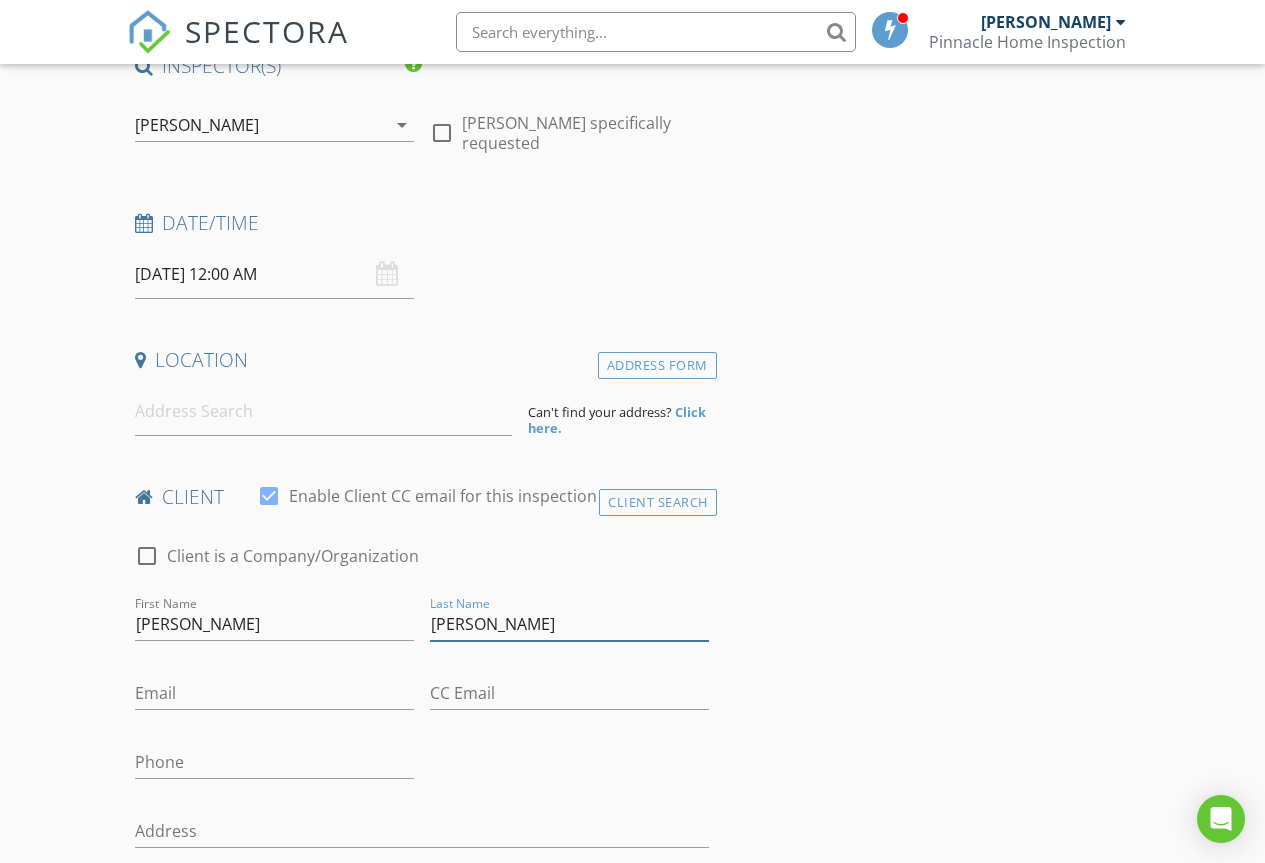 type on "Casteneda" 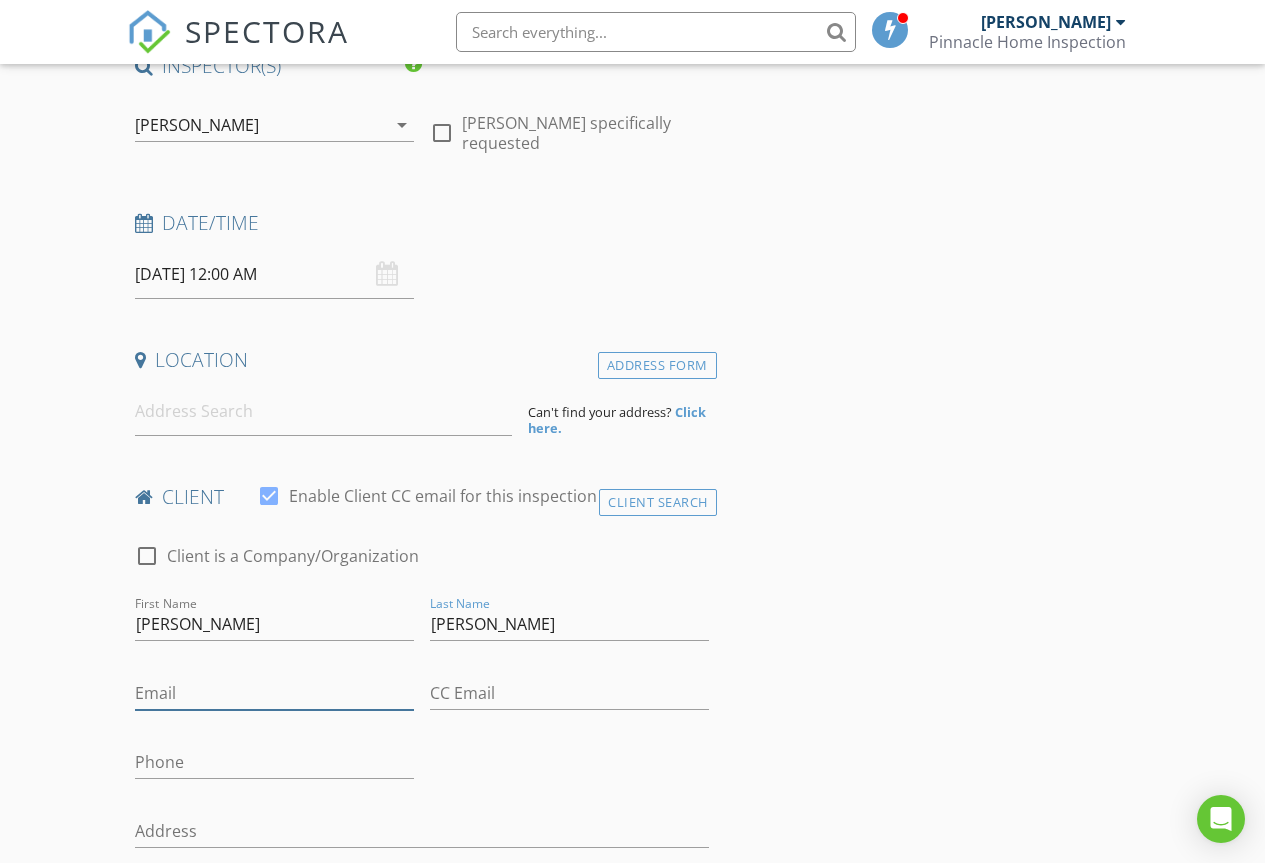 click on "Email" at bounding box center (274, 693) 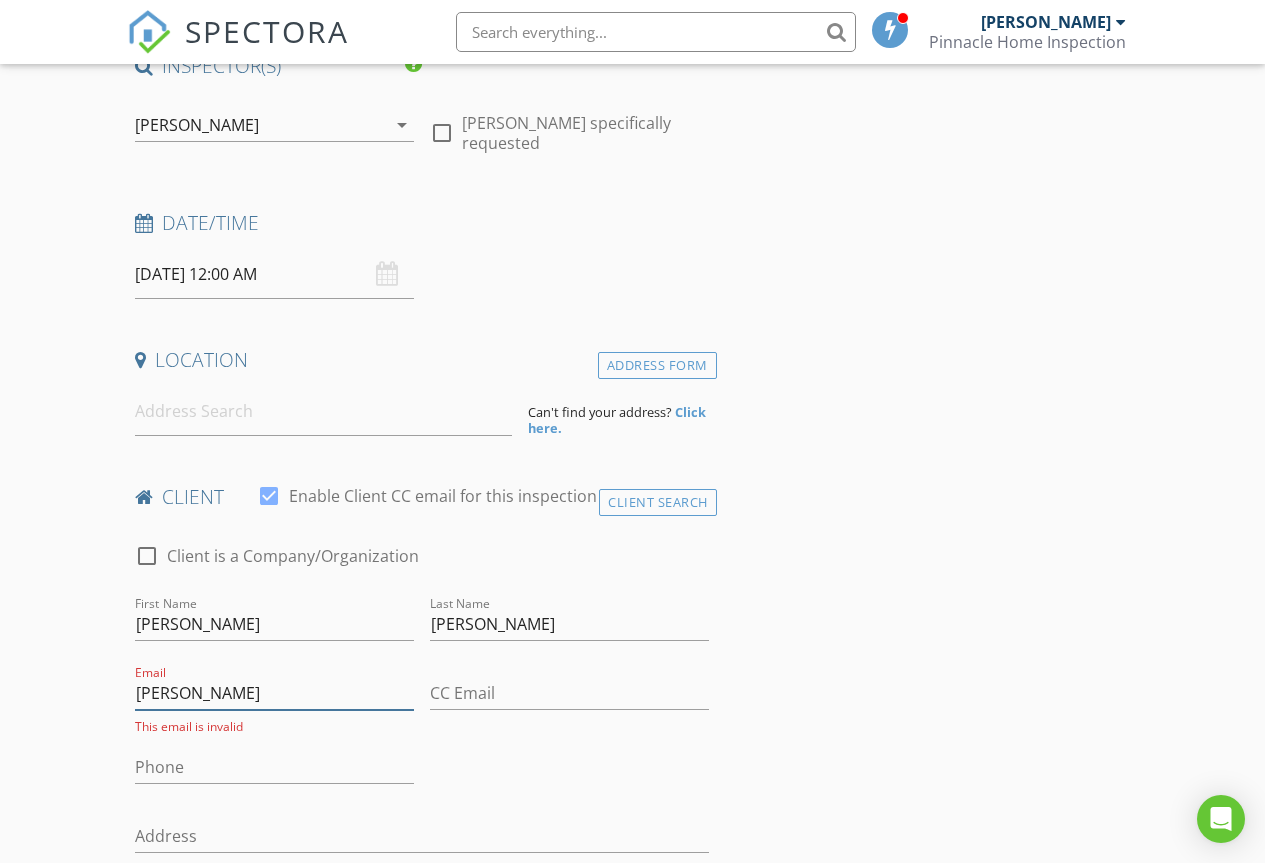 click on "isaias" at bounding box center [274, 693] 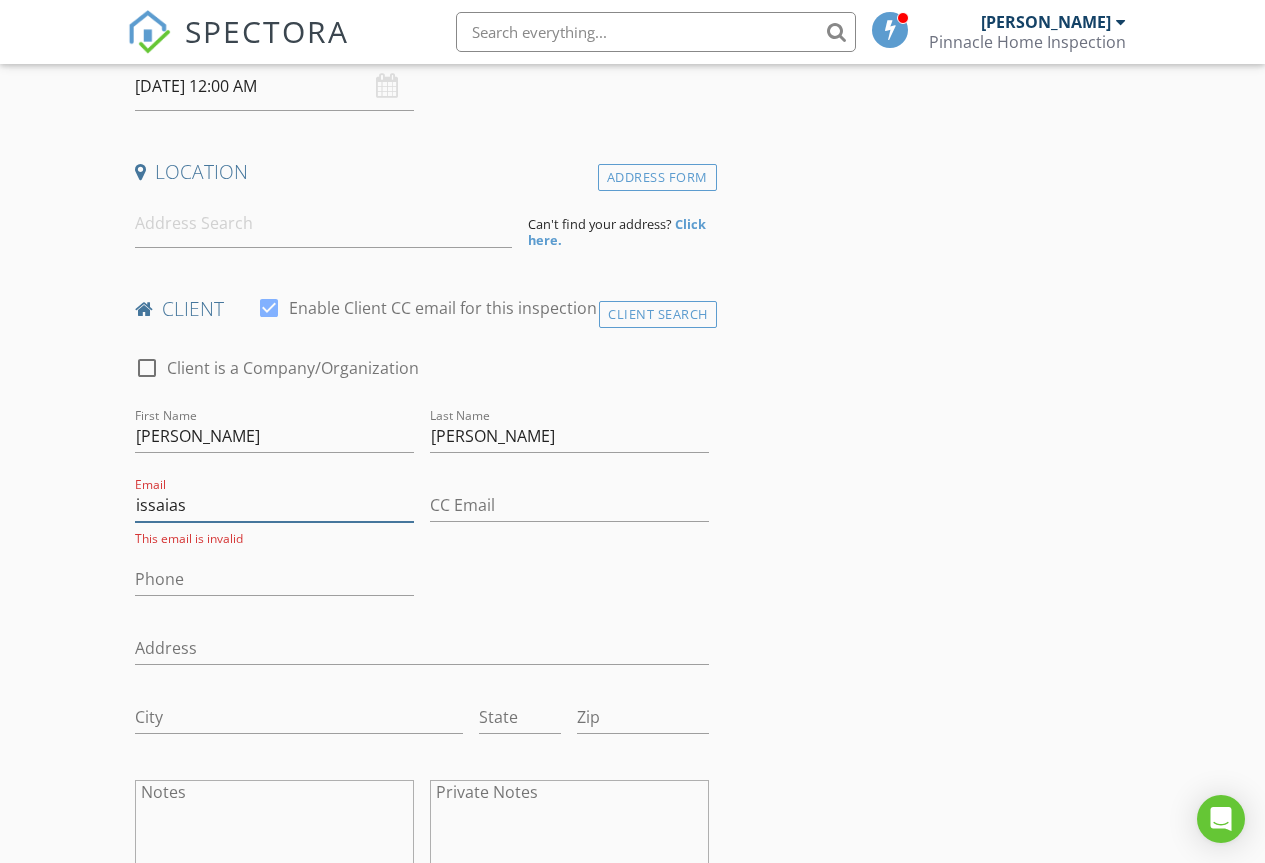 scroll, scrollTop: 387, scrollLeft: 0, axis: vertical 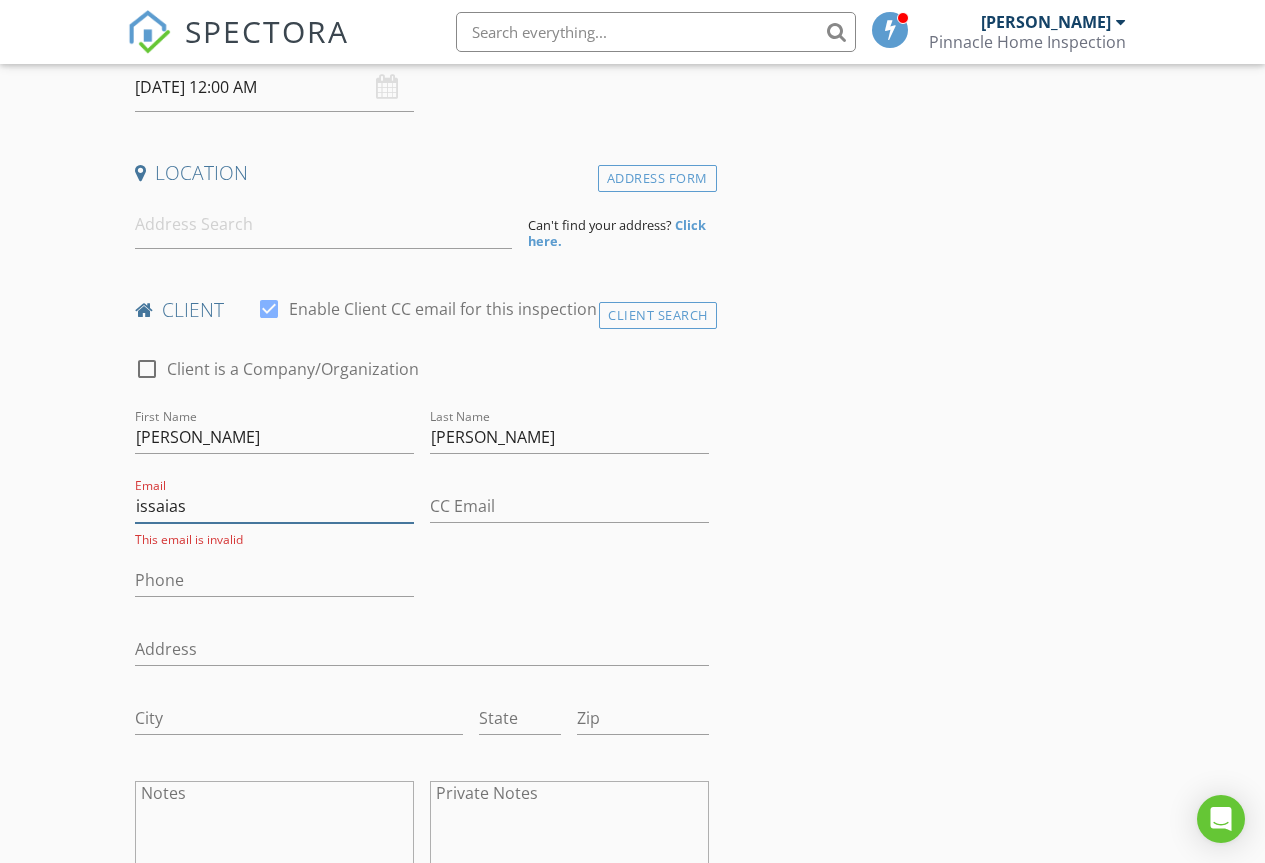 click on "issaias" at bounding box center [274, 506] 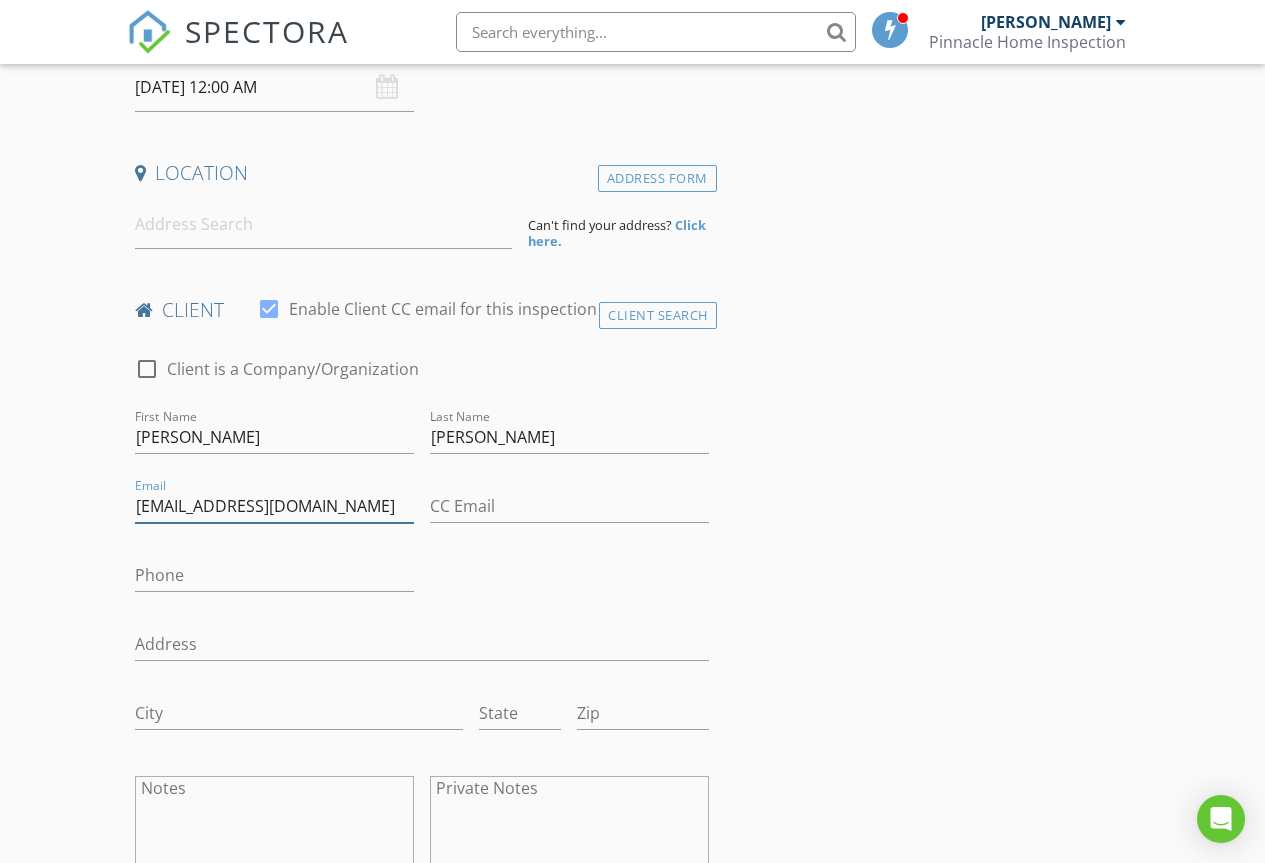 type on "[EMAIL_ADDRESS][DOMAIN_NAME]" 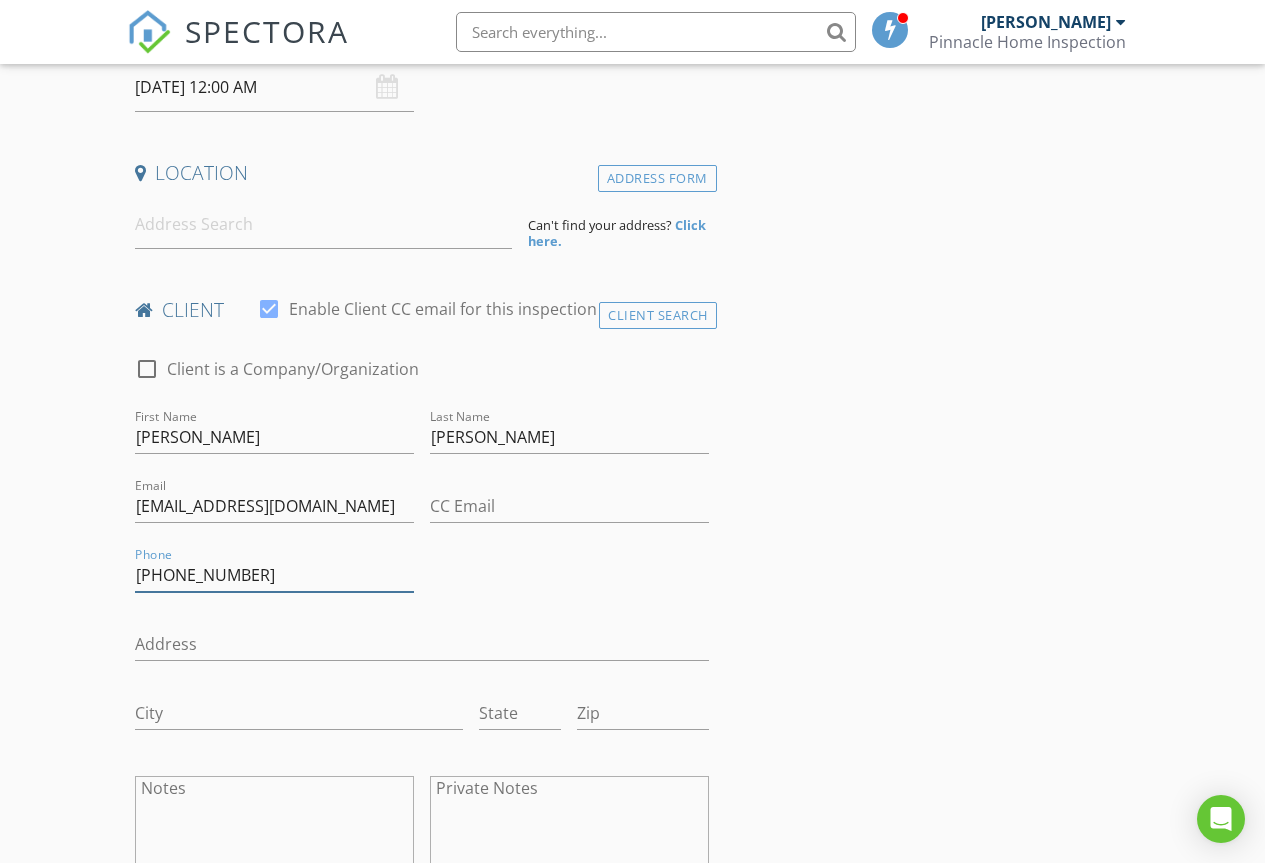 type on "[PHONE_NUMBER]" 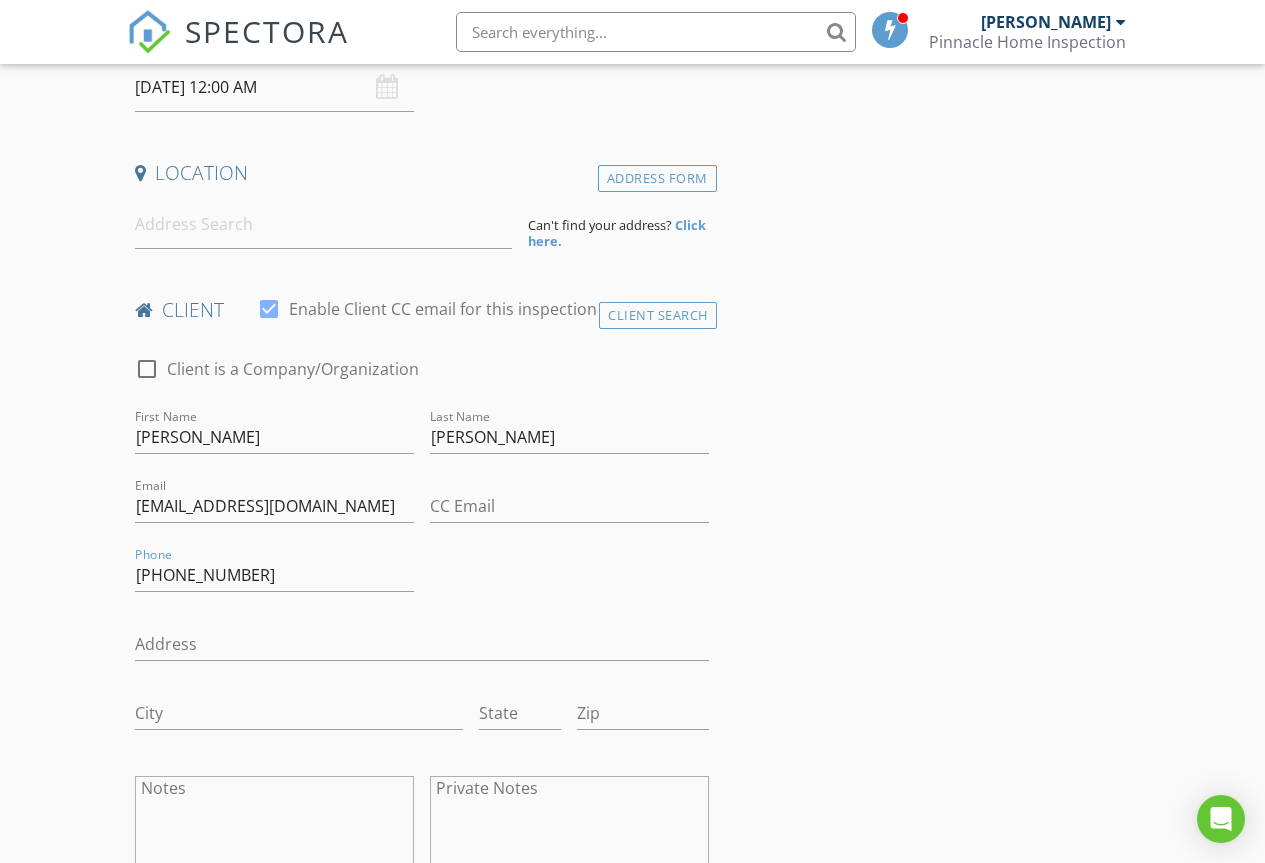 click on "INSPECTOR(S)
check_box   Scott Fitzgerald   PRIMARY   Scott Fitzgerald arrow_drop_down   check_box_outline_blank Scott Fitzgerald specifically requested
Date/Time
07/24/2025 12:00 AM
Location
Address Form       Can't find your address?   Click here.
client
check_box Enable Client CC email for this inspection   Client Search     check_box_outline_blank Client is a Company/Organization     First Name Isaias   Last Name Casteneda   Email isaiascastaneda@ymail.com   CC Email   Phone 408-609-0427   Address   City   State   Zip       Notes   Private Notes
ADD ADDITIONAL client
SERVICES
check_box_outline_blank   Residential Inspection   check_box_outline_blank   Pool Inspection   check_box_outline_blank   ADU Inspection   check_box_outline_blank   Duplex Inspection     Consultation" at bounding box center [633, 1438] 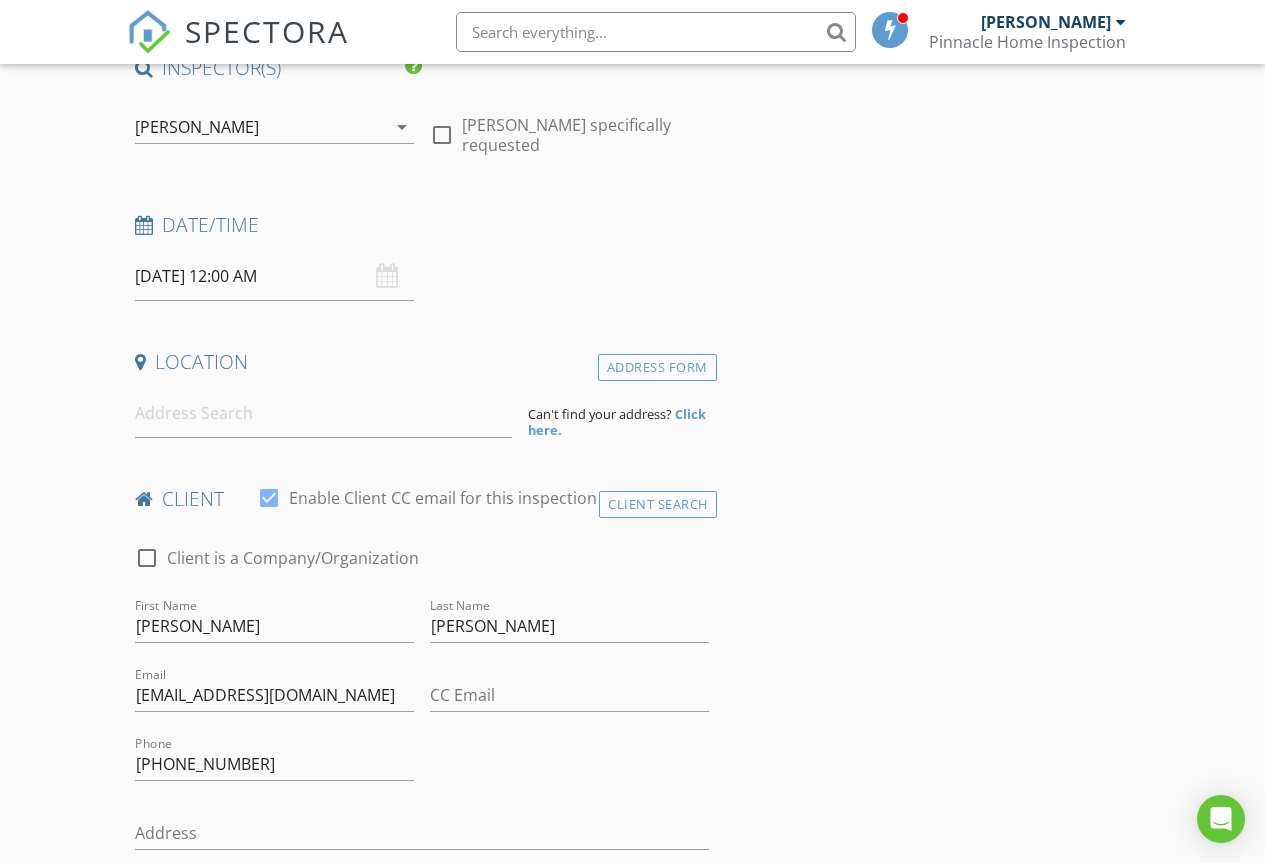 scroll, scrollTop: 200, scrollLeft: 0, axis: vertical 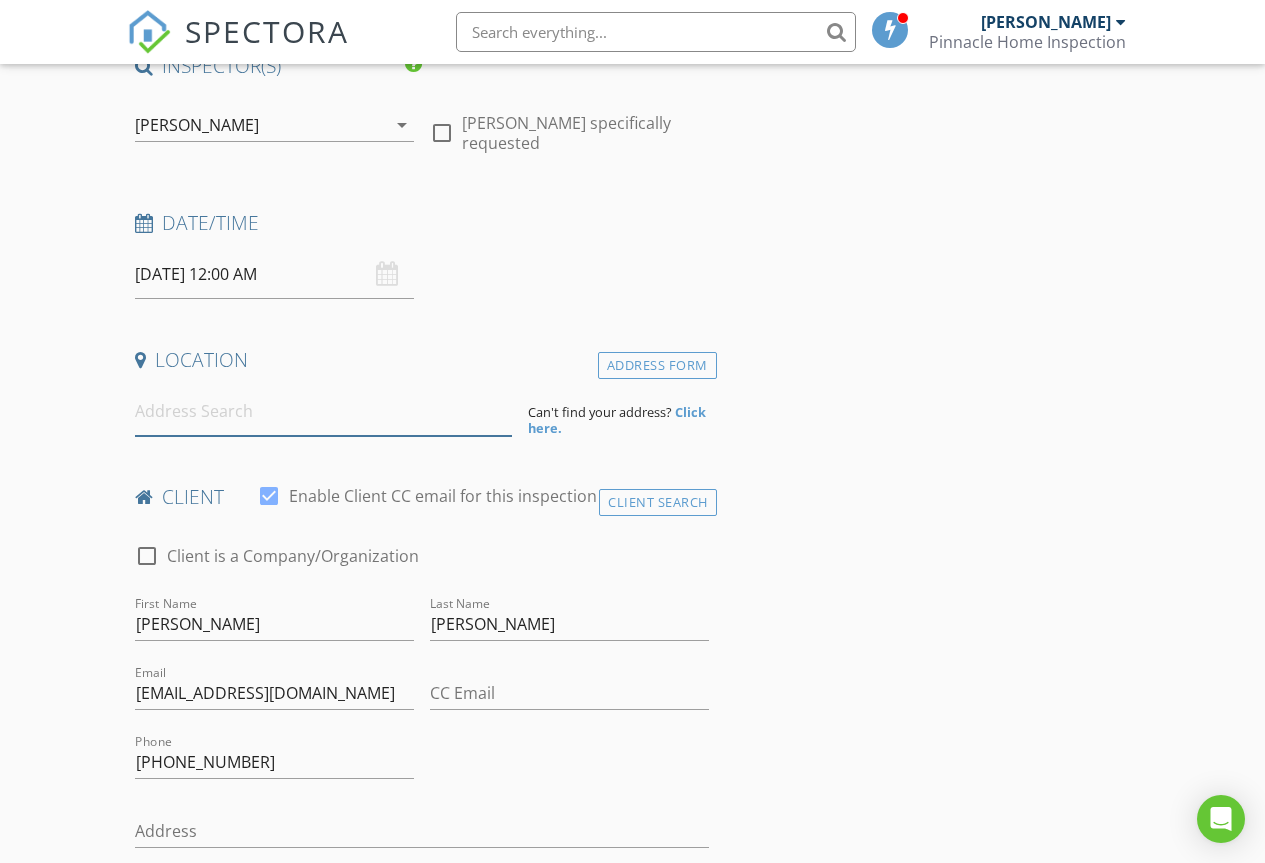 click at bounding box center [324, 411] 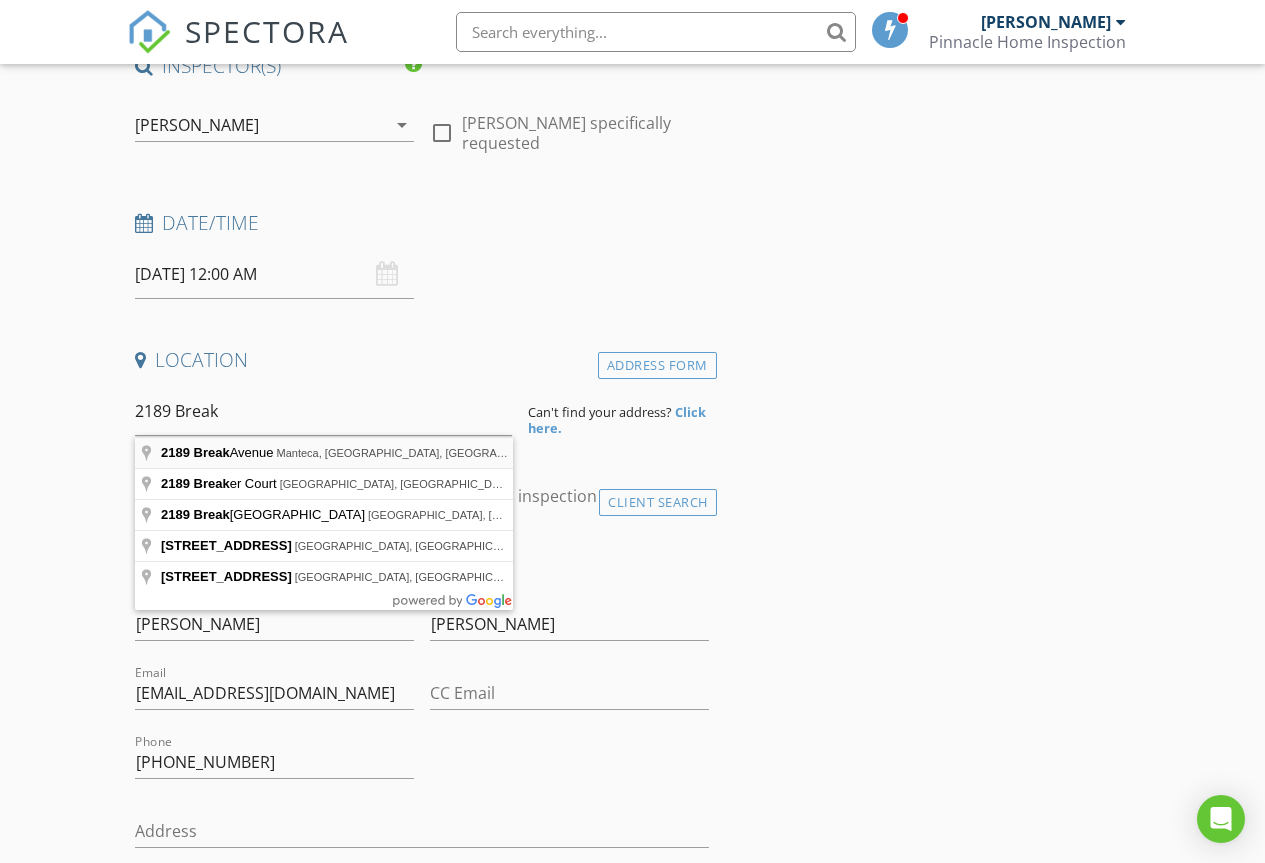 type on "2189 Break Avenue, Manteca, CA, USA" 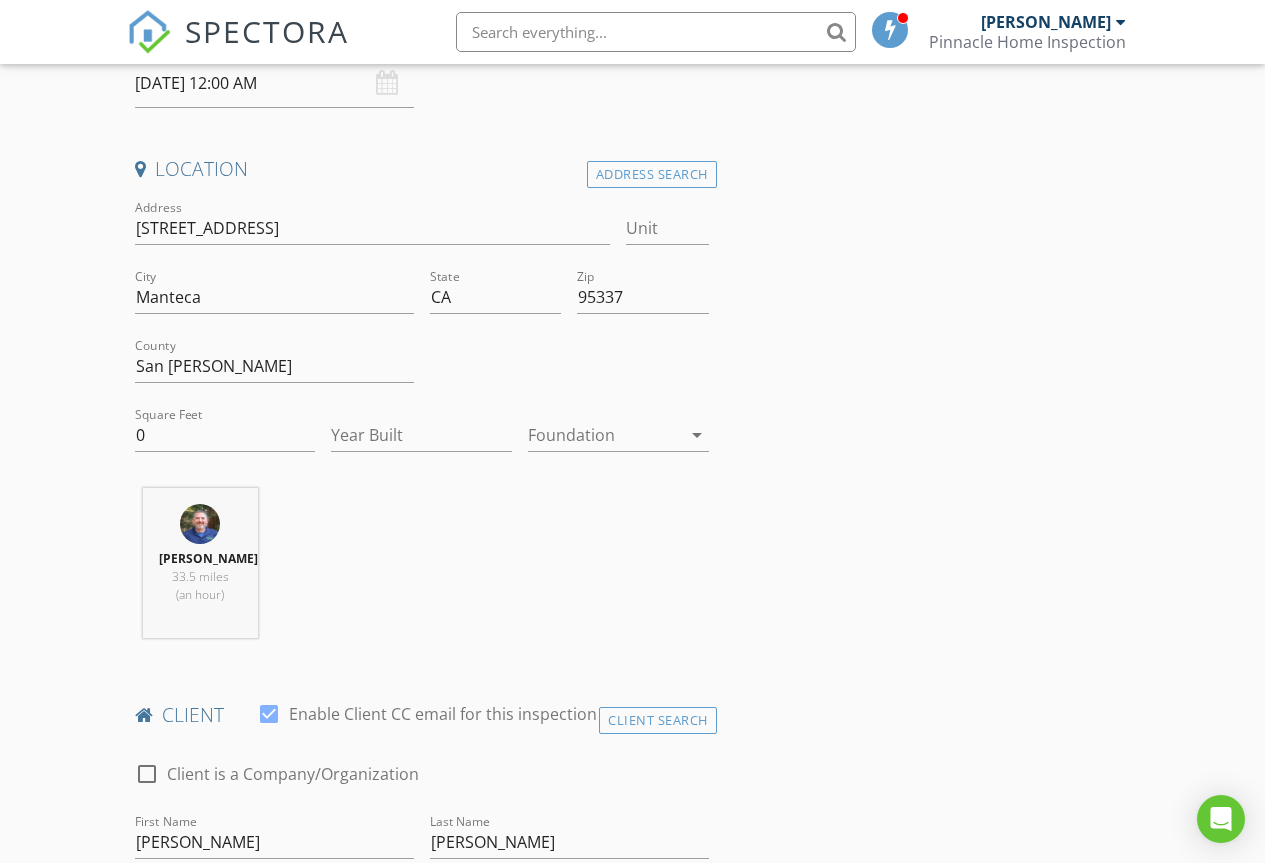 scroll, scrollTop: 400, scrollLeft: 0, axis: vertical 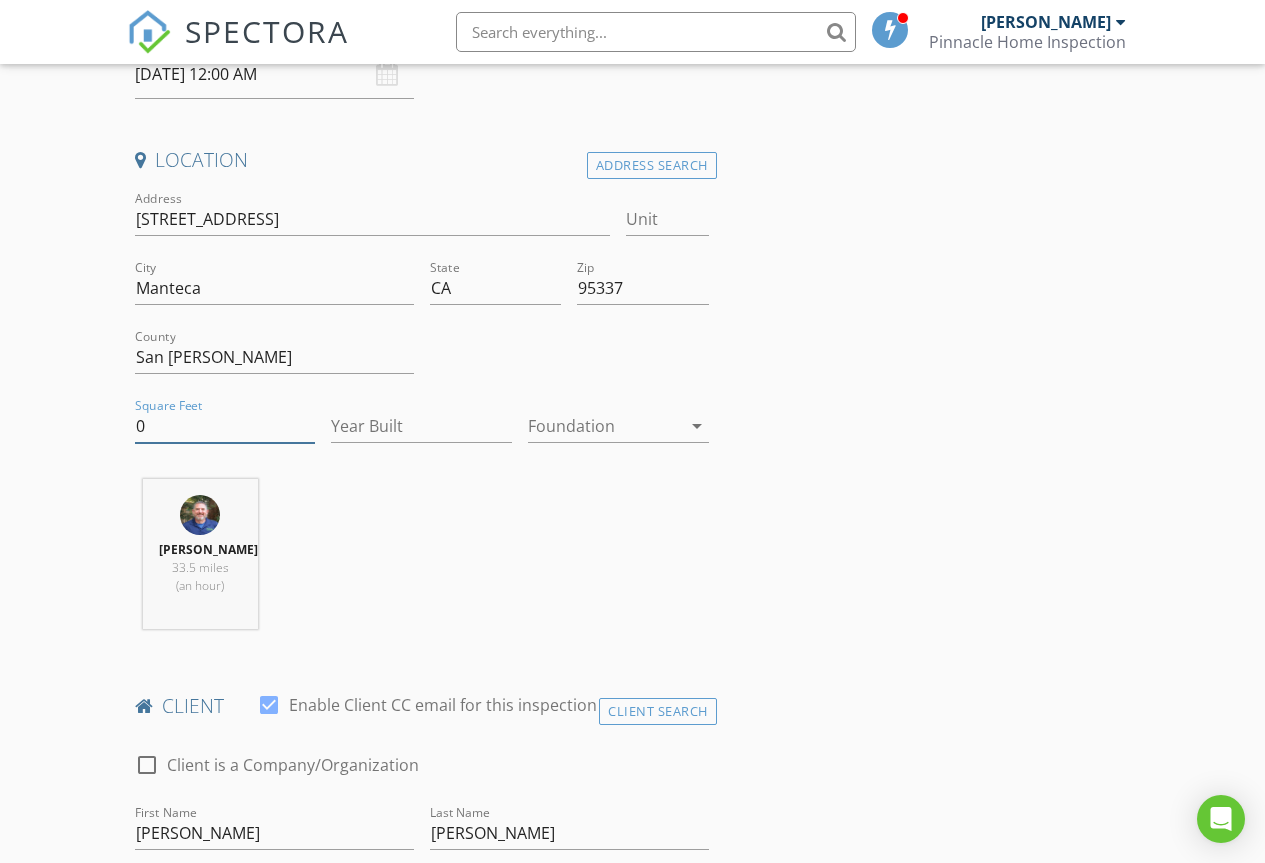 click on "0" at bounding box center [225, 426] 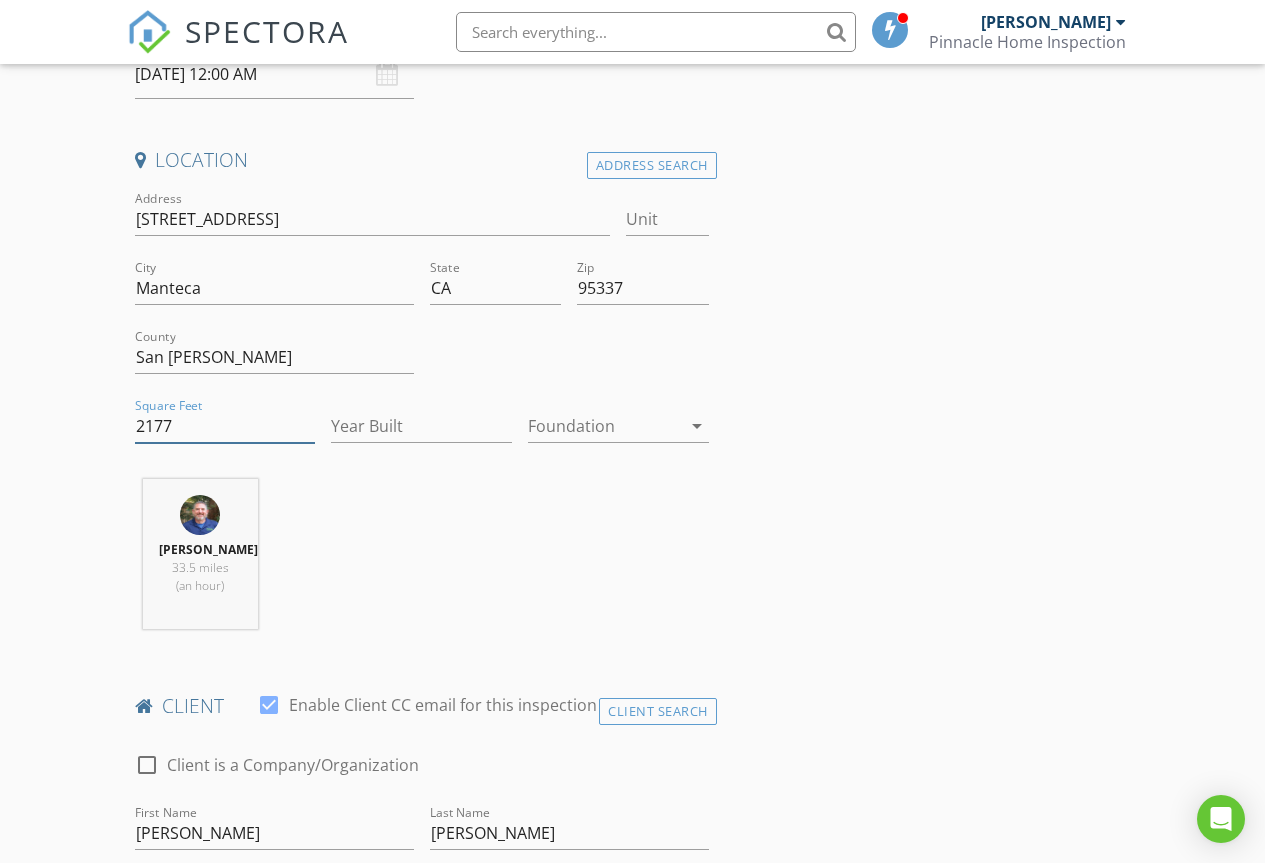 type on "2177" 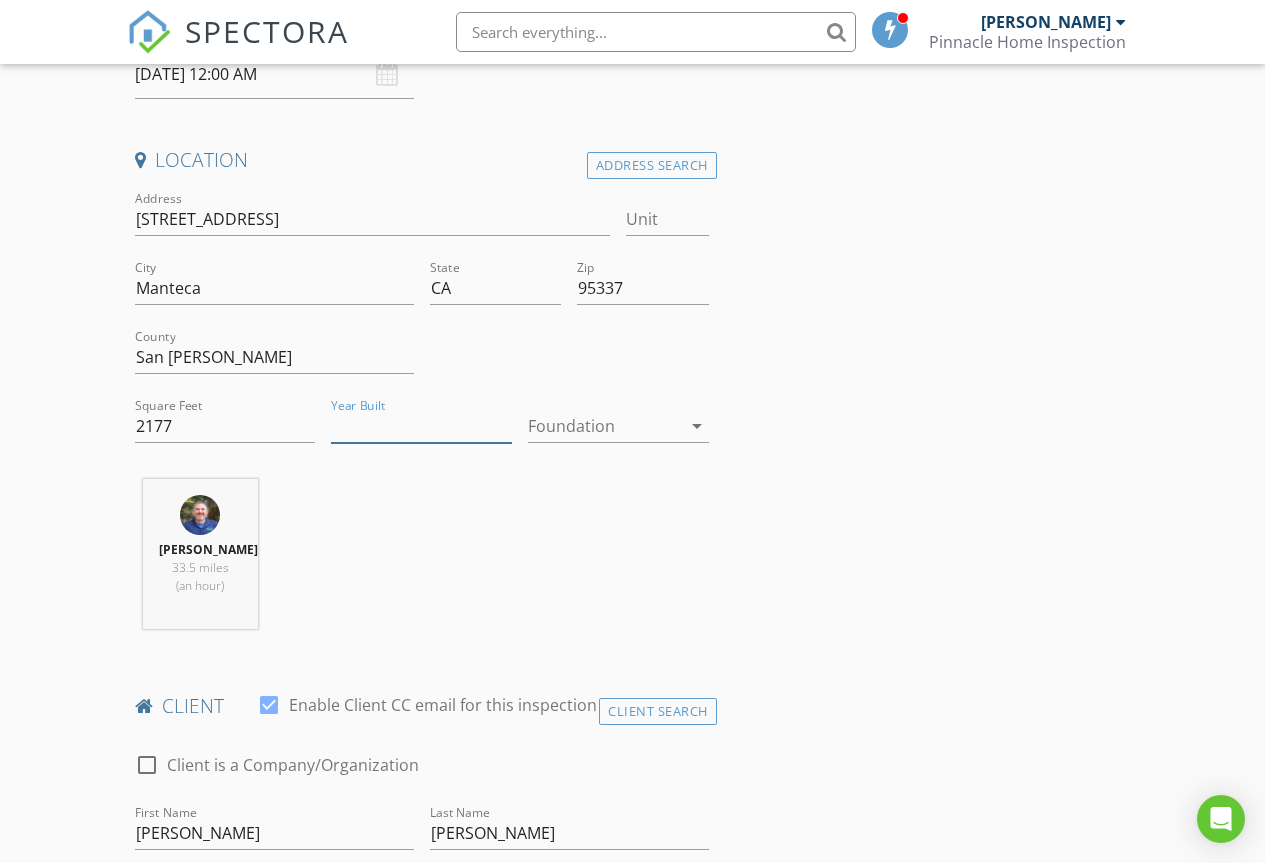 click on "Year Built" at bounding box center [421, 426] 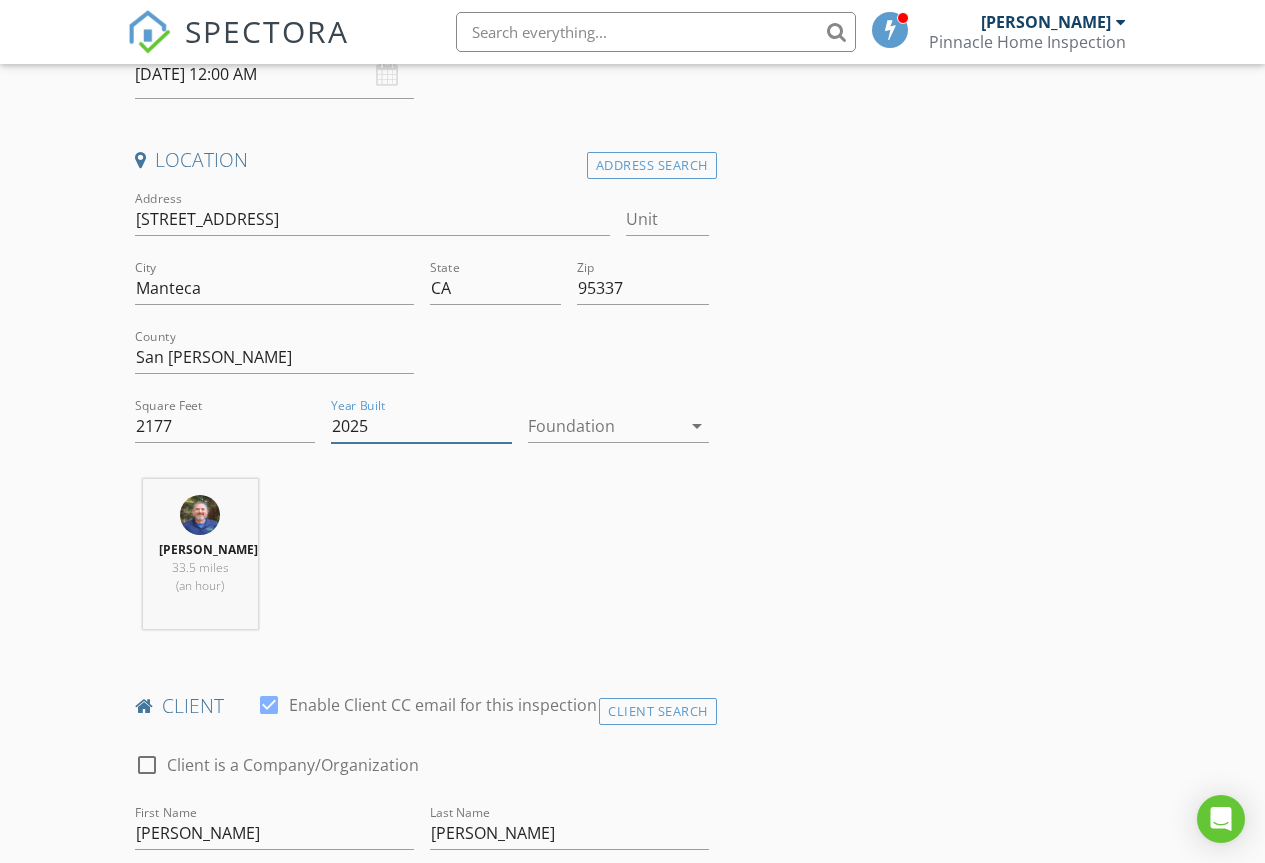 type on "2025" 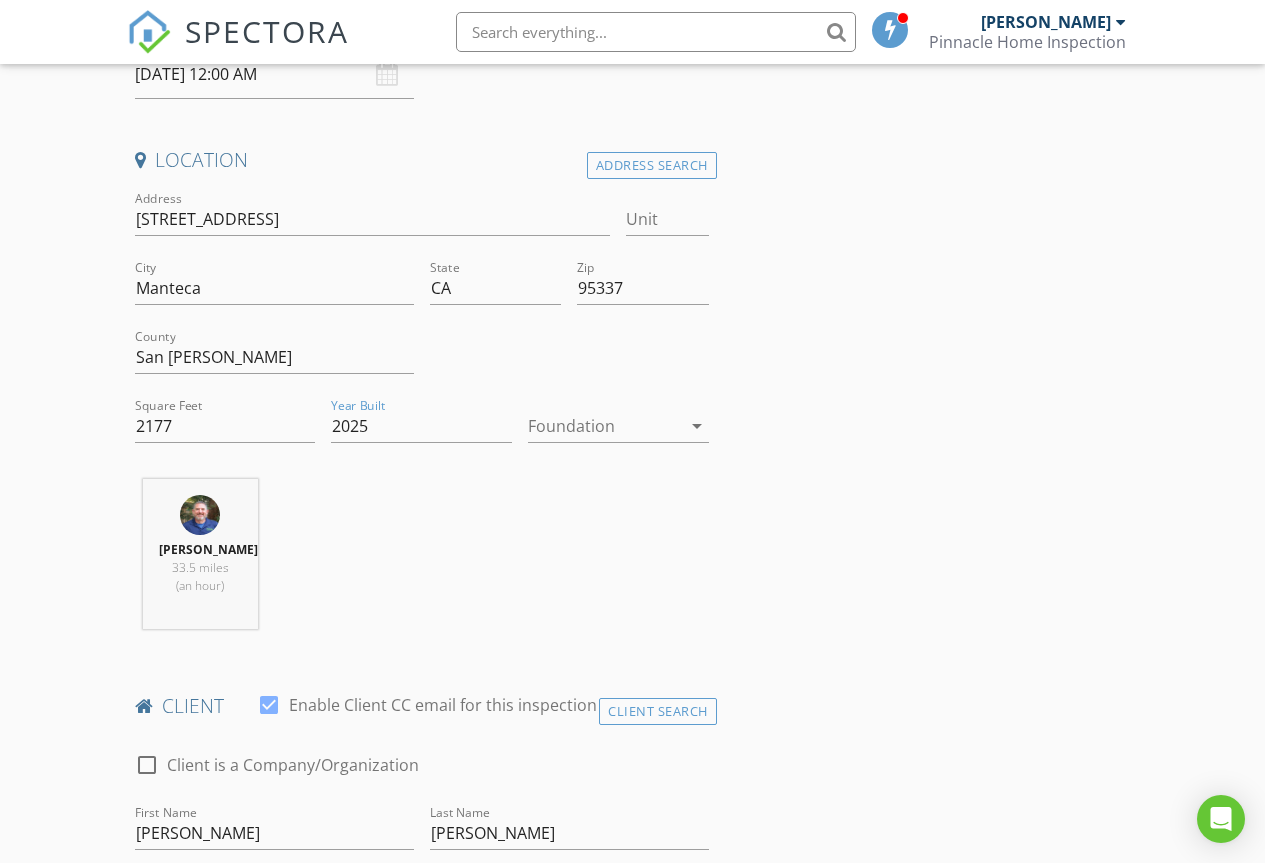 click at bounding box center [604, 426] 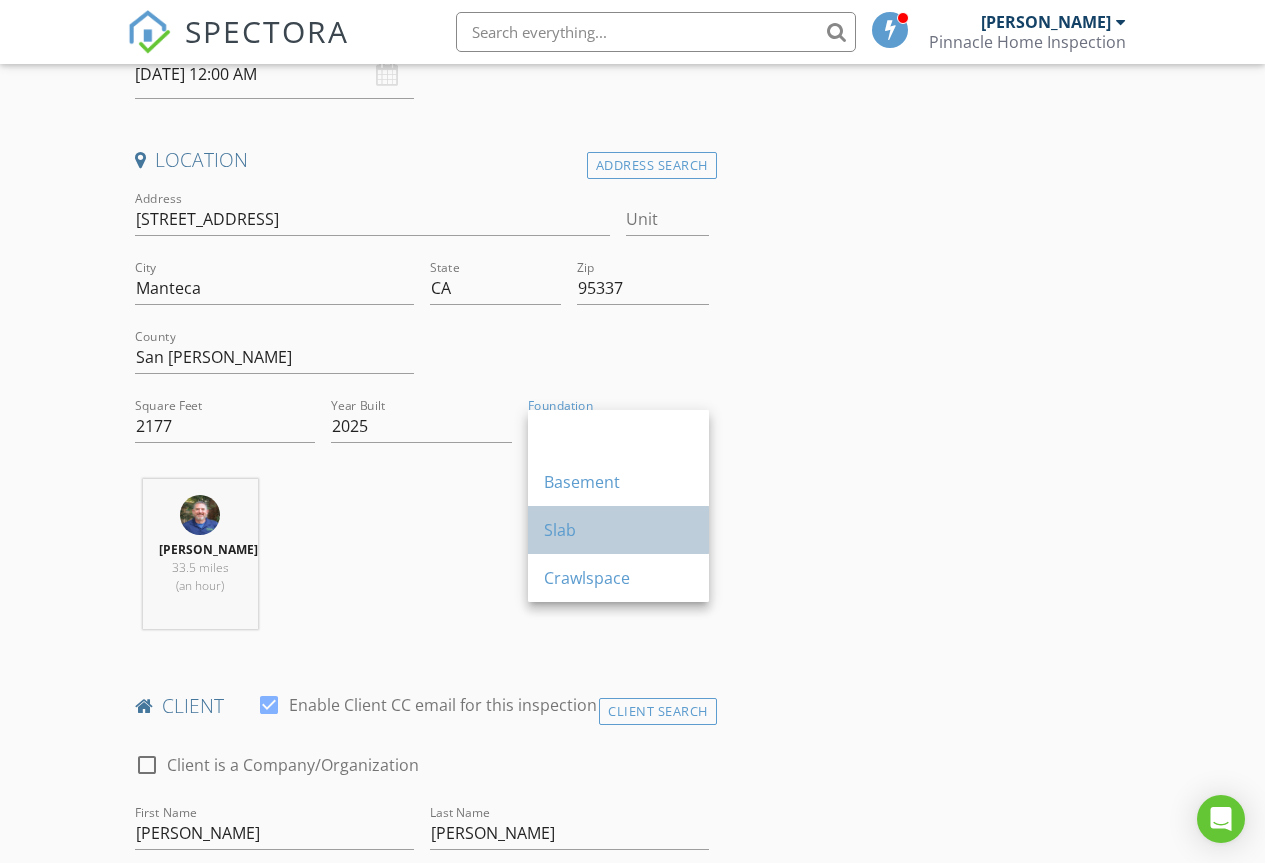 click on "Slab" at bounding box center (618, 530) 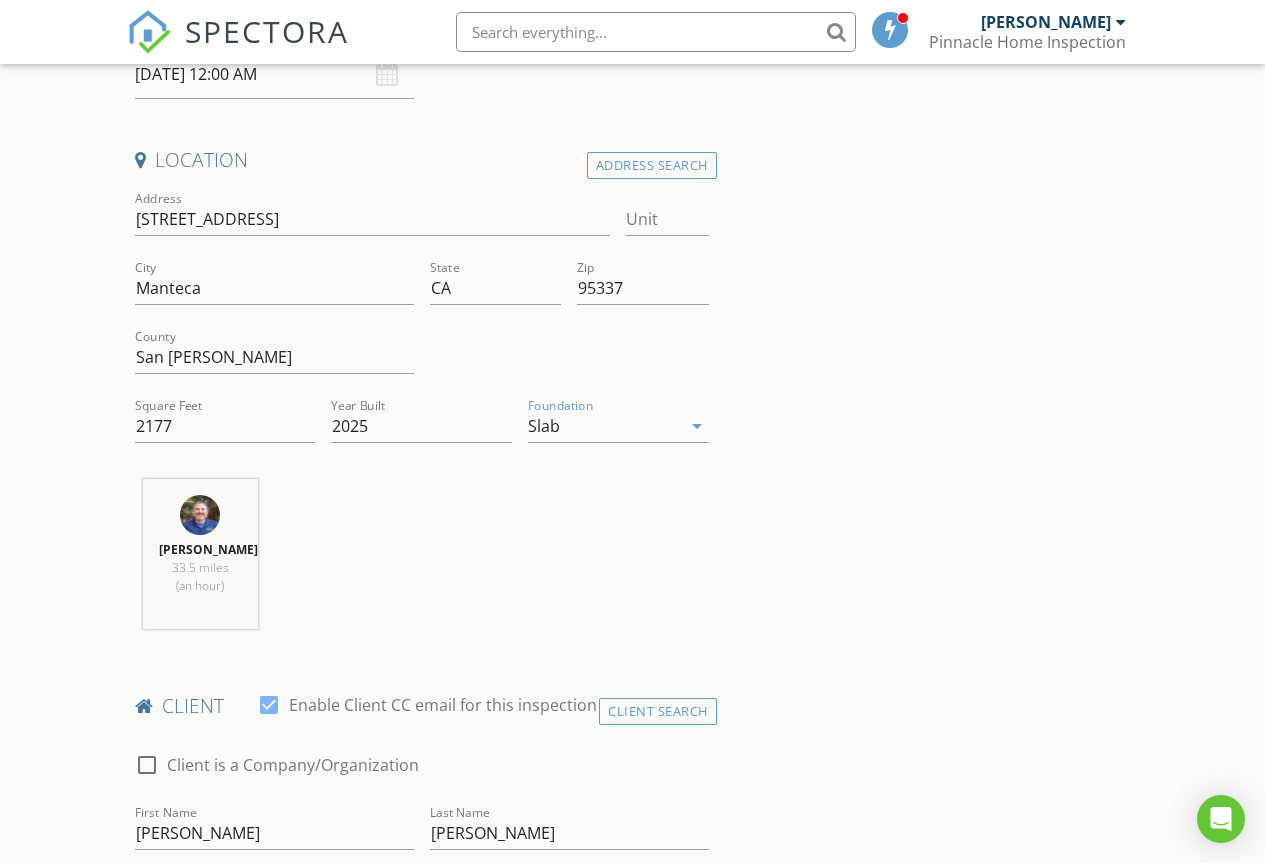 click on "Scott Fitzgerald     33.5 miles     (an hour)" at bounding box center [422, 562] 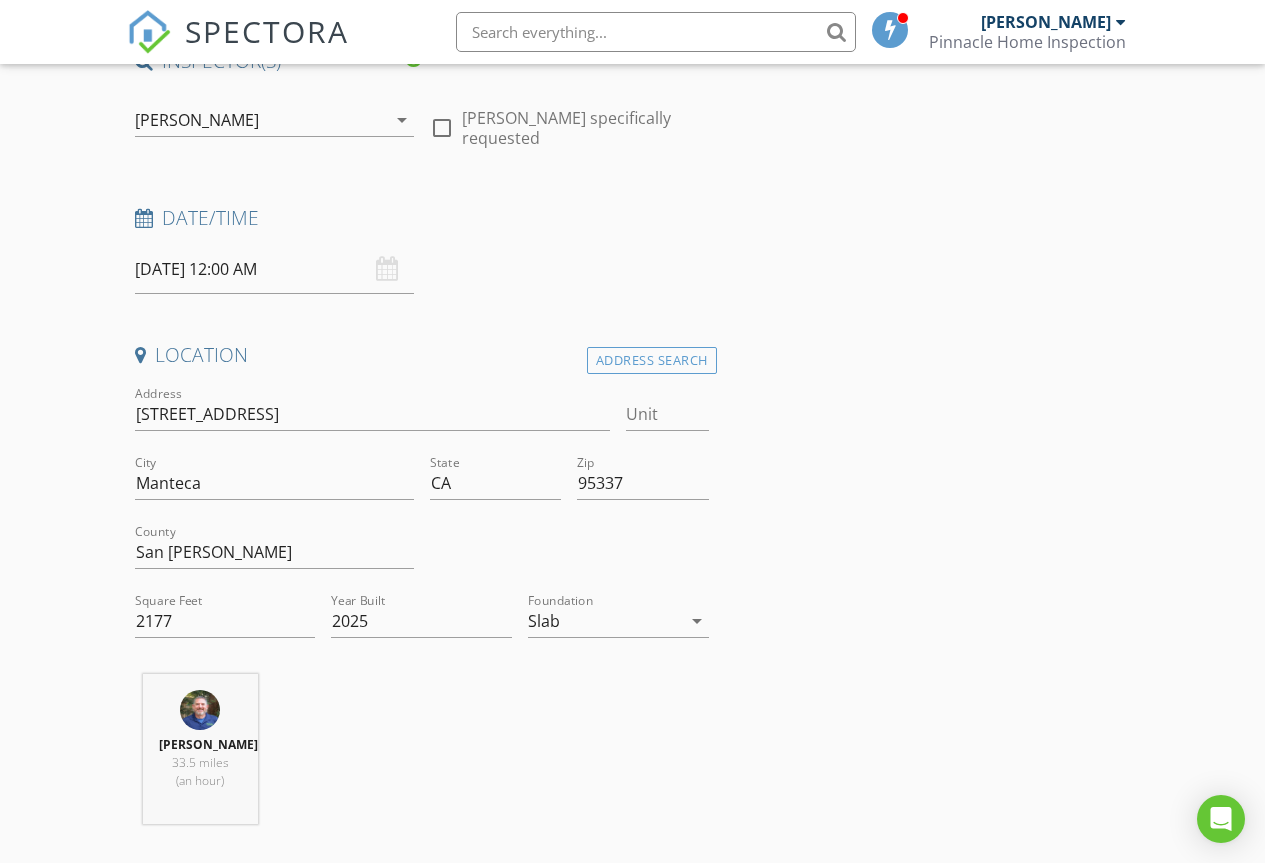 scroll, scrollTop: 200, scrollLeft: 0, axis: vertical 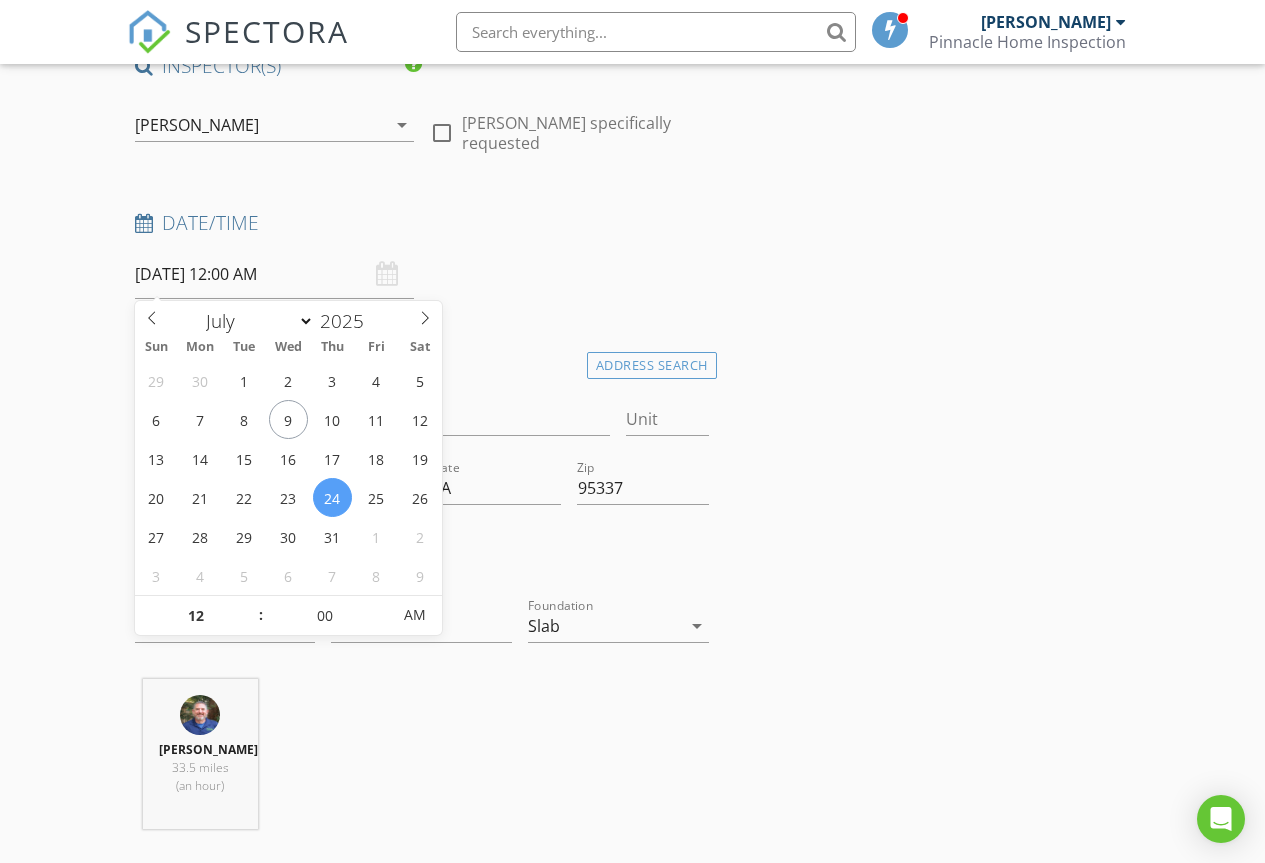 click on "07/24/2025 12:00 AM" at bounding box center (274, 274) 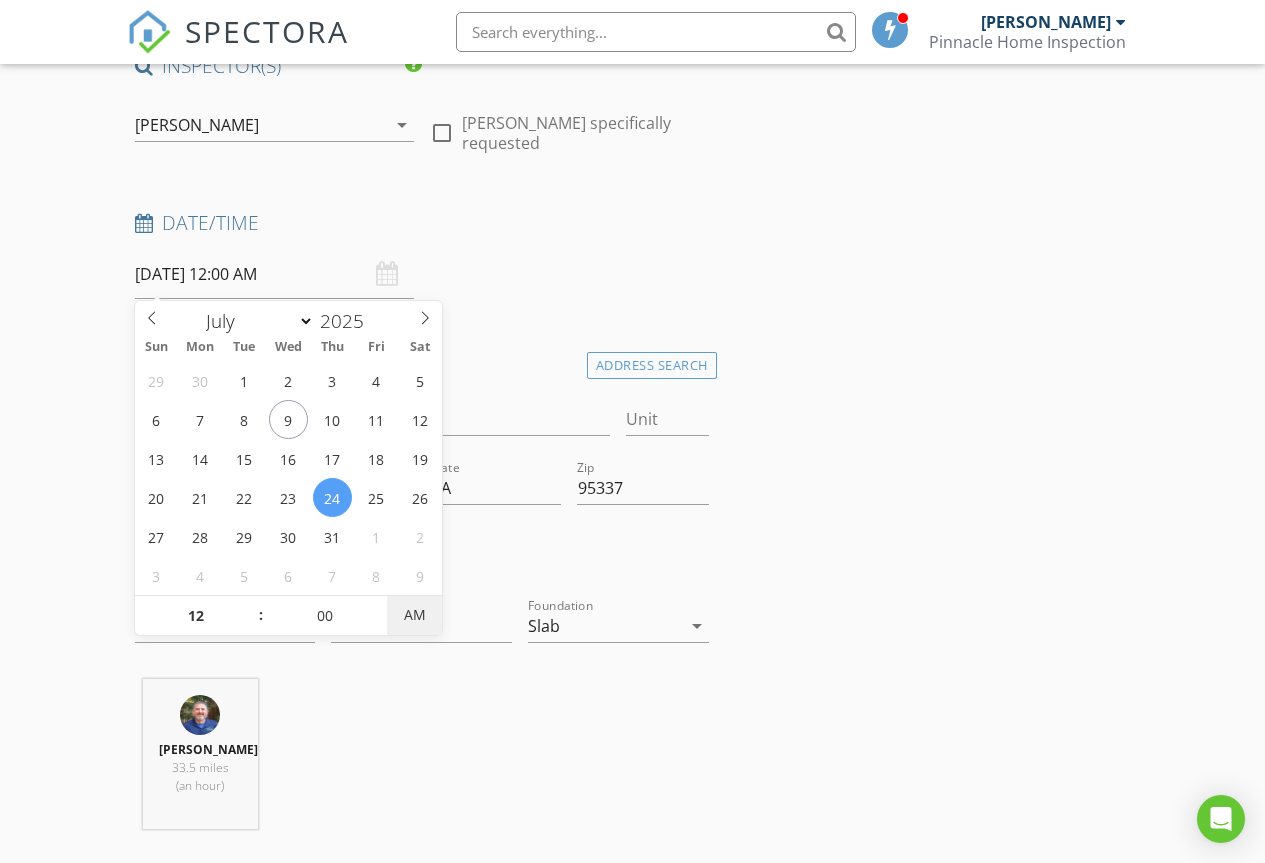type on "07/24/2025 12:00 PM" 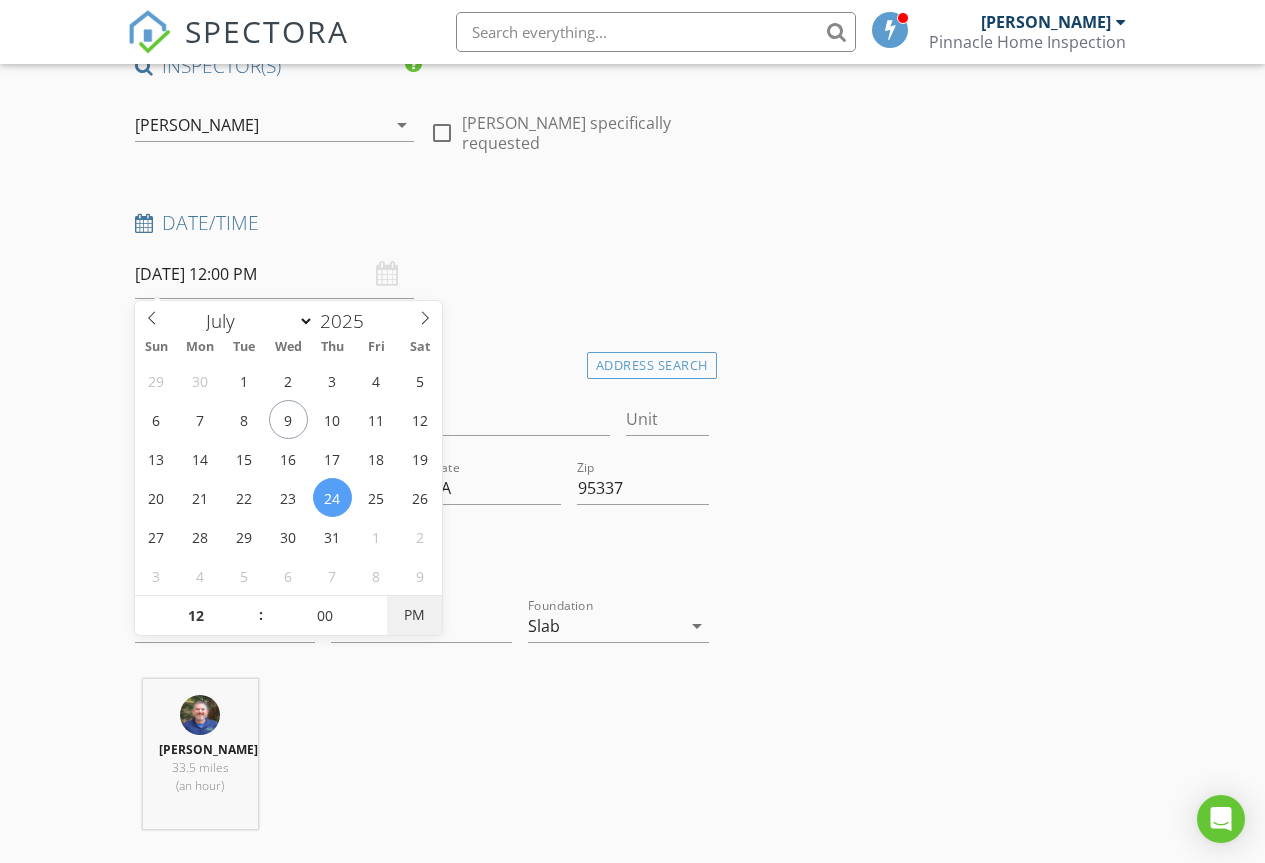 click on "PM" at bounding box center [414, 615] 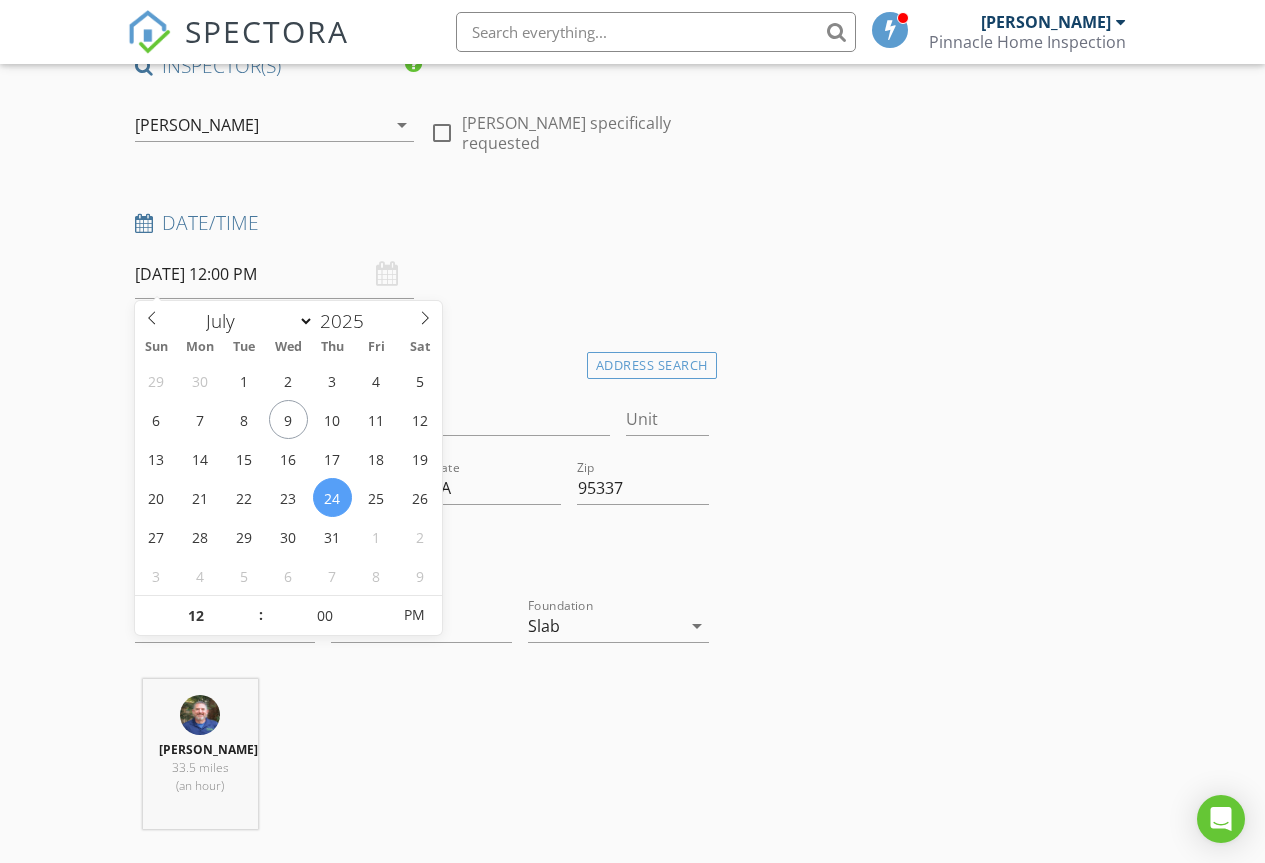 click on "New Inspection
Click here to use the New Order Form
INSPECTOR(S)
check_box   Scott Fitzgerald   PRIMARY   Scott Fitzgerald arrow_drop_down   check_box_outline_blank Scott Fitzgerald specifically requested
Date/Time
07/24/2025 12:00 PM
Location
Address Search       Address 2189 Break Ave   Unit   City Manteca   State CA   Zip 95337   County San Joaquin     Square Feet 2177   Year Built 2025   Foundation Slab arrow_drop_down     Scott Fitzgerald     33.5 miles     (an hour)
client
check_box Enable Client CC email for this inspection   Client Search     check_box_outline_blank Client is a Company/Organization     First Name Isaias   Last Name Casteneda   Email isaiascastaneda@ymail.com   CC Email   Phone 408-609-0427   Address   City   State   Zip       Notes   Private Notes
ADD ADDITIONAL client" at bounding box center (632, 1795) 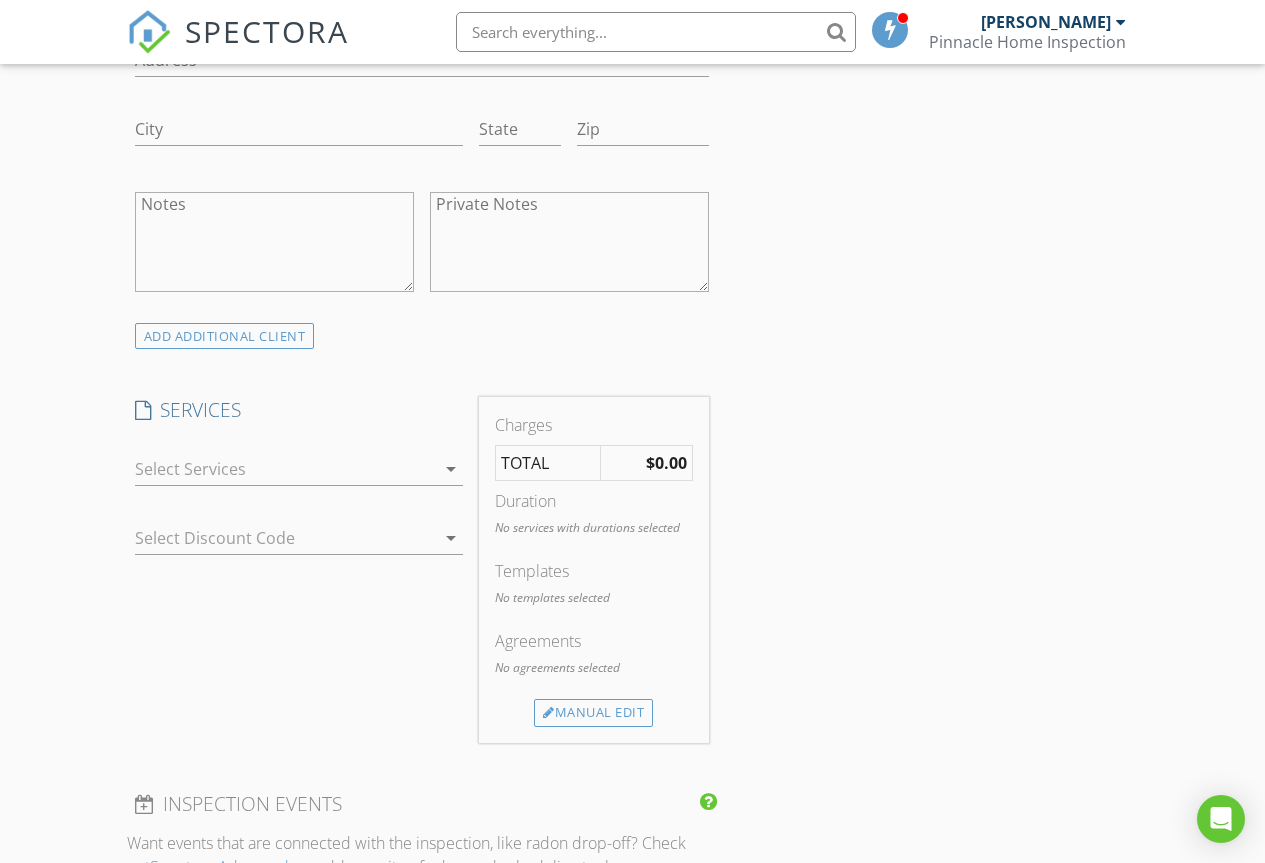scroll, scrollTop: 1400, scrollLeft: 0, axis: vertical 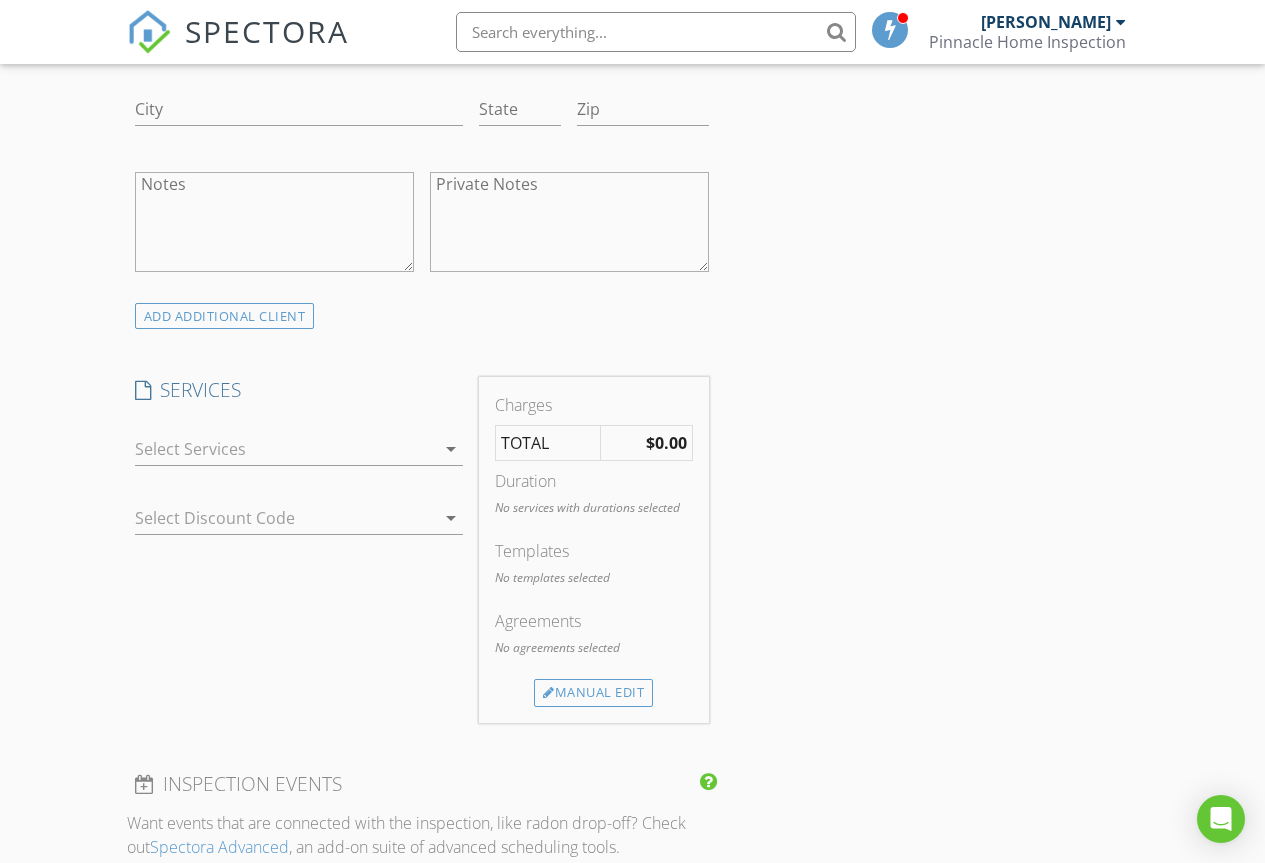 click at bounding box center (285, 449) 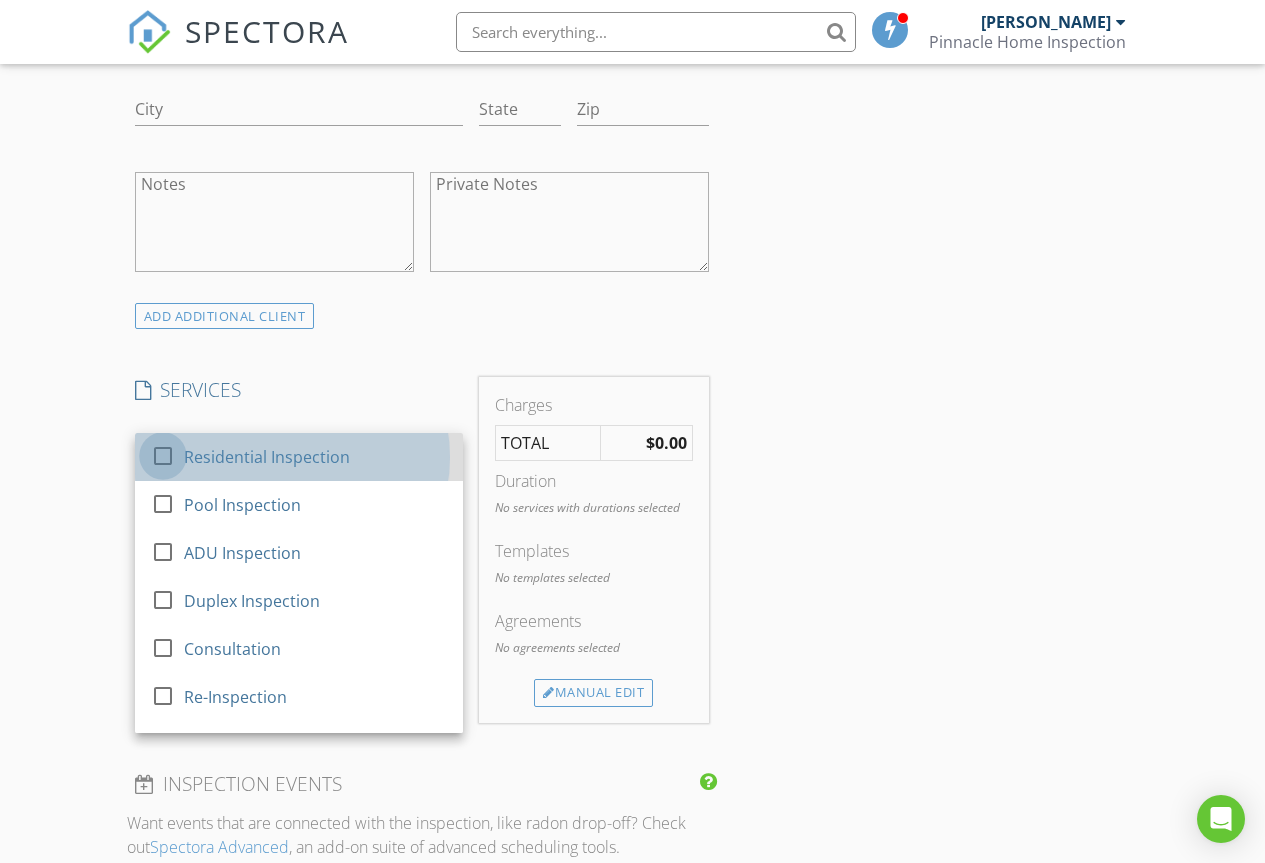 click at bounding box center (163, 456) 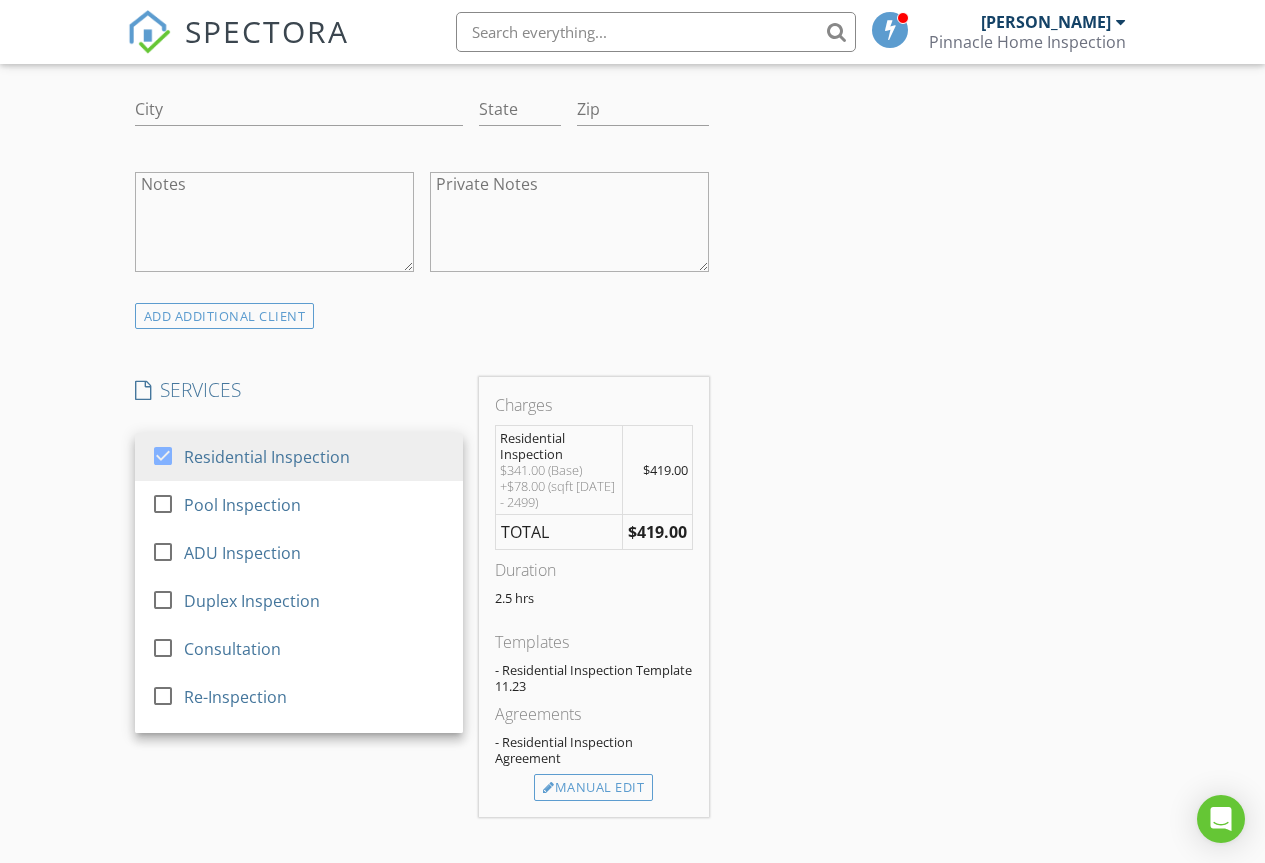 click on "New Inspection
Click here to use the New Order Form
INSPECTOR(S)
check_box   Scott Fitzgerald   PRIMARY   Scott Fitzgerald arrow_drop_down   check_box_outline_blank Scott Fitzgerald specifically requested
Date/Time
07/24/2025 12:00 PM
Location
Address Search       Address 2189 Break Ave   Unit   City Manteca   State CA   Zip 95337   County San Joaquin     Square Feet 2177   Year Built 2025   Foundation Slab arrow_drop_down     Scott Fitzgerald     33.5 miles     (an hour)
client
check_box Enable Client CC email for this inspection   Client Search     check_box_outline_blank Client is a Company/Organization     First Name Isaias   Last Name Casteneda   Email isaiascastaneda@ymail.com   CC Email   Phone 408-609-0427   Address   City   State   Zip       Notes   Private Notes
ADD ADDITIONAL client" at bounding box center (632, 642) 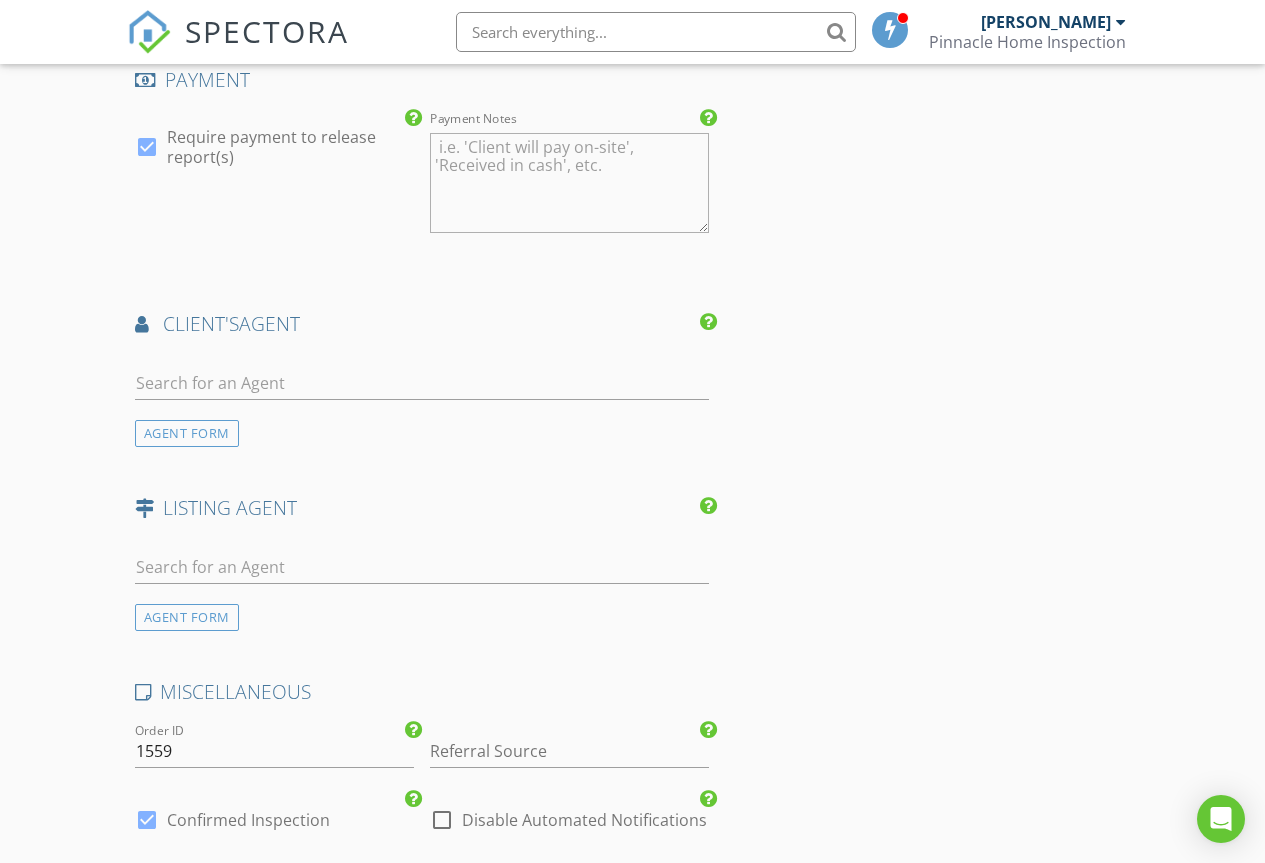 scroll, scrollTop: 2400, scrollLeft: 0, axis: vertical 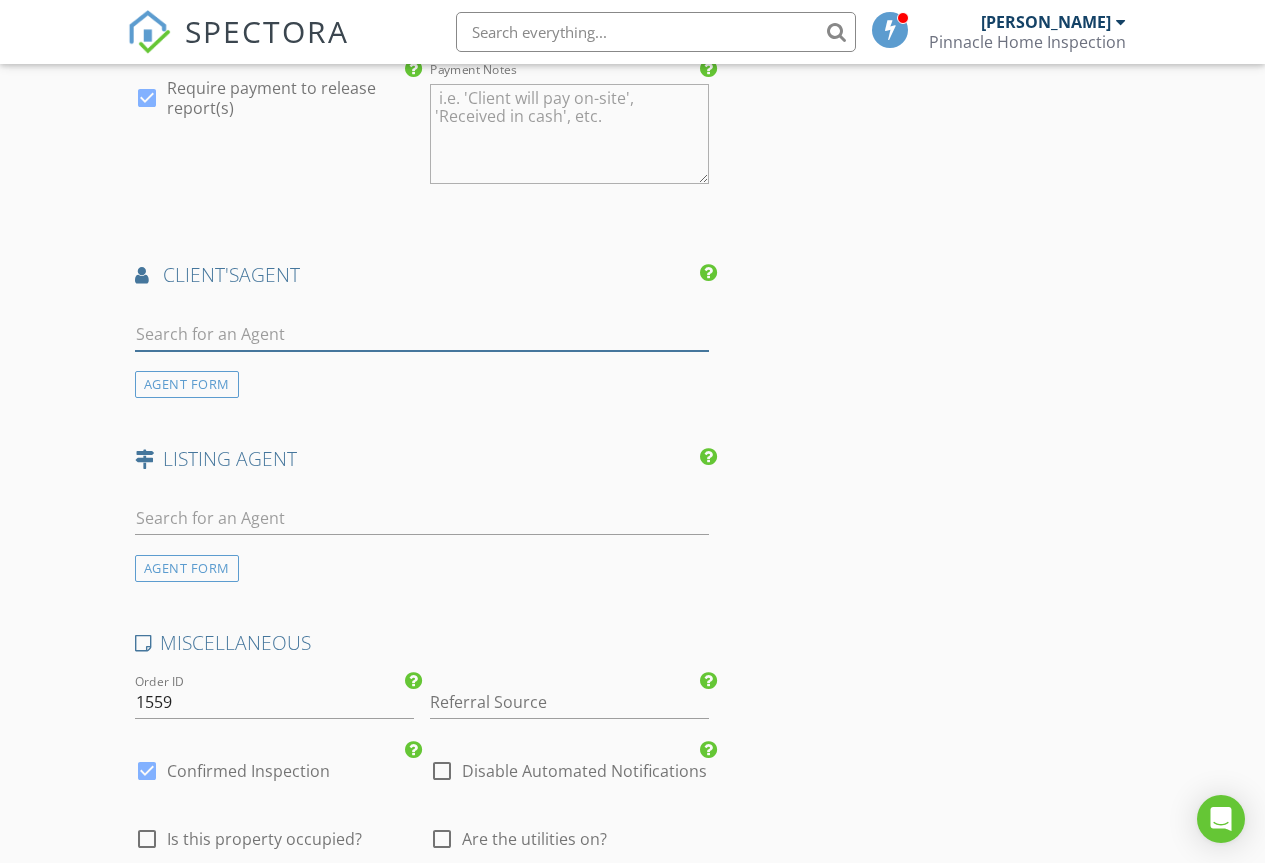 click at bounding box center (422, 334) 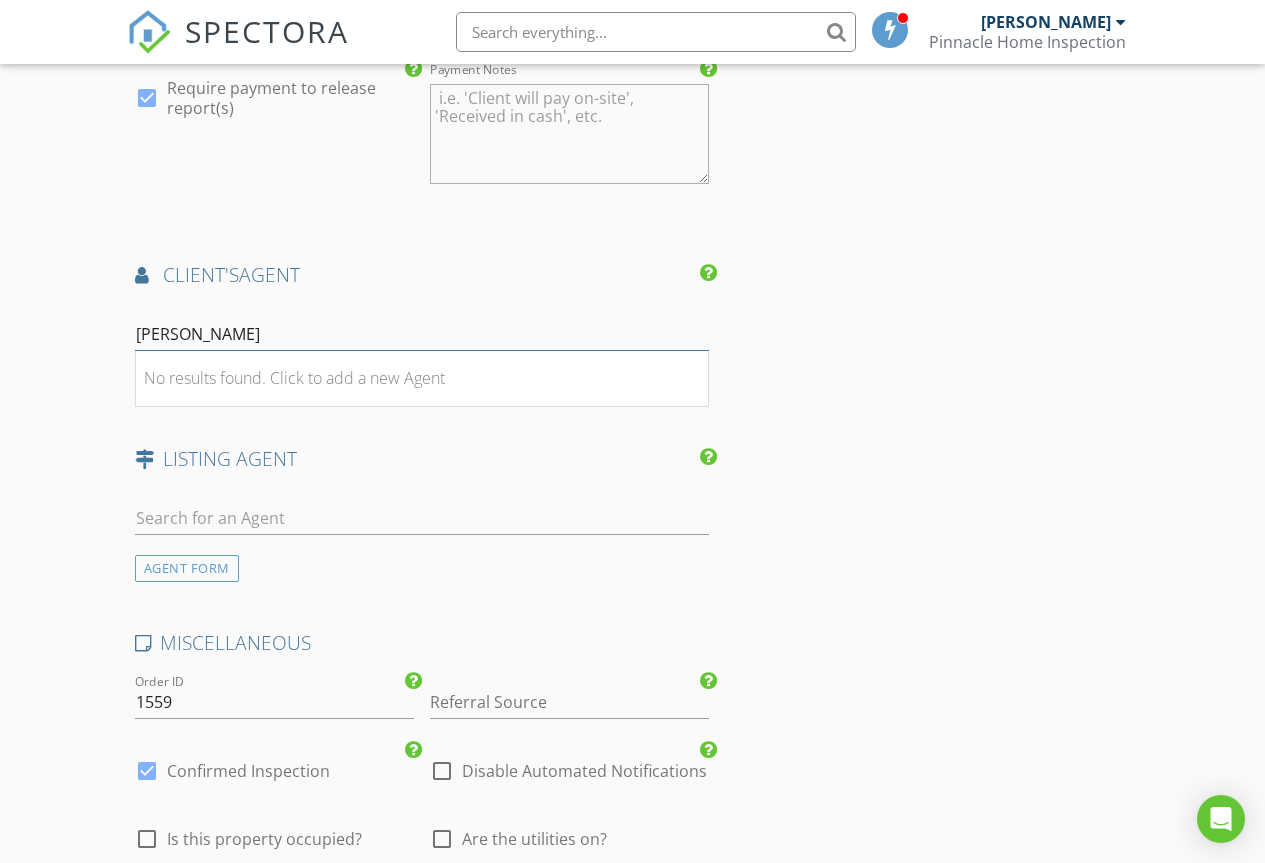 type on "Juan" 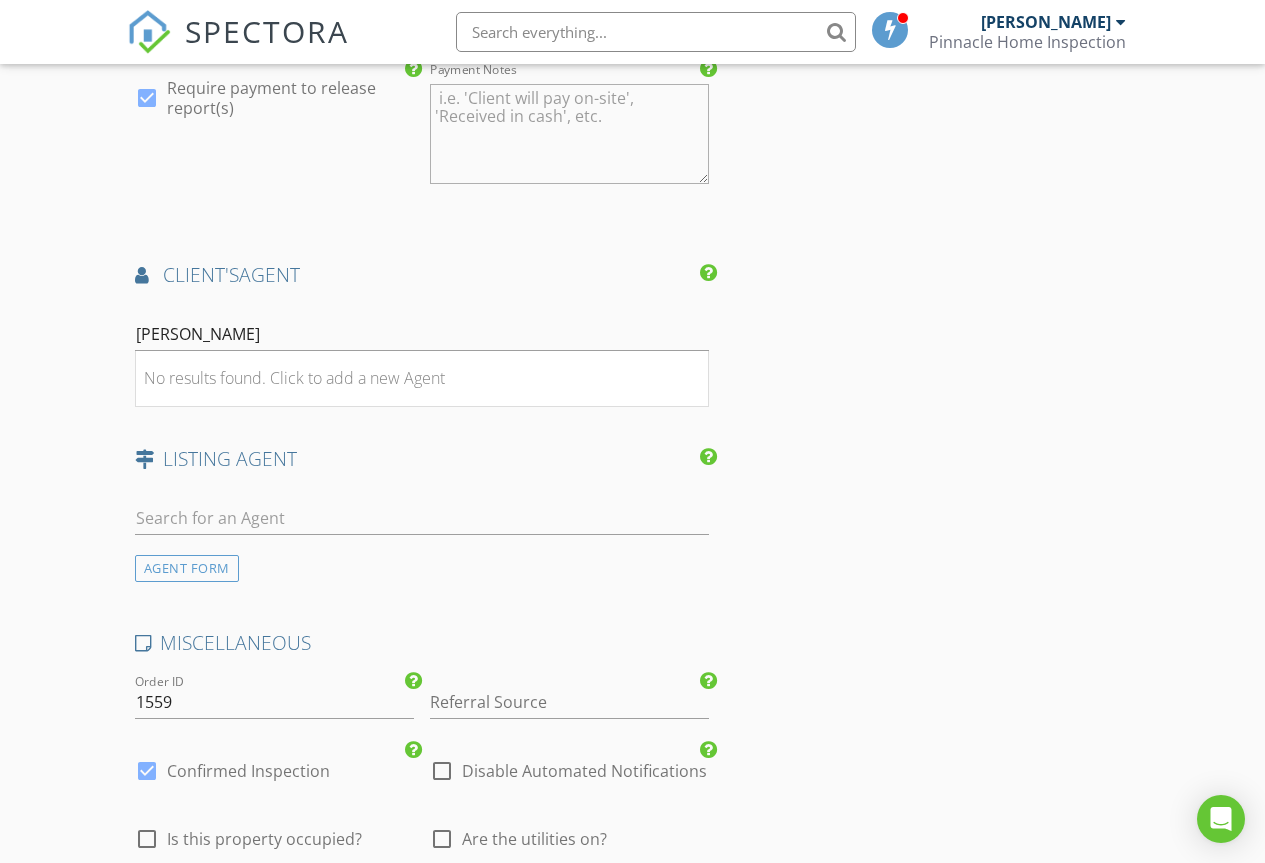 click on "INSPECTOR(S)
check_box   Scott Fitzgerald   PRIMARY   Scott Fitzgerald arrow_drop_down   check_box_outline_blank Scott Fitzgerald specifically requested
Date/Time
07/24/2025 12:00 PM
Location
Address Search       Address 2189 Break Ave   Unit   City Manteca   State CA   Zip 95337   County San Joaquin     Square Feet 2177   Year Built 2025   Foundation Slab arrow_drop_down     Scott Fitzgerald     33.5 miles     (an hour)
client
check_box Enable Client CC email for this inspection   Client Search     check_box_outline_blank Client is a Company/Organization     First Name Isaias   Last Name Casteneda   Email isaiascastaneda@ymail.com   CC Email   Phone 408-609-0427   Address   City   State   Zip       Notes   Private Notes
ADD ADDITIONAL client
SERVICES
check_box" at bounding box center [633, -323] 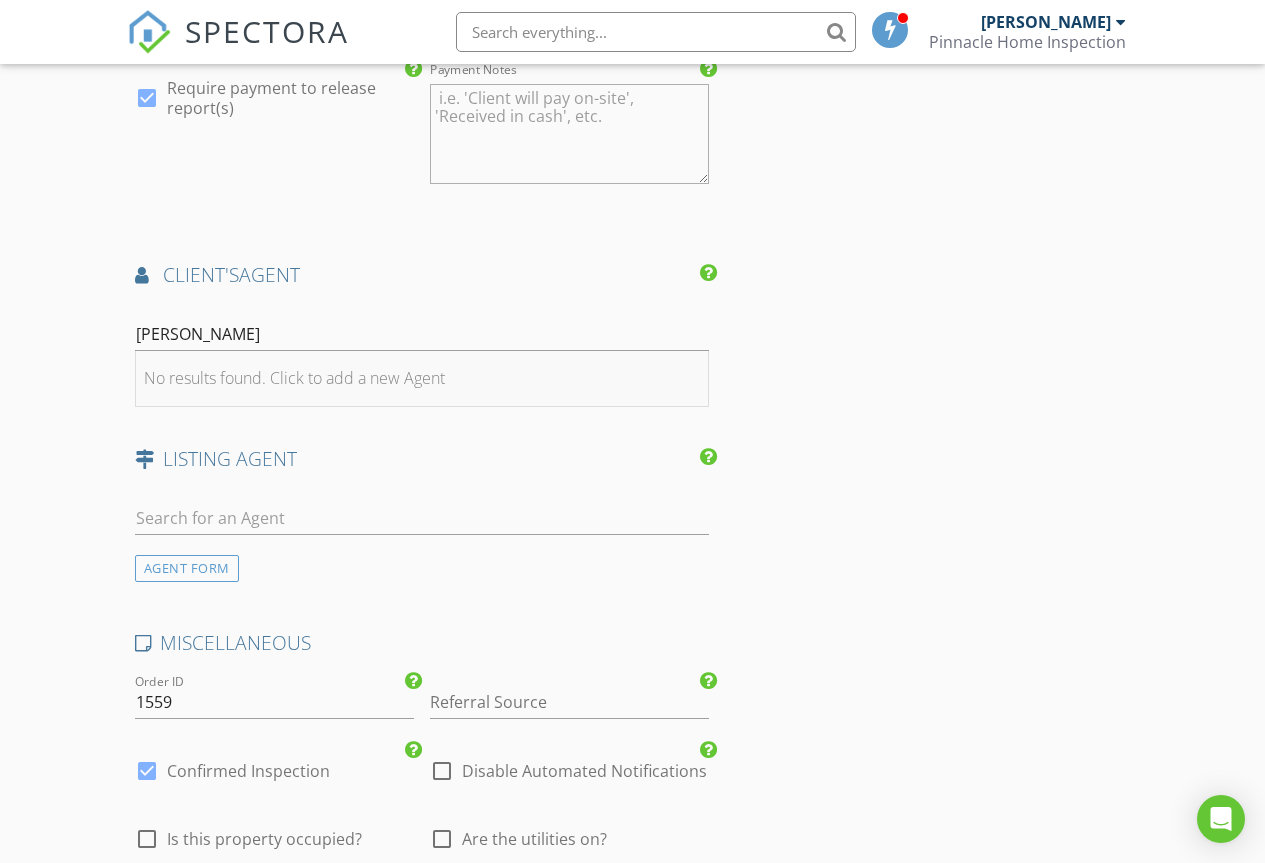 click on "No results found. Click to add a new Agent" at bounding box center [294, 378] 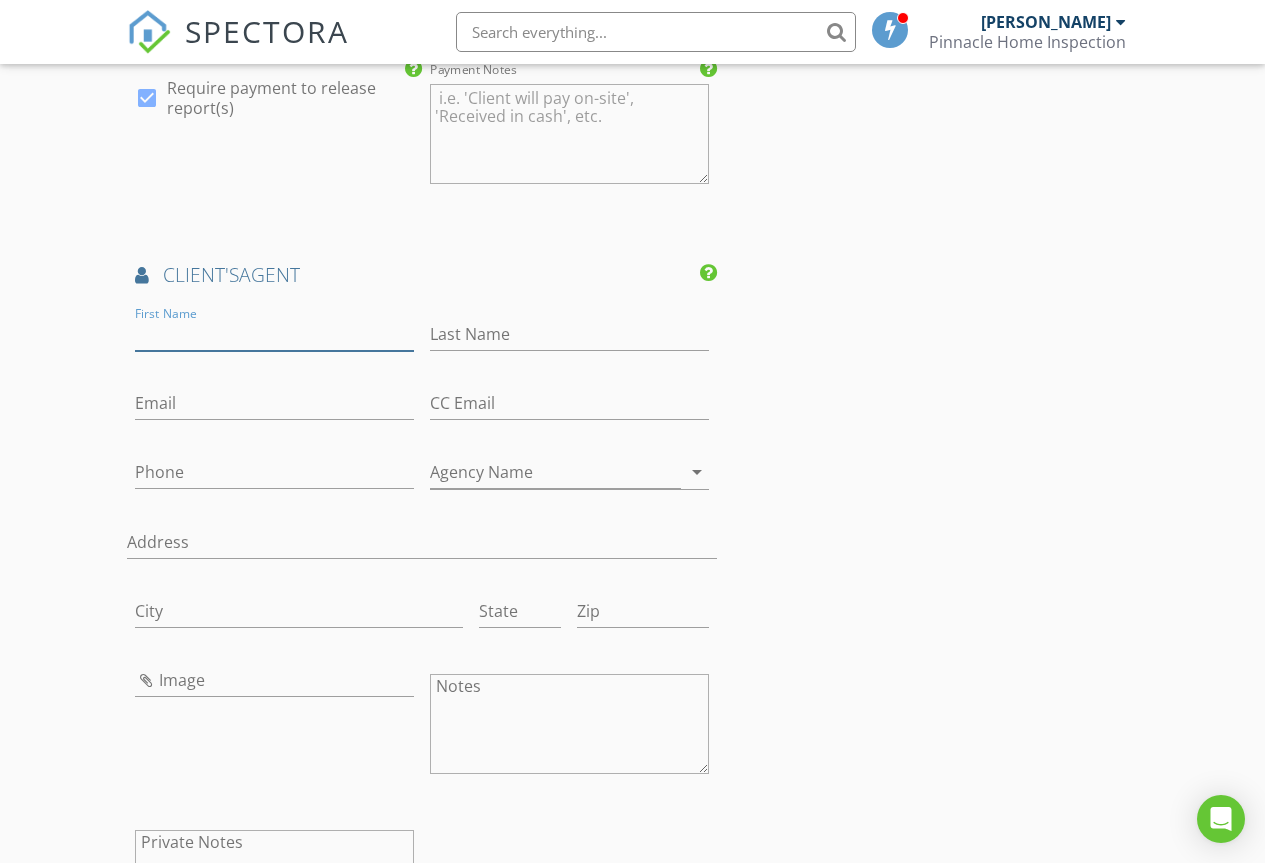 click on "First Name" at bounding box center (274, 334) 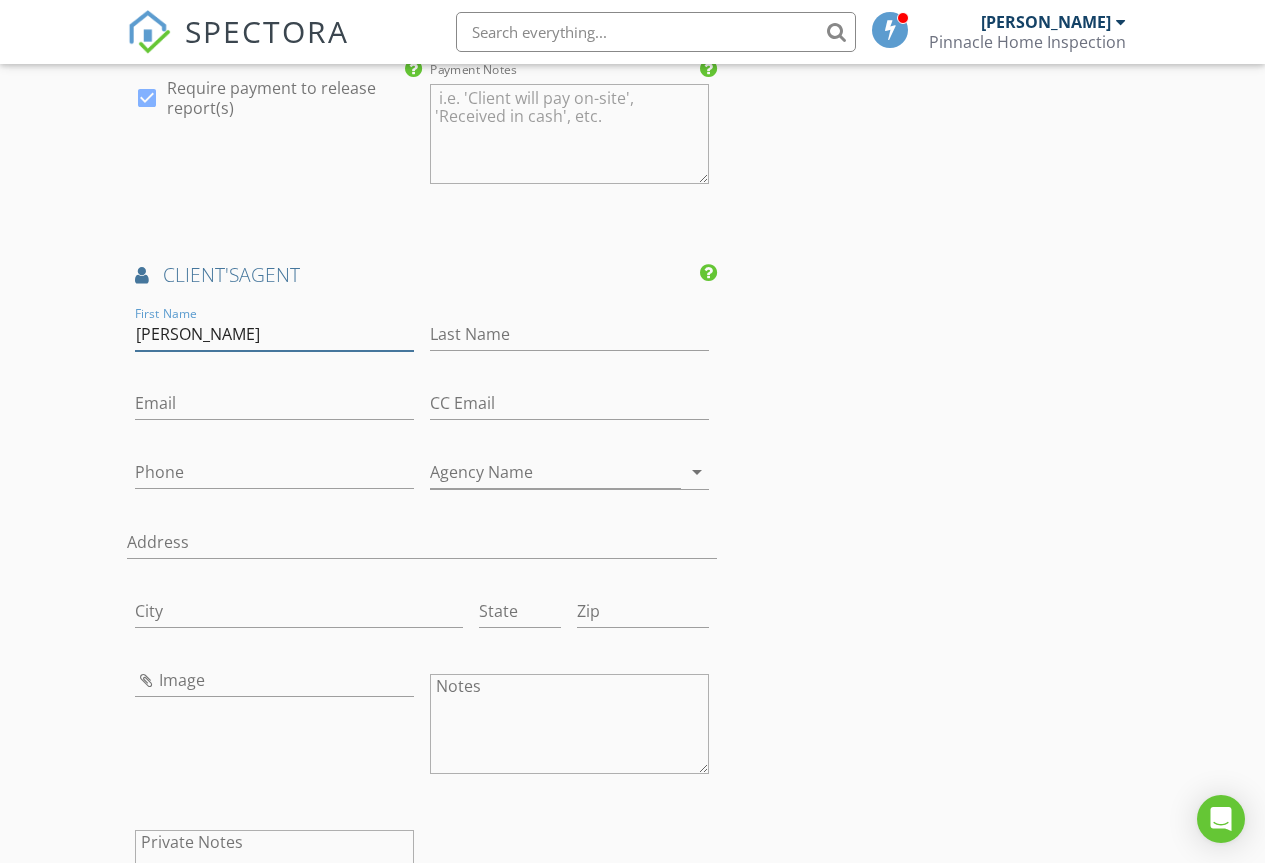type on "Juan" 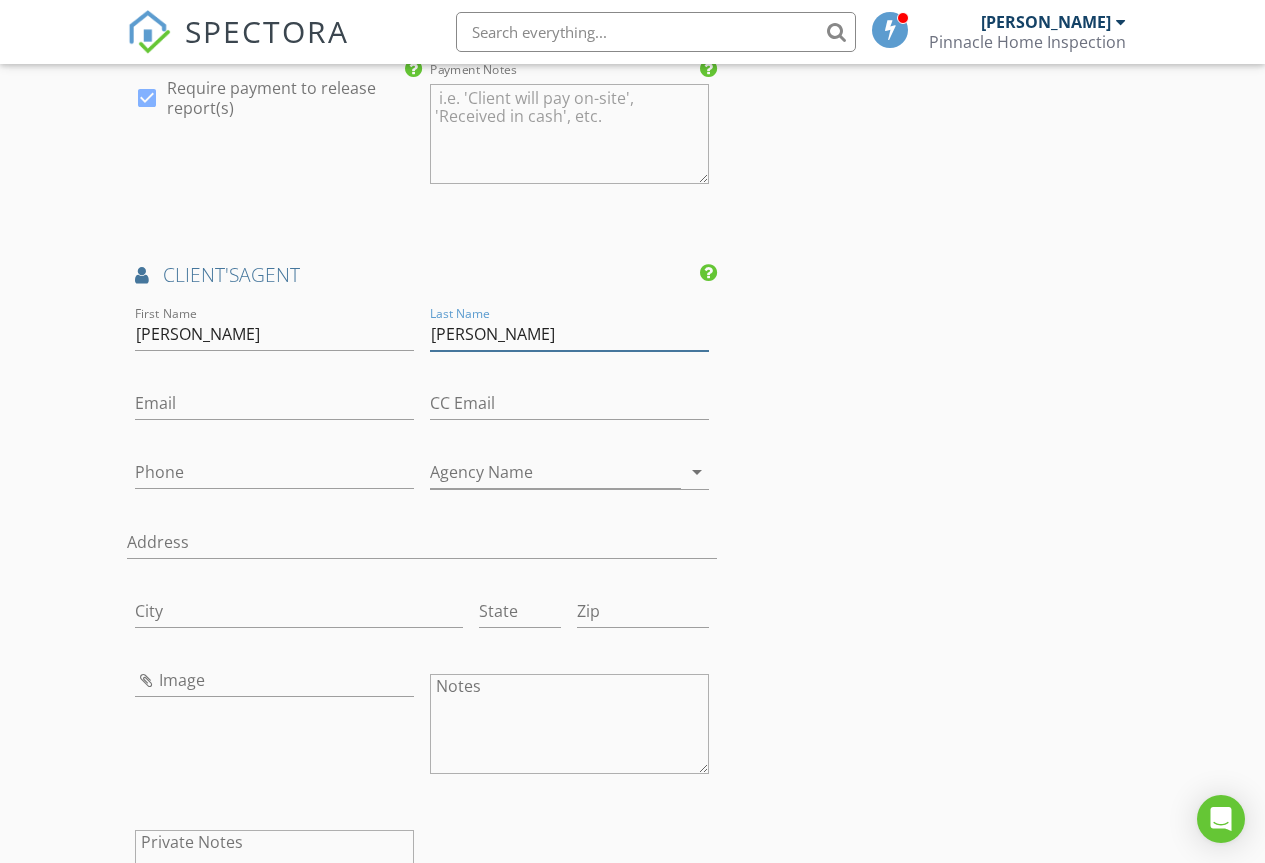type on "Ramirez" 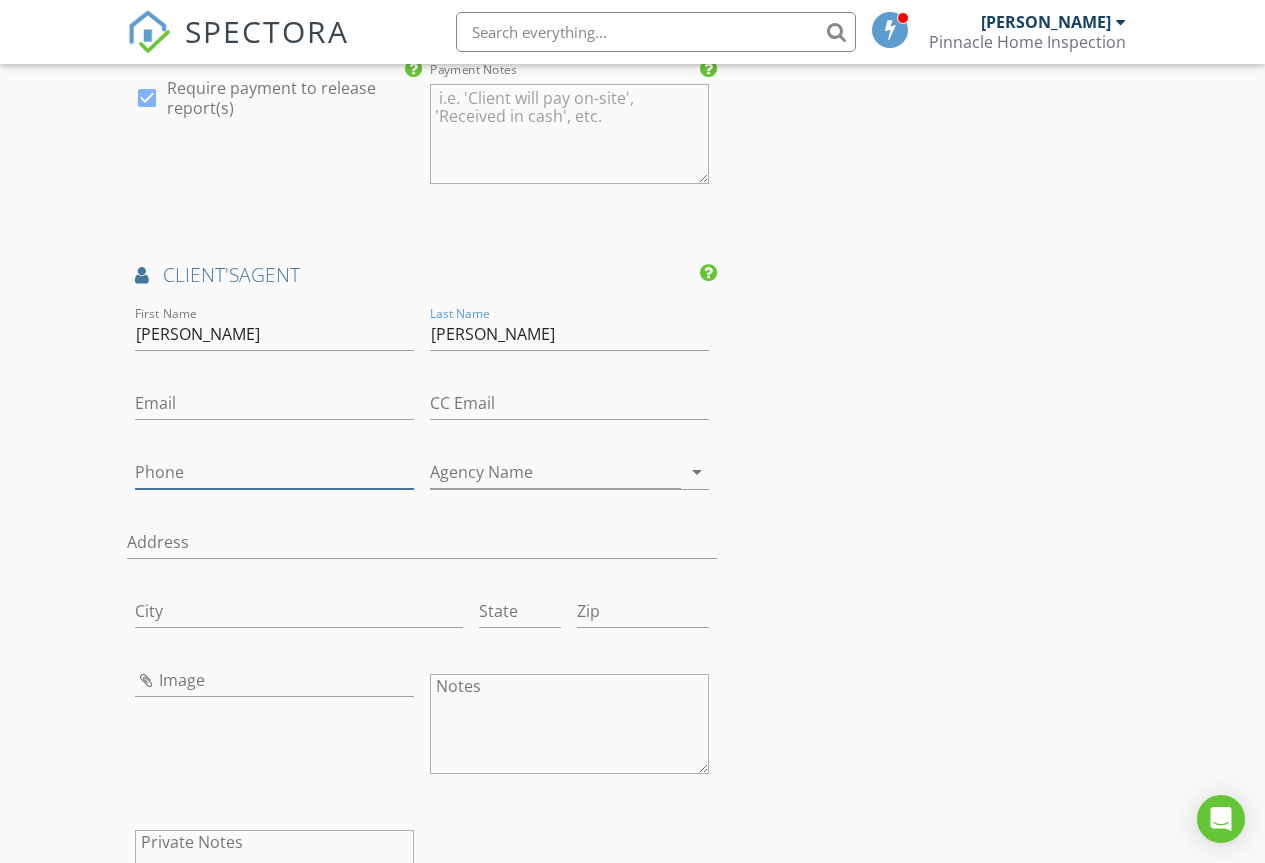 click on "Phone" at bounding box center (274, 472) 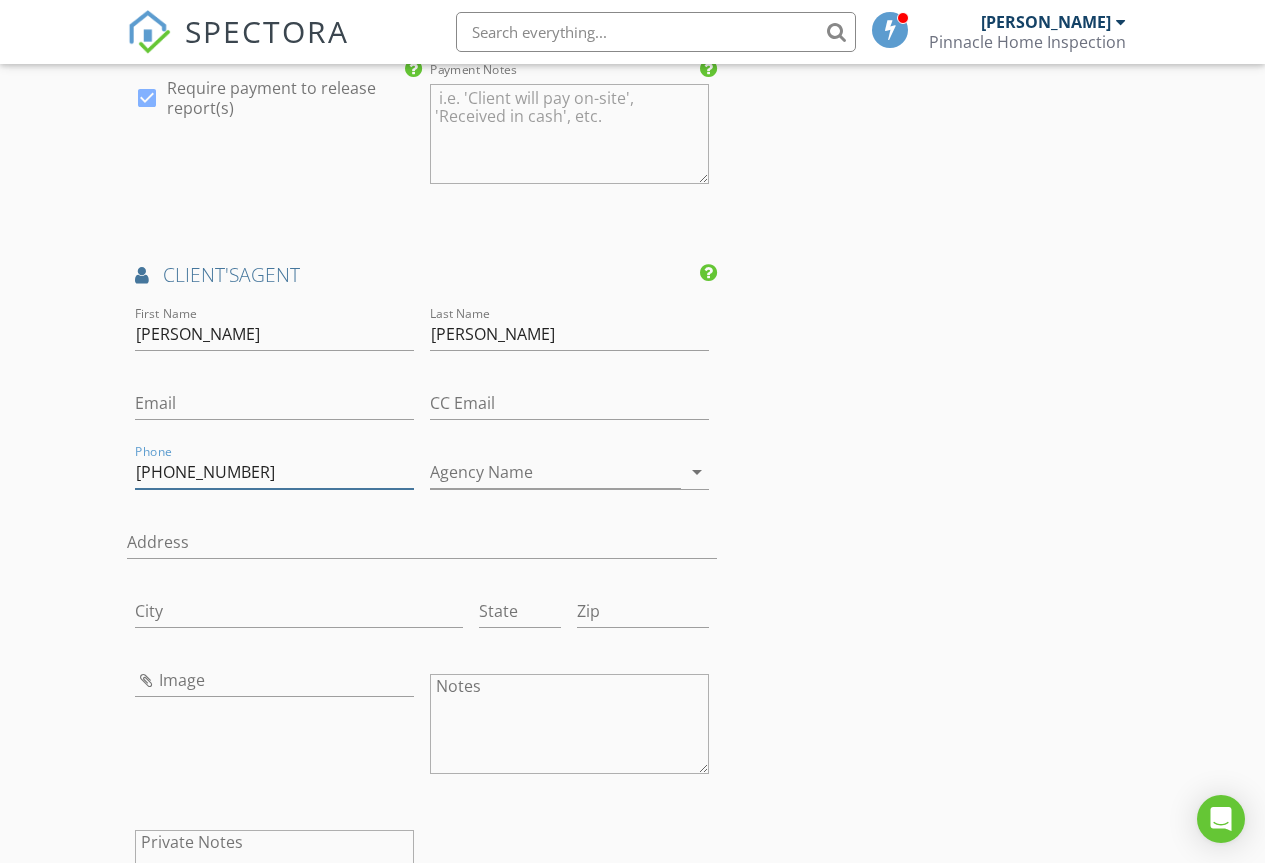 type on "[PHONE_NUMBER]" 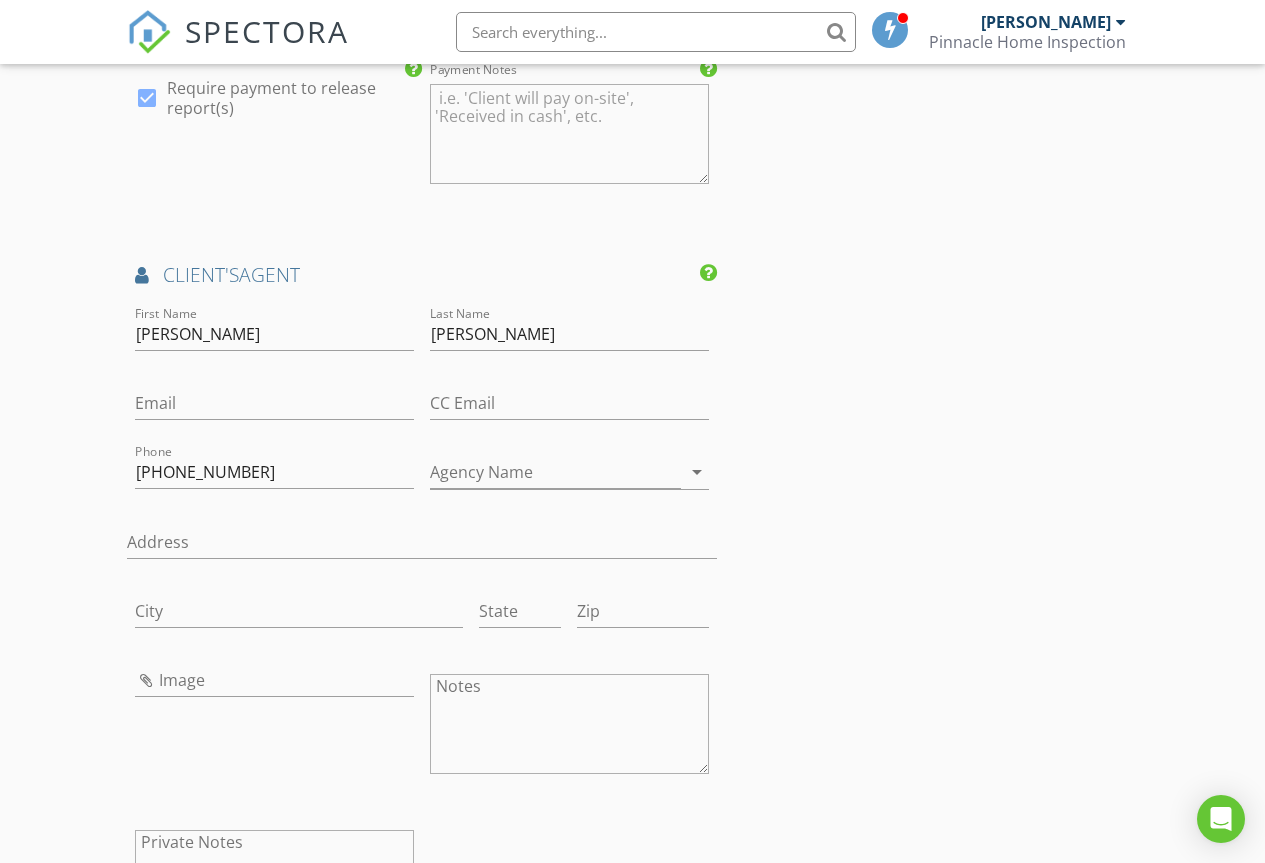 click on "INSPECTOR(S)
check_box   Scott Fitzgerald   PRIMARY   Scott Fitzgerald arrow_drop_down   check_box_outline_blank Scott Fitzgerald specifically requested
Date/Time
07/24/2025 12:00 PM
Location
Address Search       Address 2189 Break Ave   Unit   City Manteca   State CA   Zip 95337   County San Joaquin     Square Feet 2177   Year Built 2025   Foundation Slab arrow_drop_down     Scott Fitzgerald     33.5 miles     (an hour)
client
check_box Enable Client CC email for this inspection   Client Search     check_box_outline_blank Client is a Company/Organization     First Name Isaias   Last Name Casteneda   Email isaiascastaneda@ymail.com   CC Email   Phone 408-609-0427   Address   City   State   Zip       Notes   Private Notes
ADD ADDITIONAL client
SERVICES
check_box" at bounding box center (633, -28) 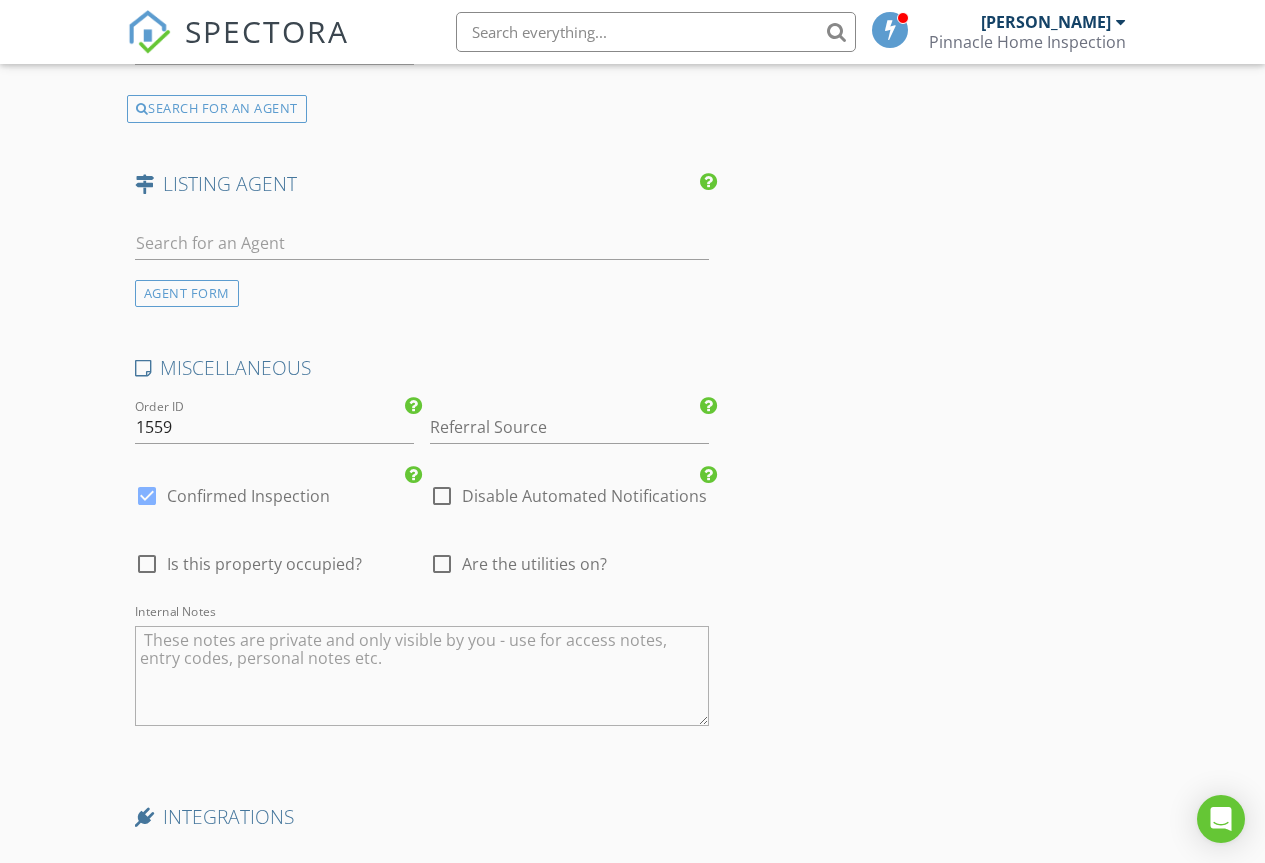 scroll, scrollTop: 3300, scrollLeft: 0, axis: vertical 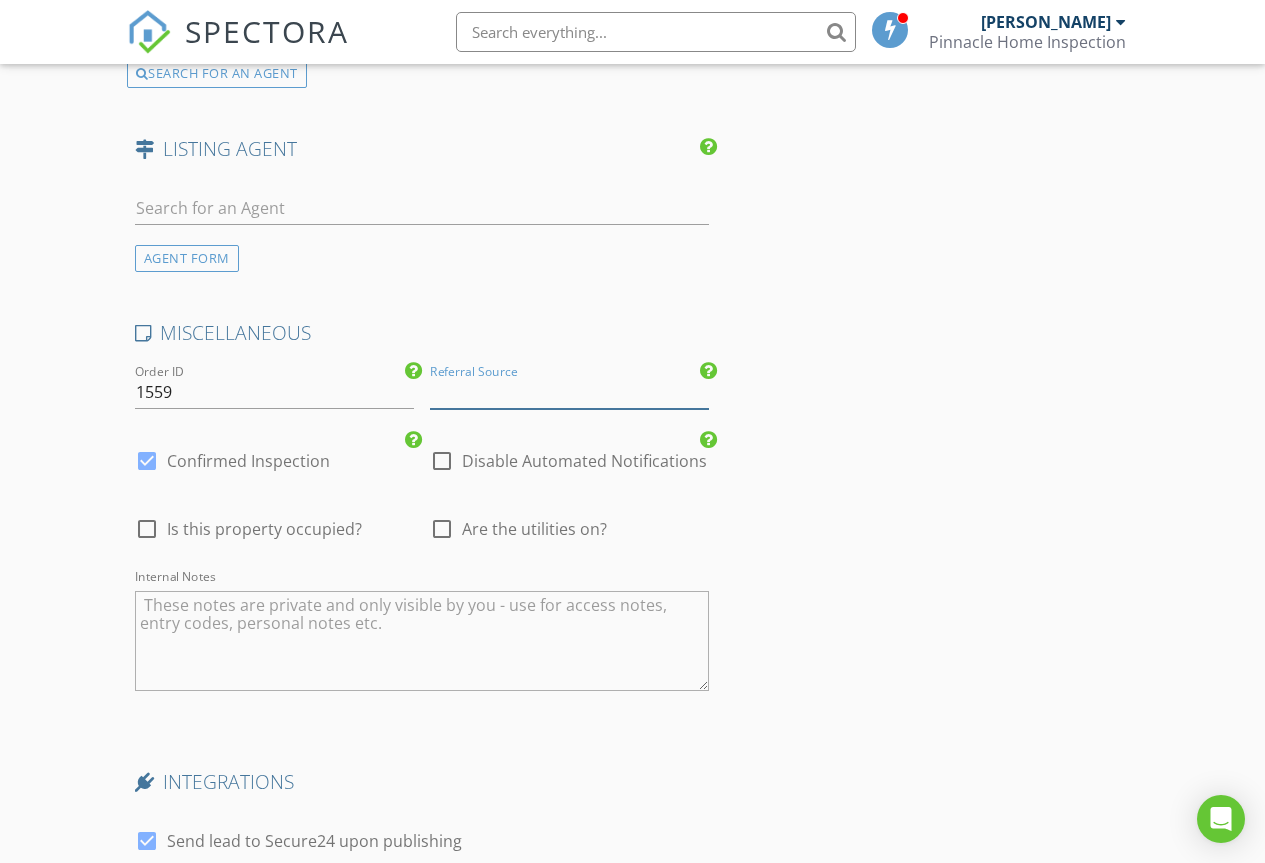 click at bounding box center (569, 392) 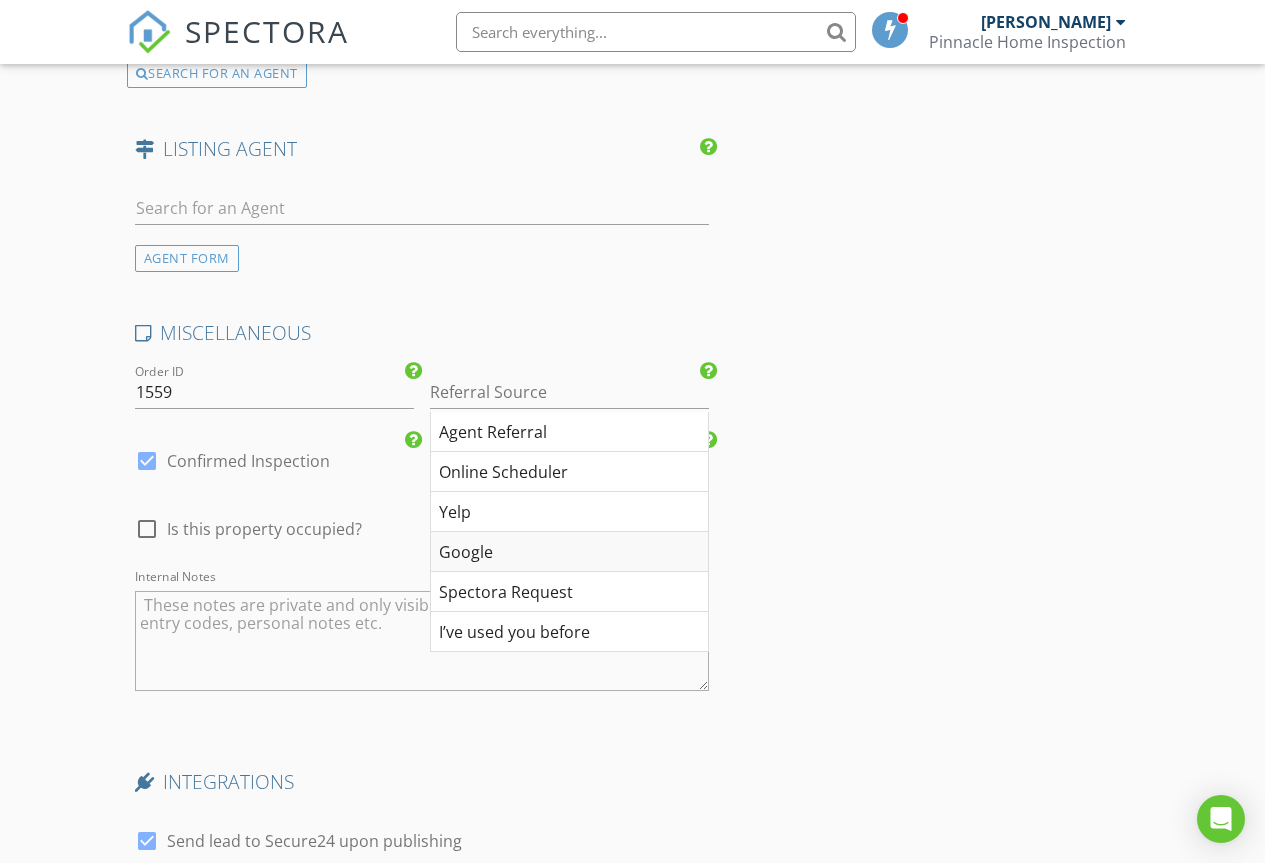 click on "Google" at bounding box center [569, 552] 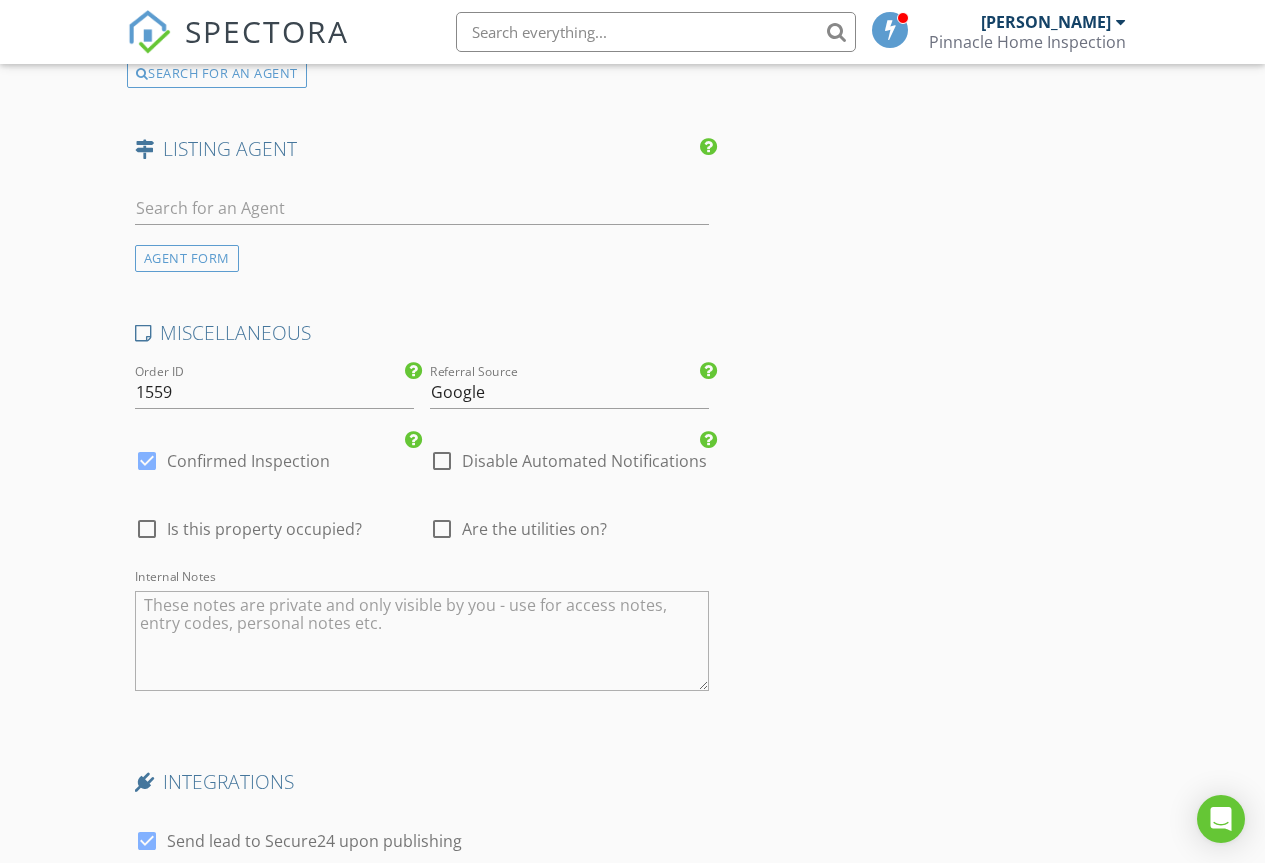 scroll, scrollTop: 3400, scrollLeft: 0, axis: vertical 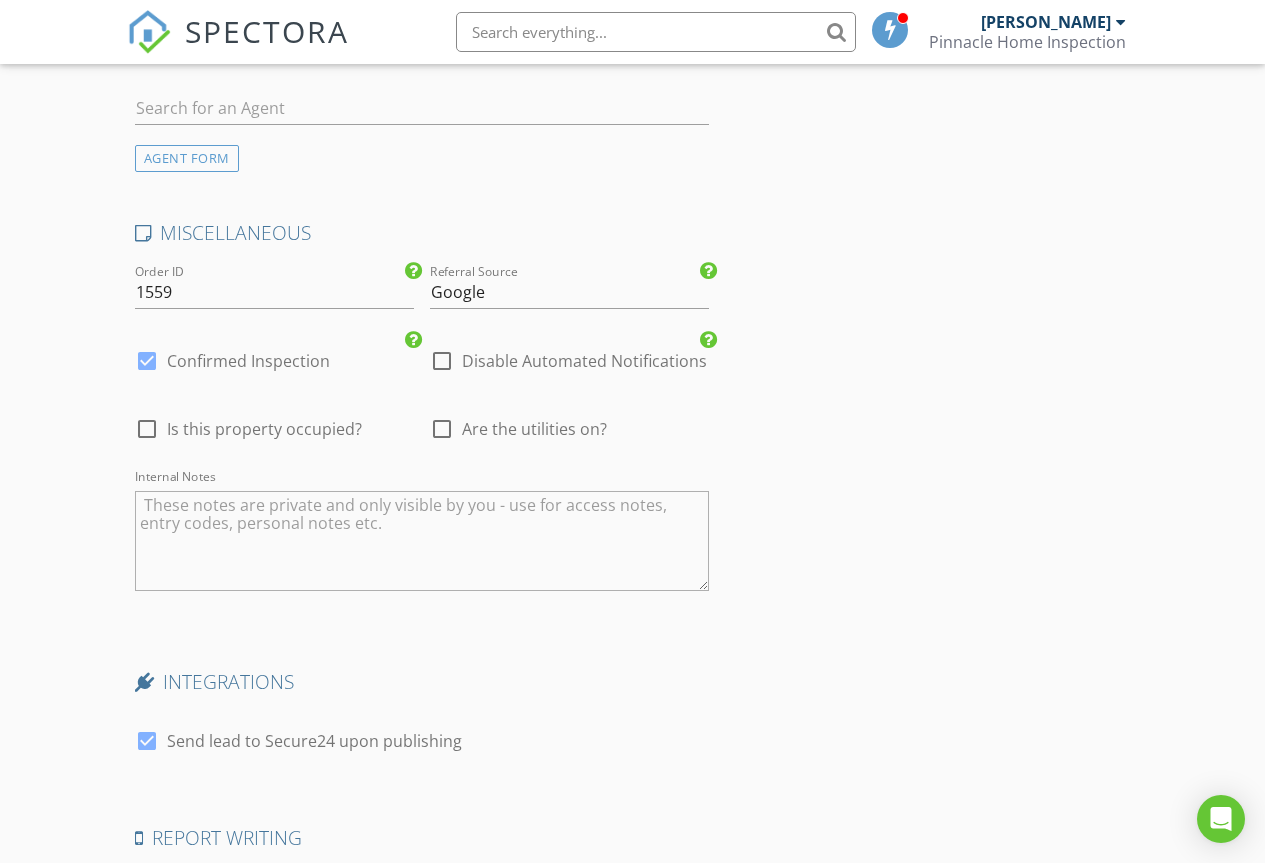 click at bounding box center (442, 429) 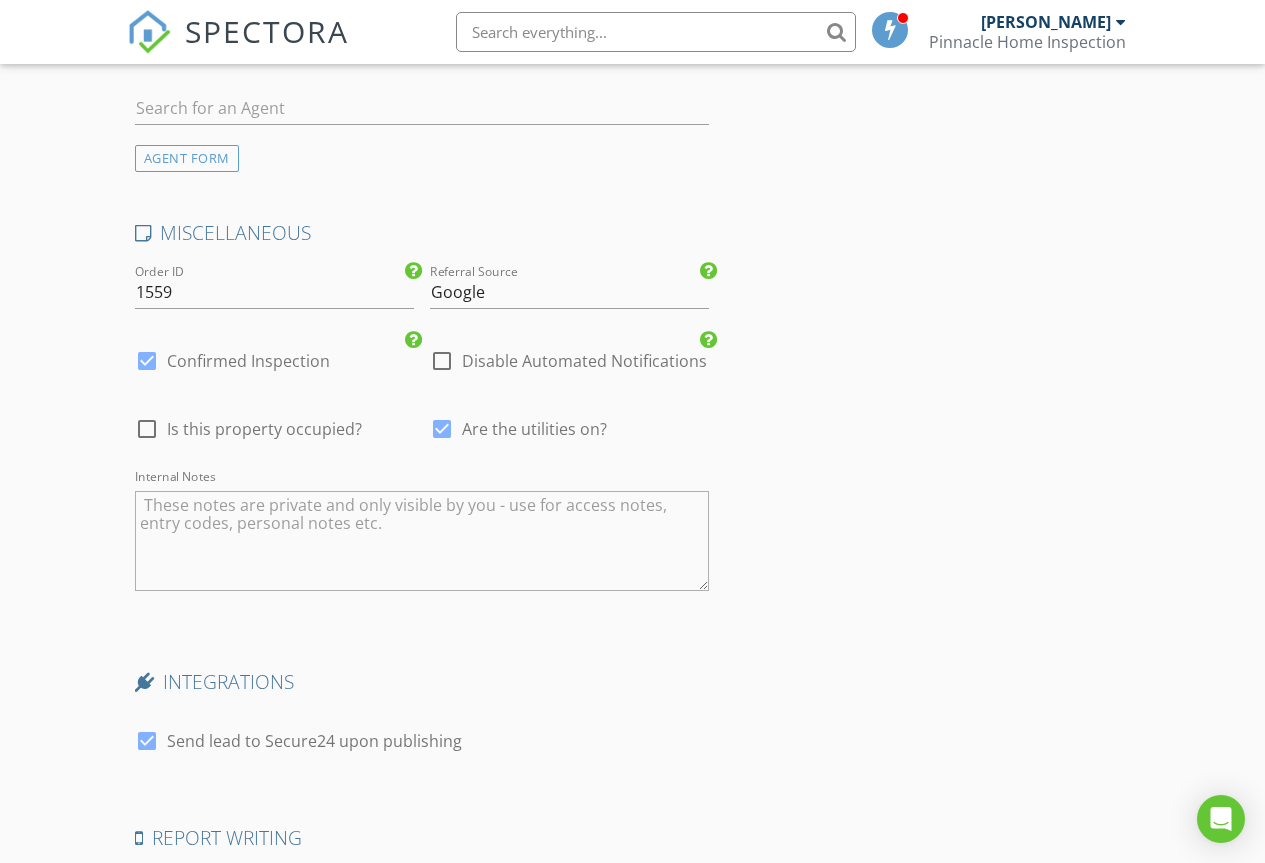 click at bounding box center (422, 541) 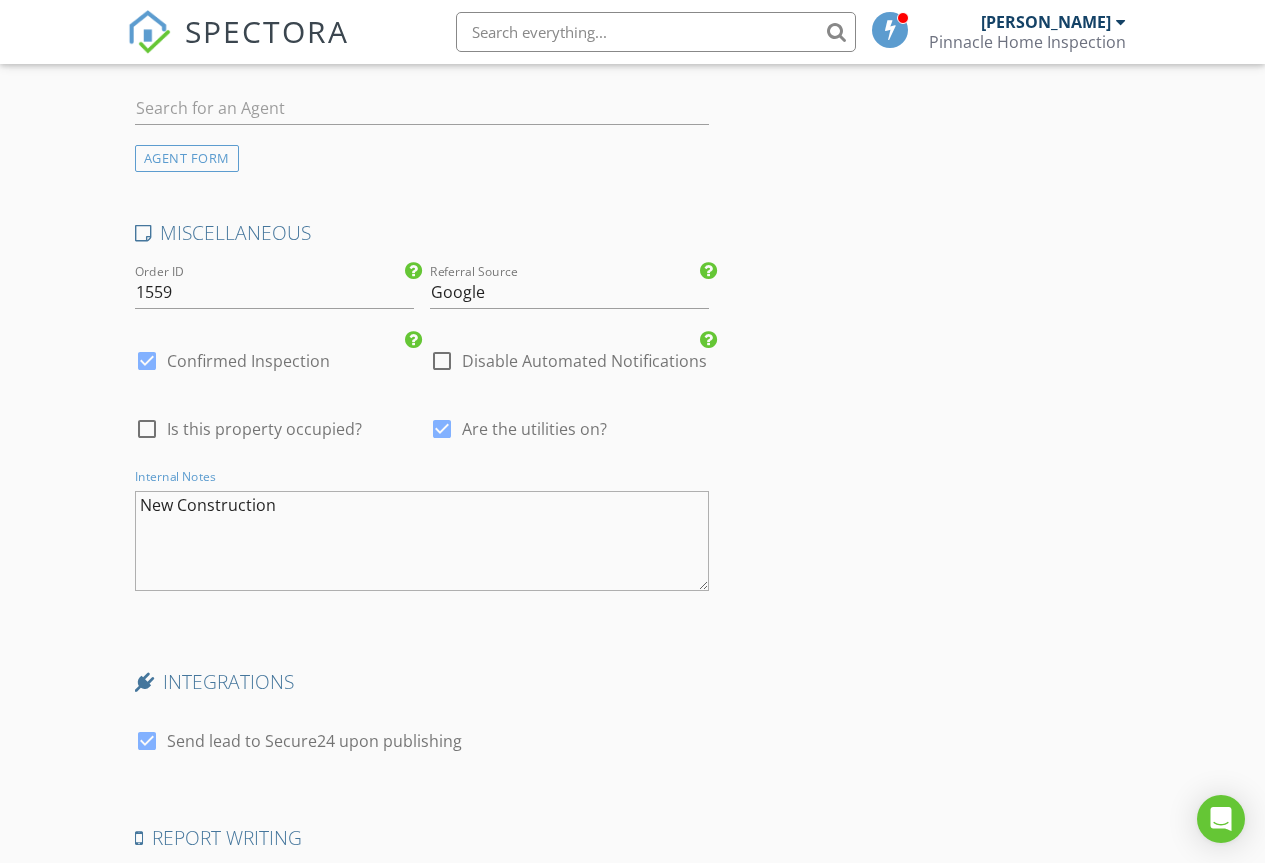 type on "New Construction" 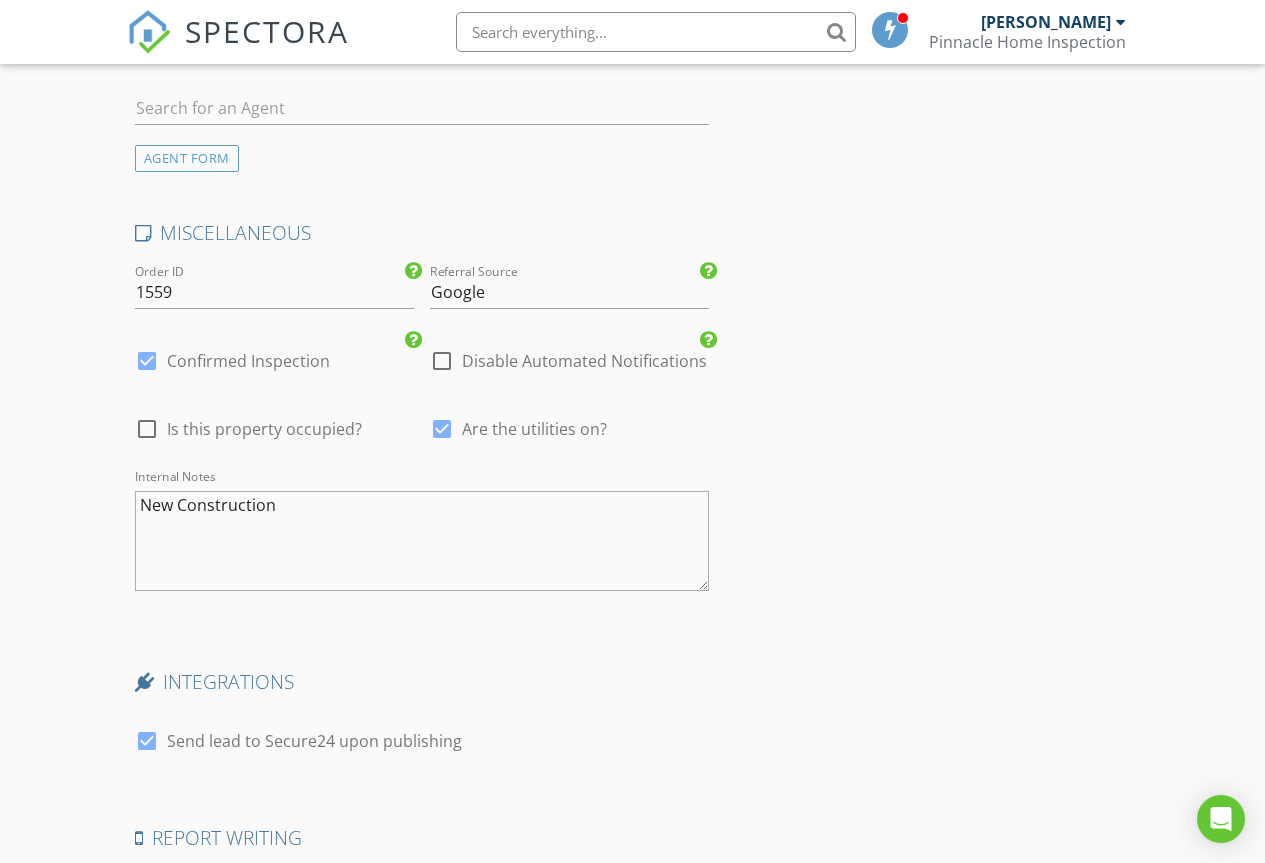 click on "INSPECTOR(S)
check_box   Scott Fitzgerald   PRIMARY   Scott Fitzgerald arrow_drop_down   check_box_outline_blank Scott Fitzgerald specifically requested
Date/Time
07/24/2025 12:00 PM
Location
Address Search       Address 2189 Break Ave   Unit   City Manteca   State CA   Zip 95337   County San Joaquin     Square Feet 2177   Year Built 2025   Foundation Slab arrow_drop_down     Scott Fitzgerald     33.5 miles     (an hour)
client
check_box Enable Client CC email for this inspection   Client Search     check_box_outline_blank Client is a Company/Organization     First Name Isaias   Last Name Casteneda   Email isaiascastaneda@ymail.com   CC Email   Phone 408-609-0427   Address   City   State   Zip       Notes   Private Notes
ADD ADDITIONAL client
SERVICES
check_box" at bounding box center (633, -1028) 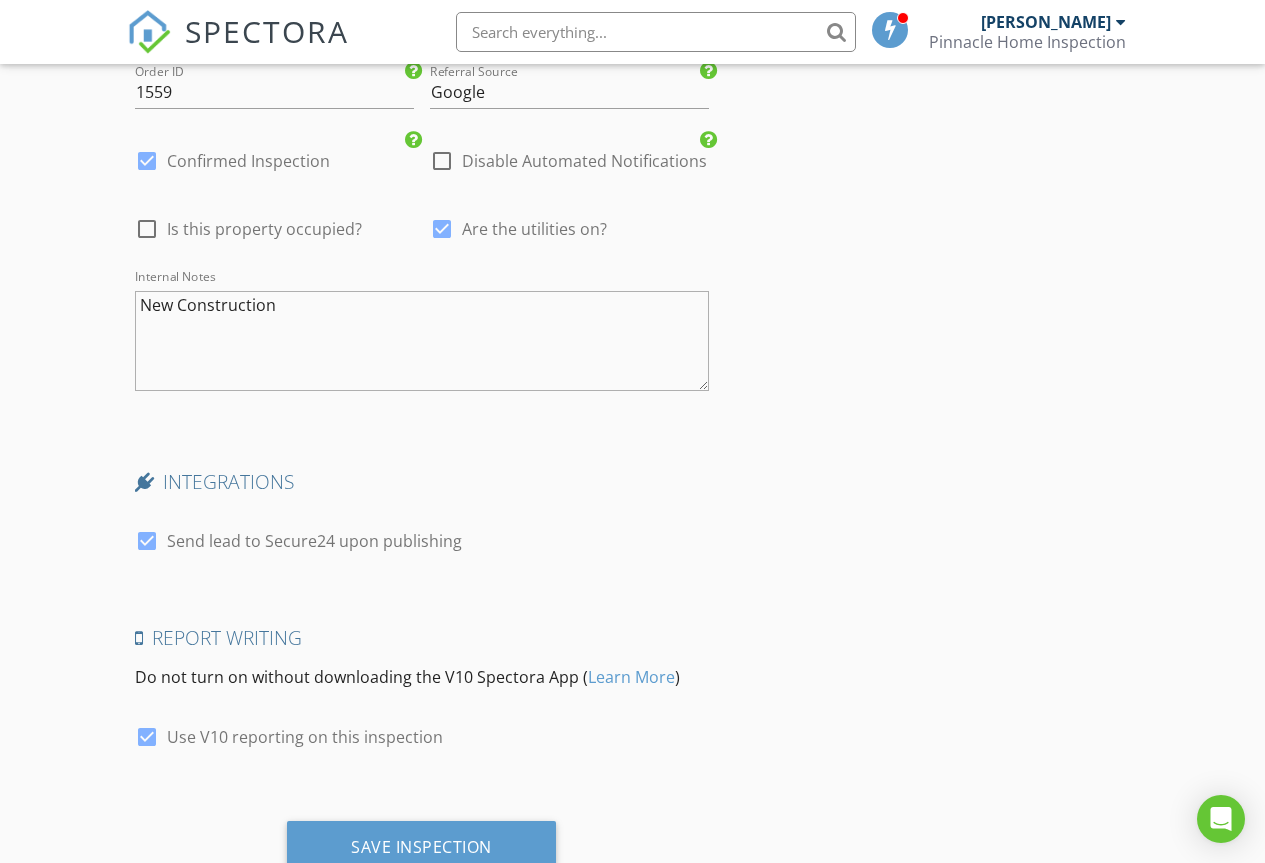 scroll, scrollTop: 3693, scrollLeft: 0, axis: vertical 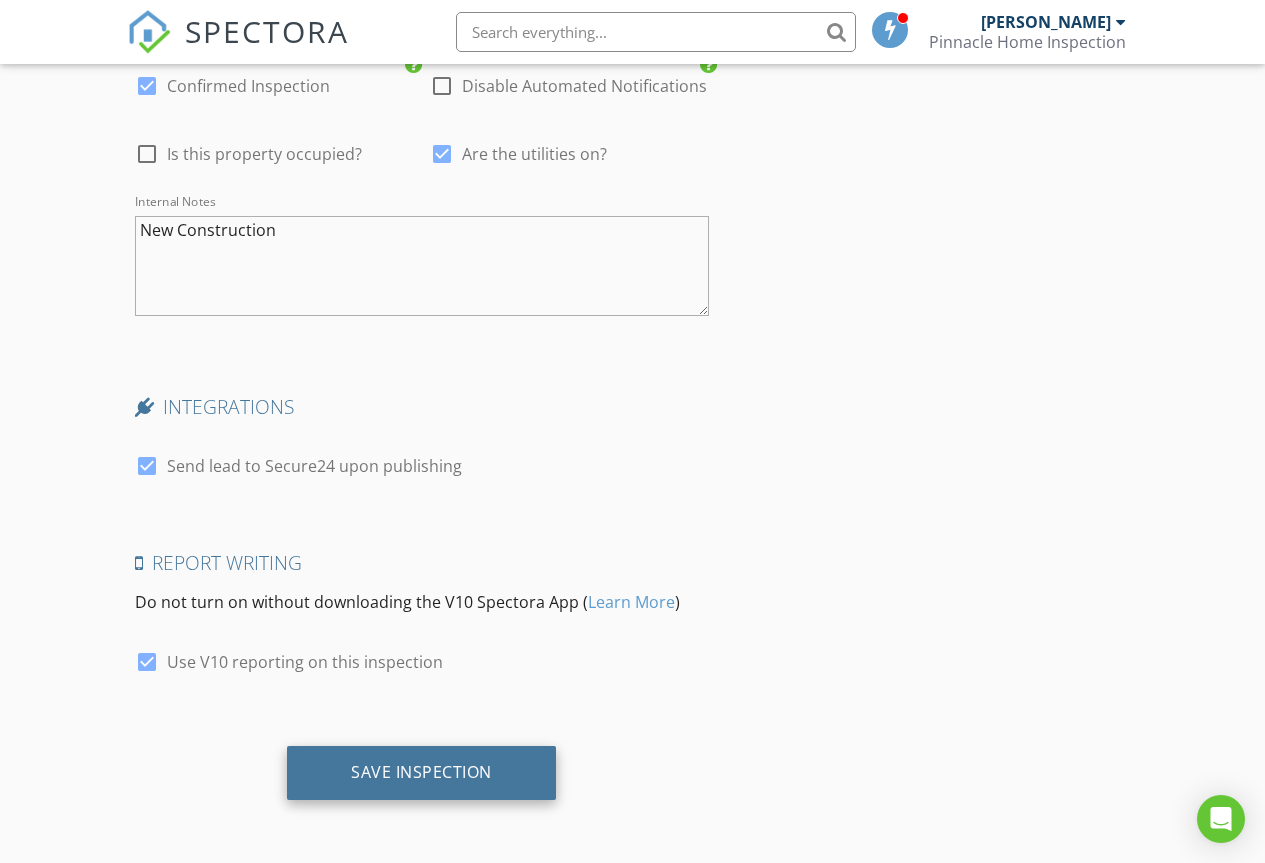 click on "Save Inspection" at bounding box center (421, 773) 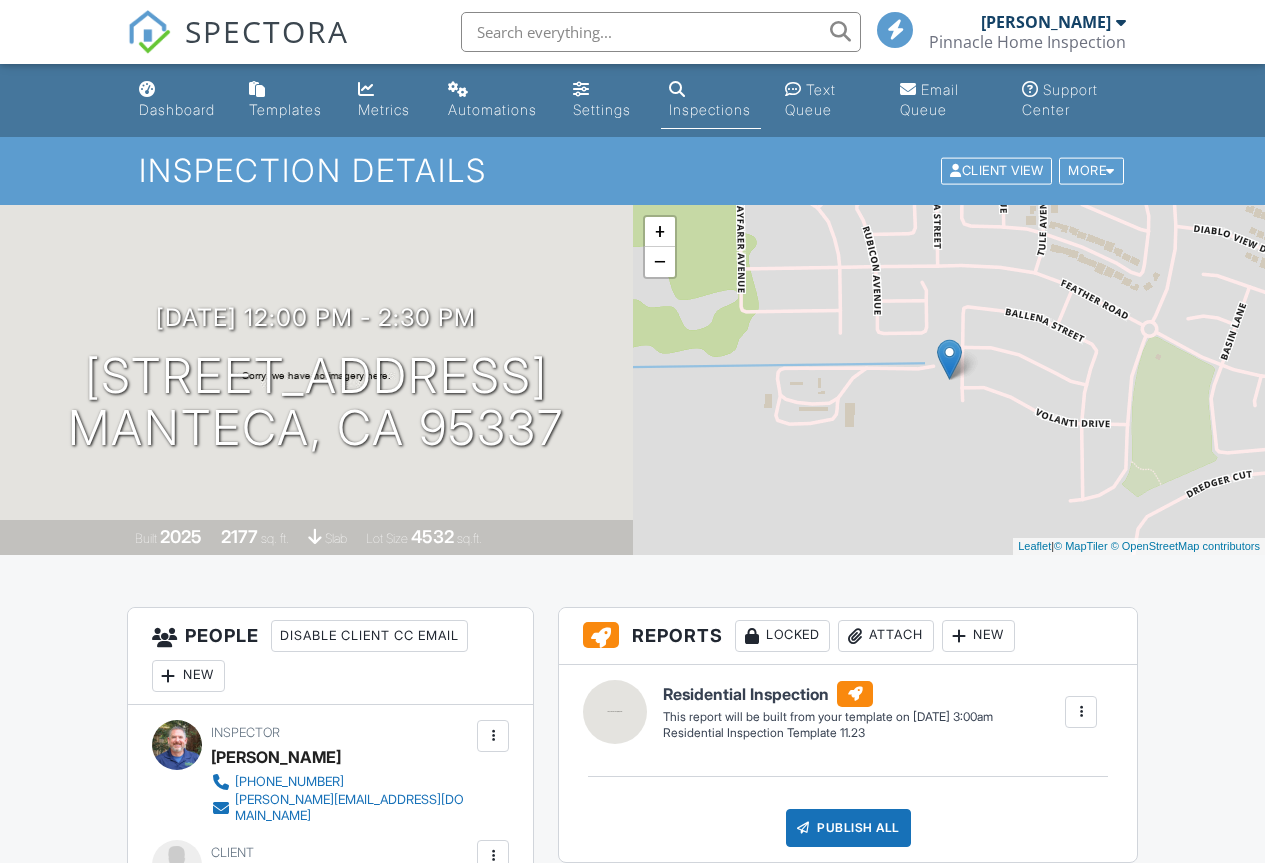 scroll, scrollTop: 0, scrollLeft: 0, axis: both 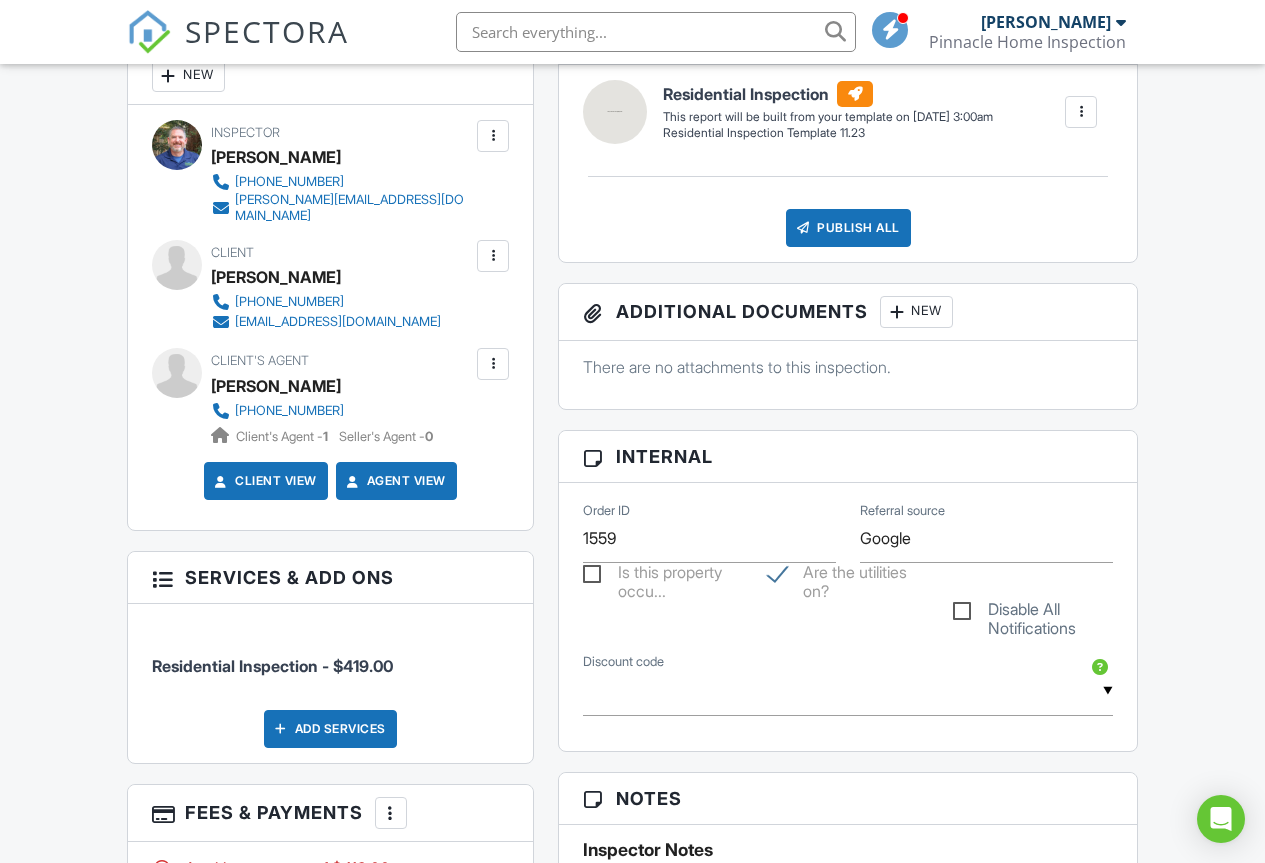click at bounding box center (493, 256) 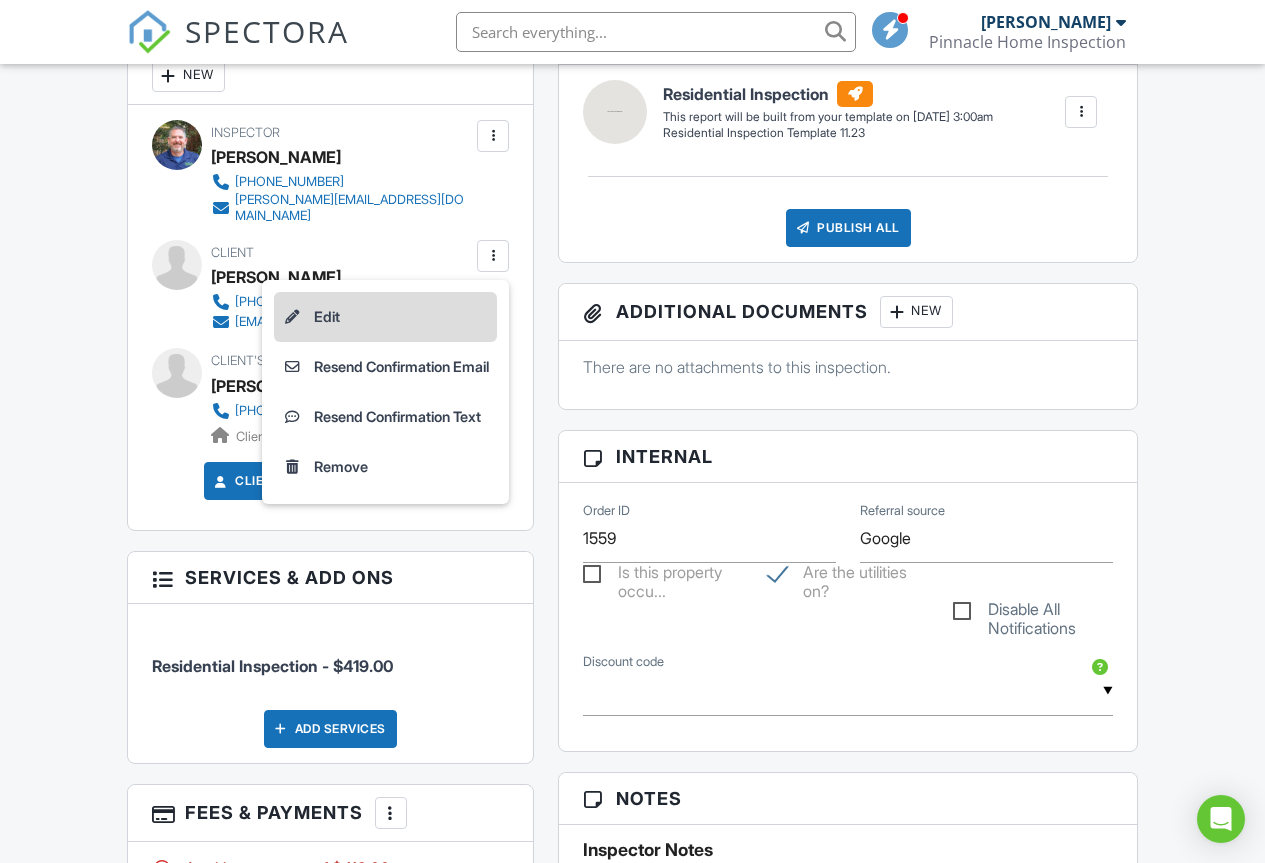 click on "Edit" at bounding box center (385, 317) 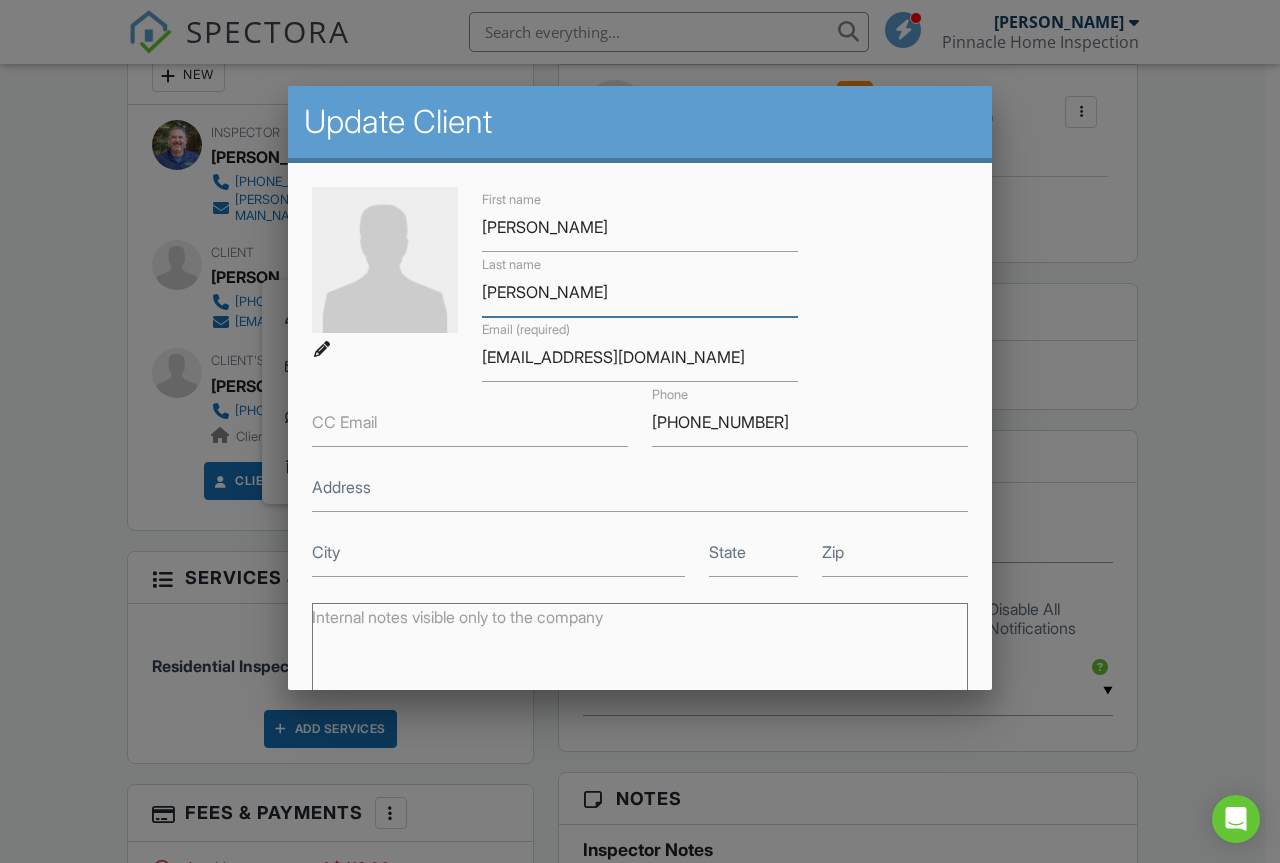 click on "Casteneda" at bounding box center [640, 292] 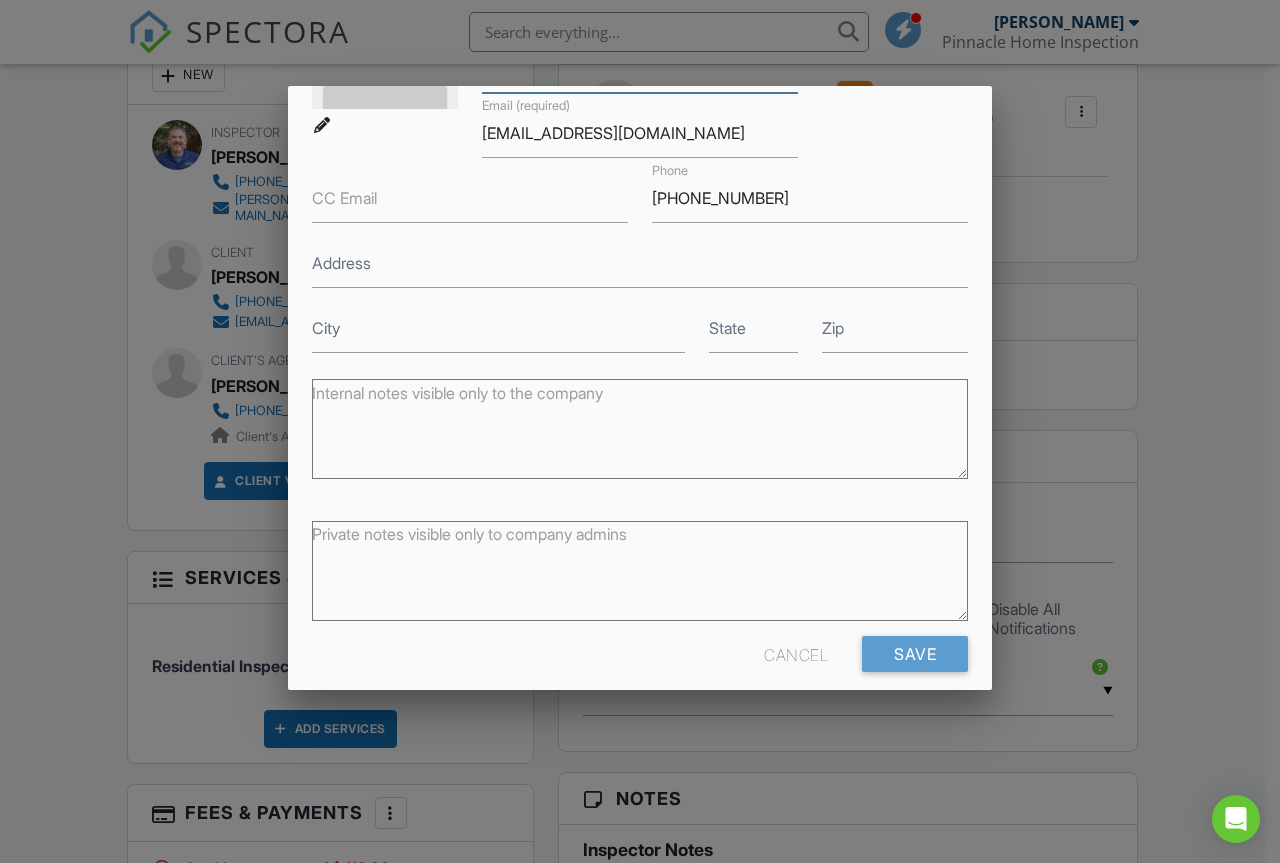 scroll, scrollTop: 245, scrollLeft: 0, axis: vertical 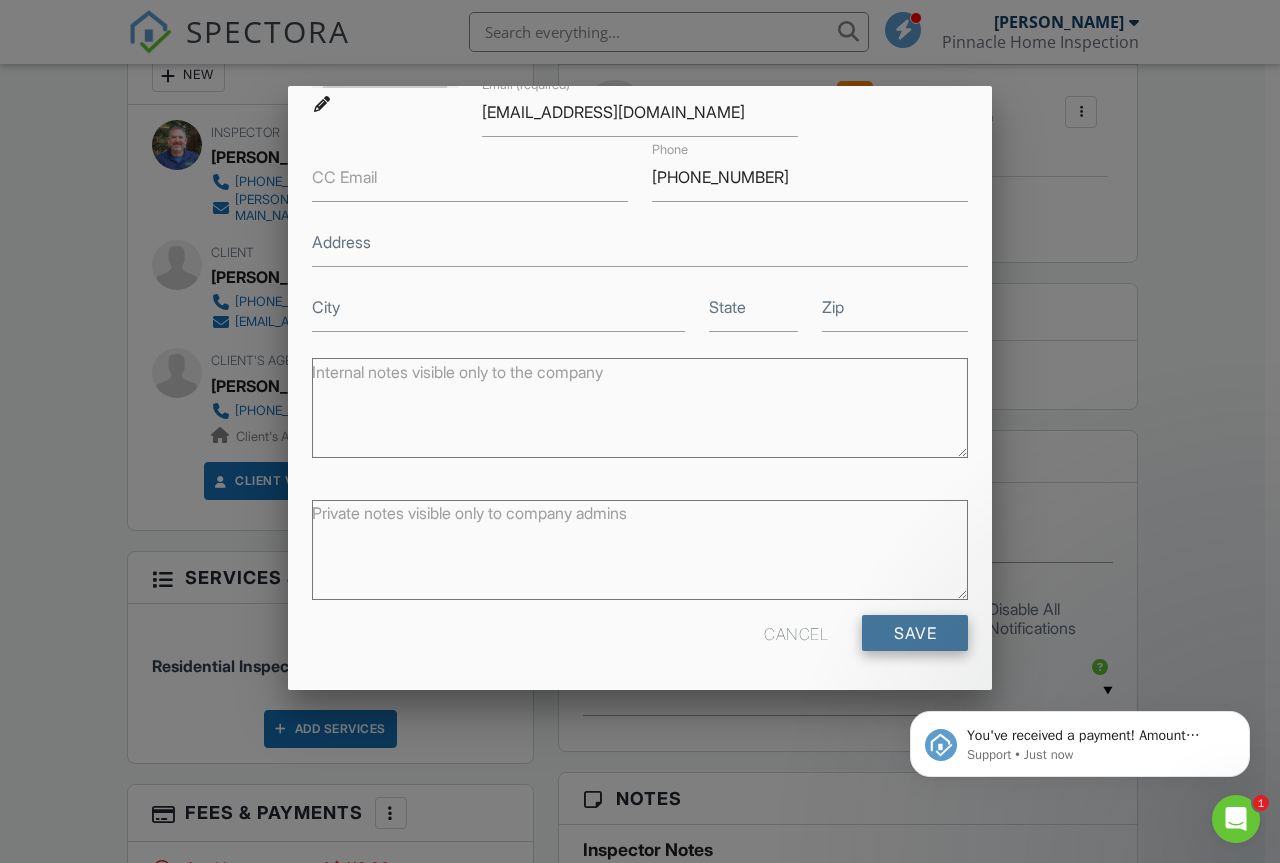 type on "[PERSON_NAME]" 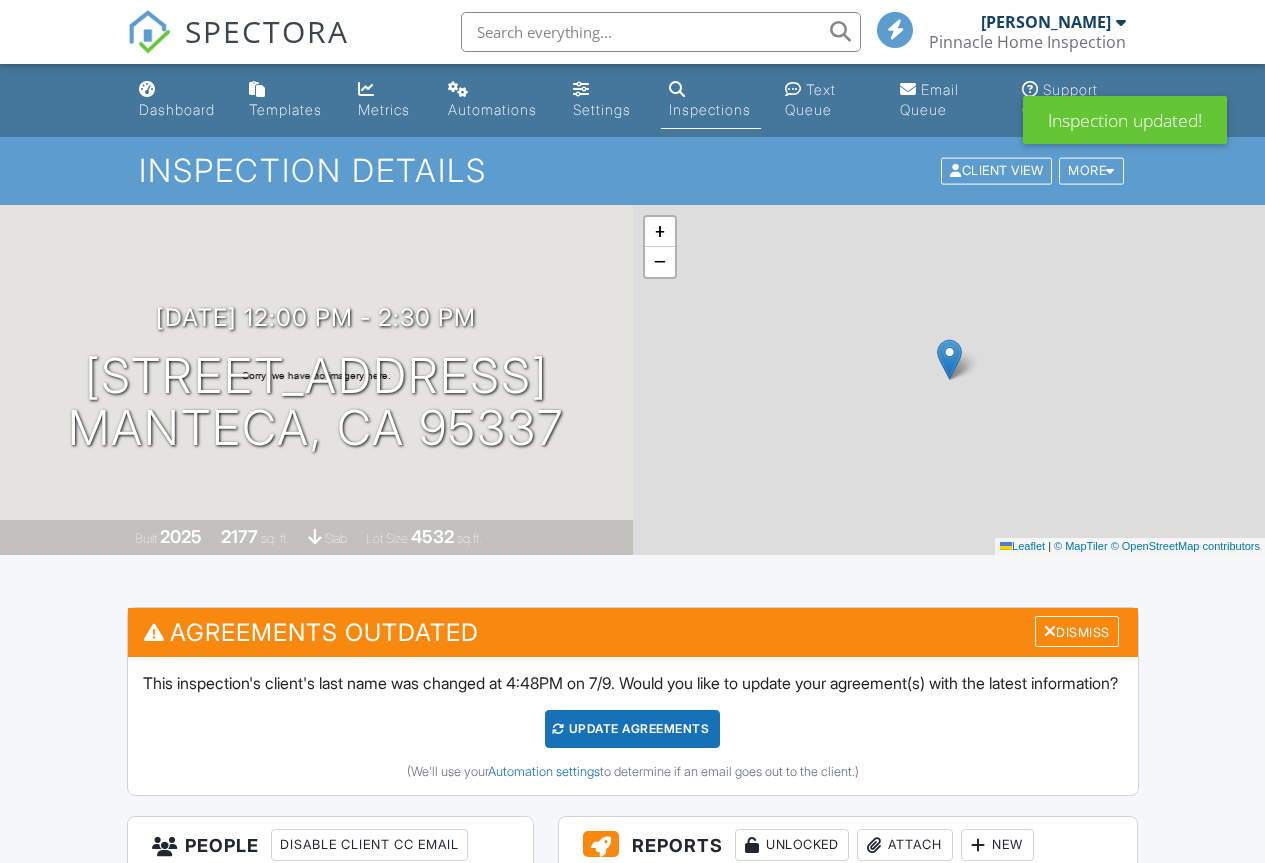 scroll, scrollTop: 0, scrollLeft: 0, axis: both 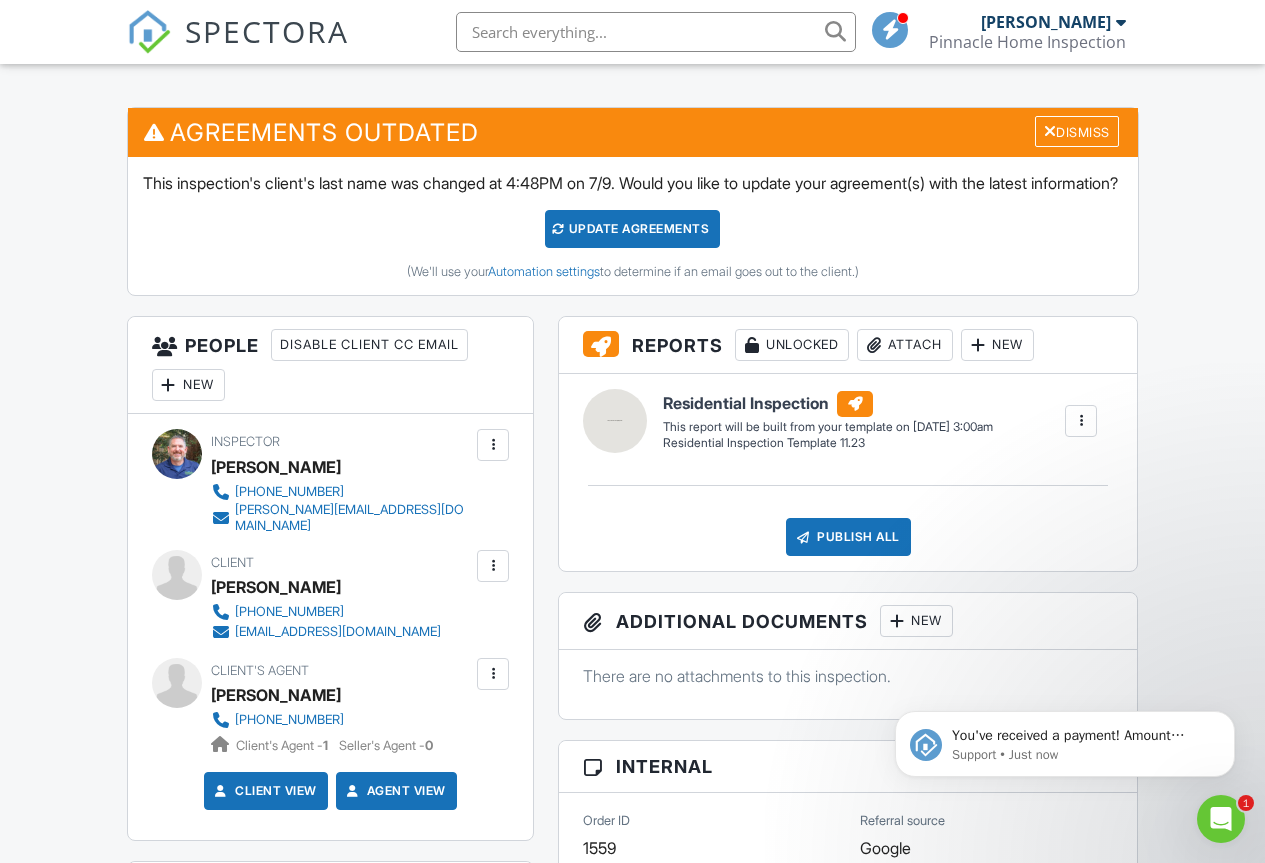 click on "Update Agreements" at bounding box center (632, 229) 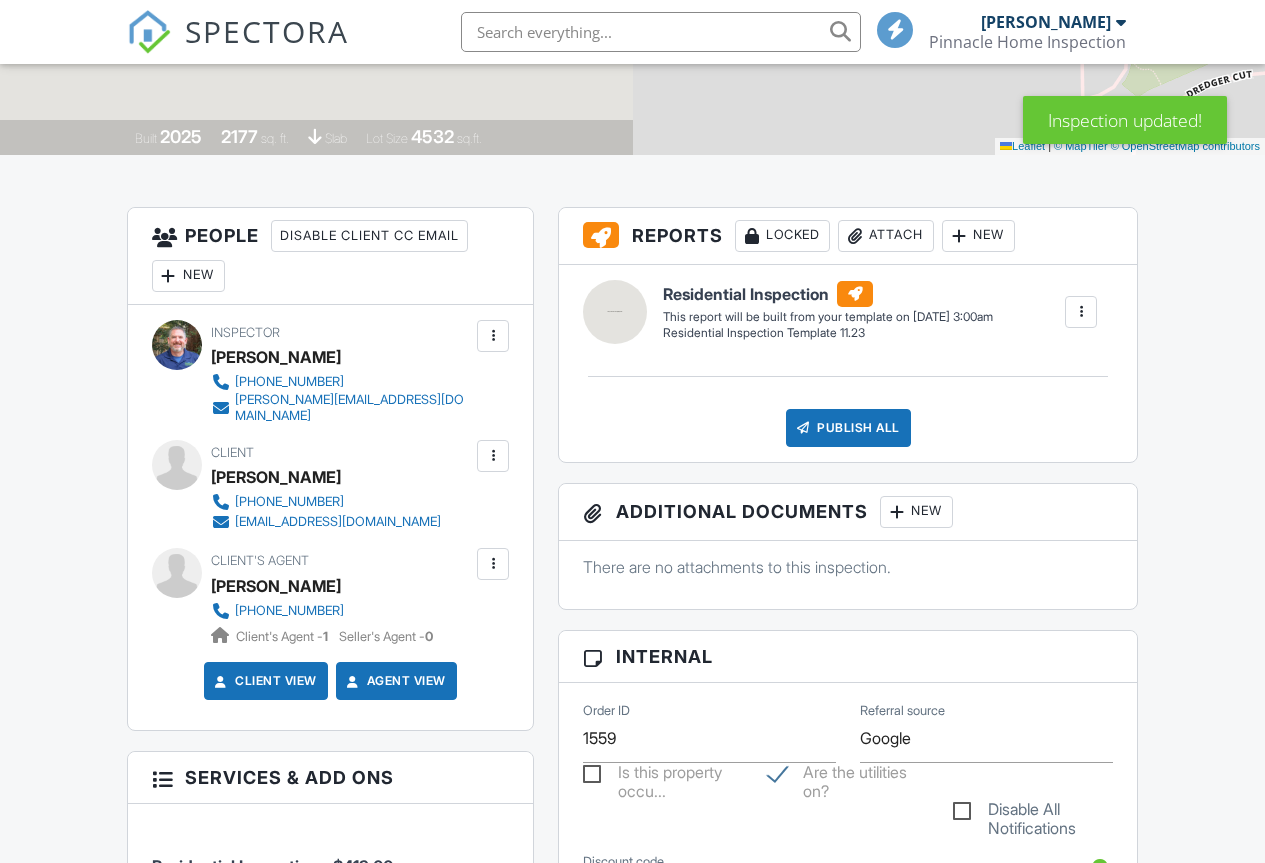 scroll, scrollTop: 500, scrollLeft: 0, axis: vertical 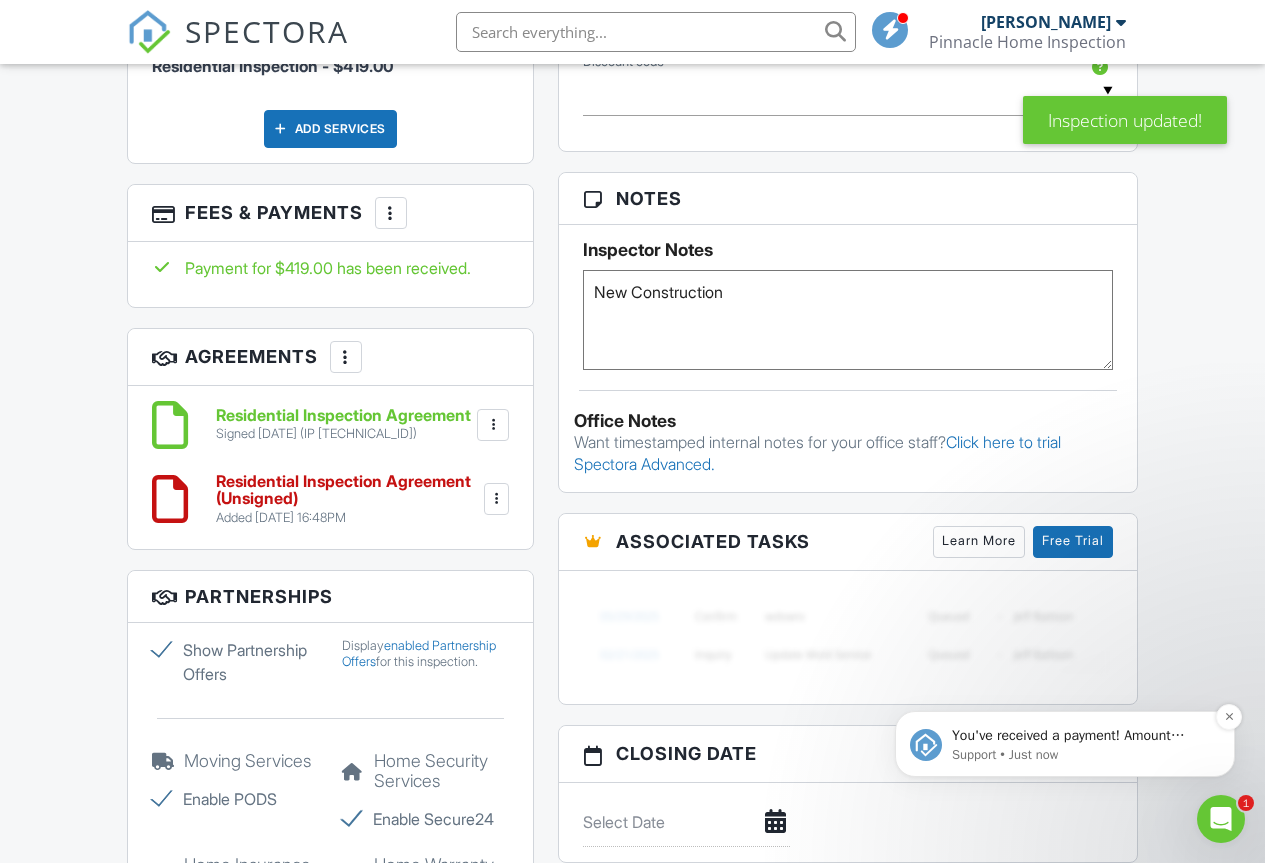 click on "Support • Just now" at bounding box center [1081, 755] 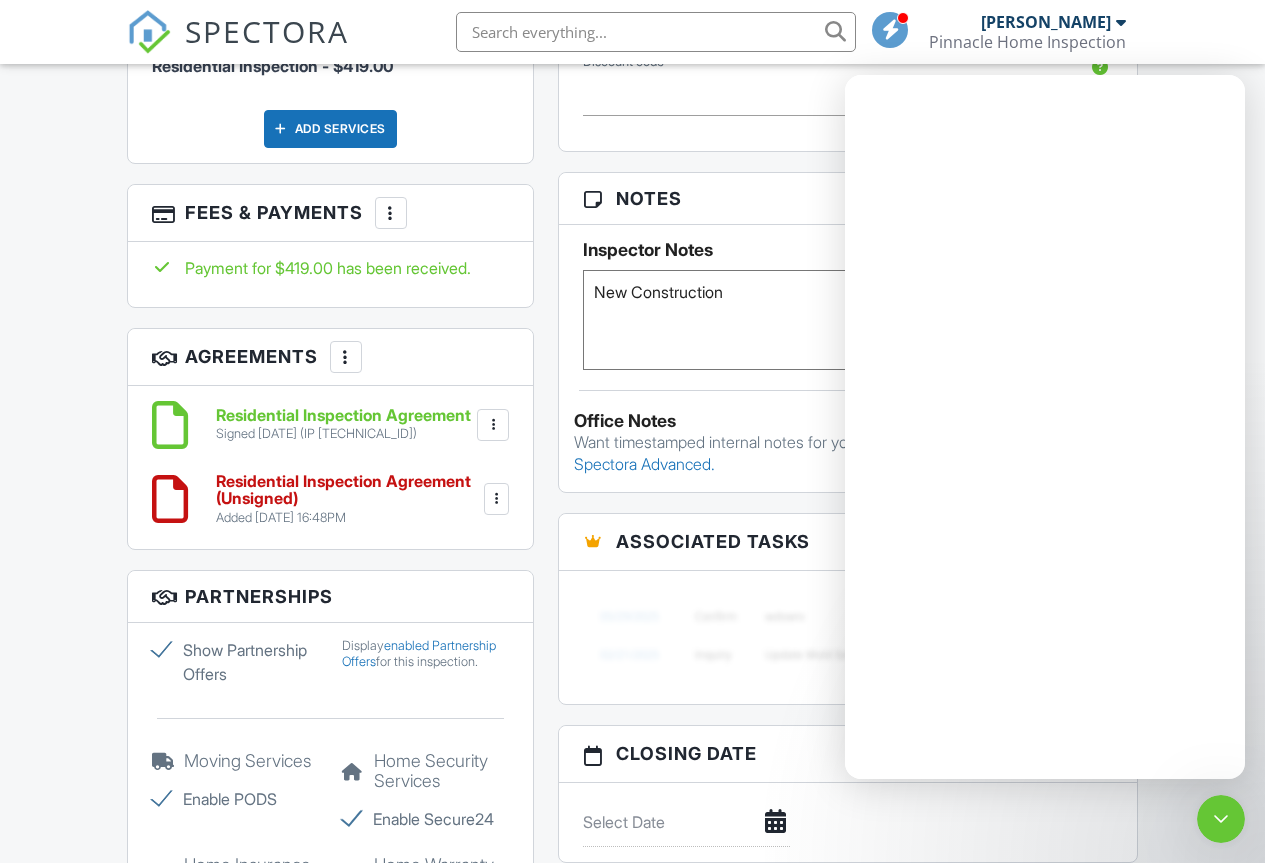 scroll, scrollTop: 0, scrollLeft: 0, axis: both 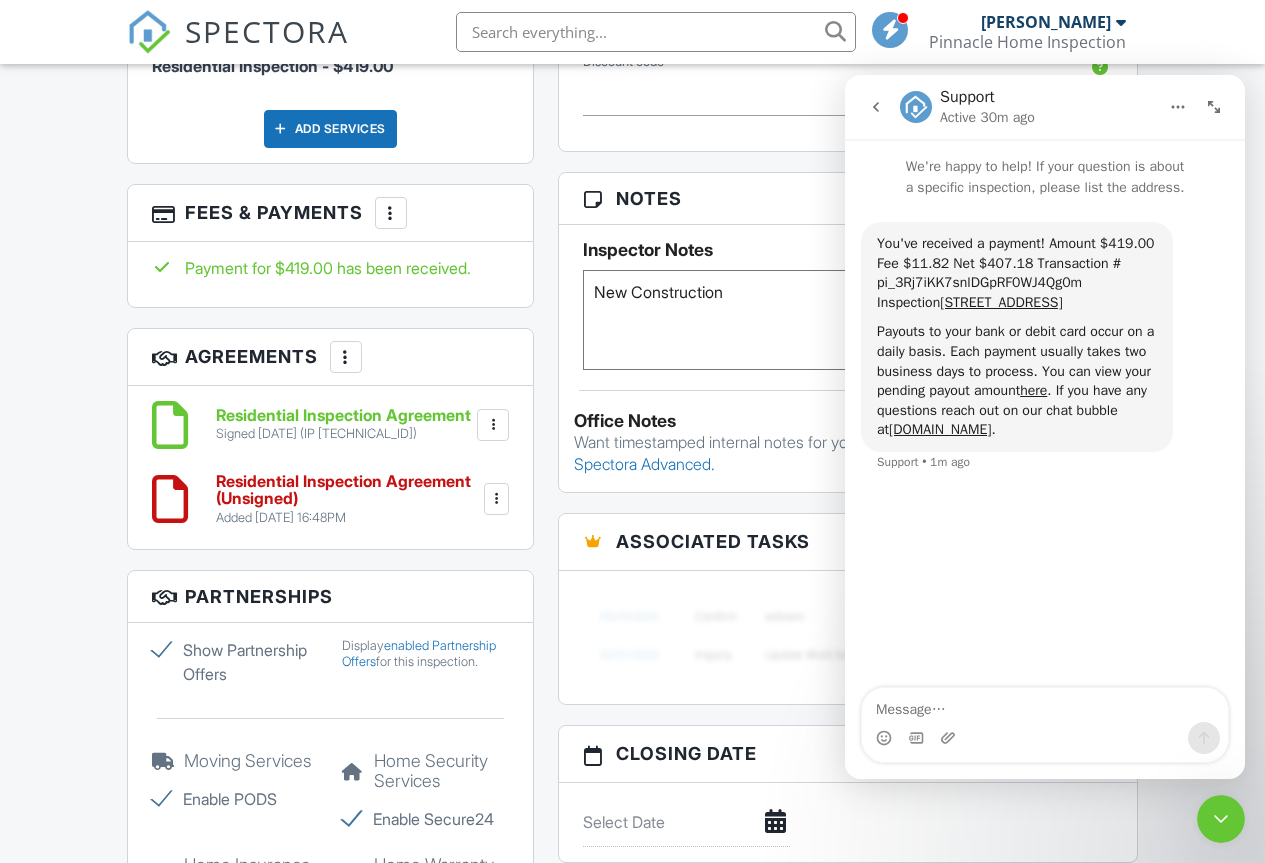 click at bounding box center [497, 499] 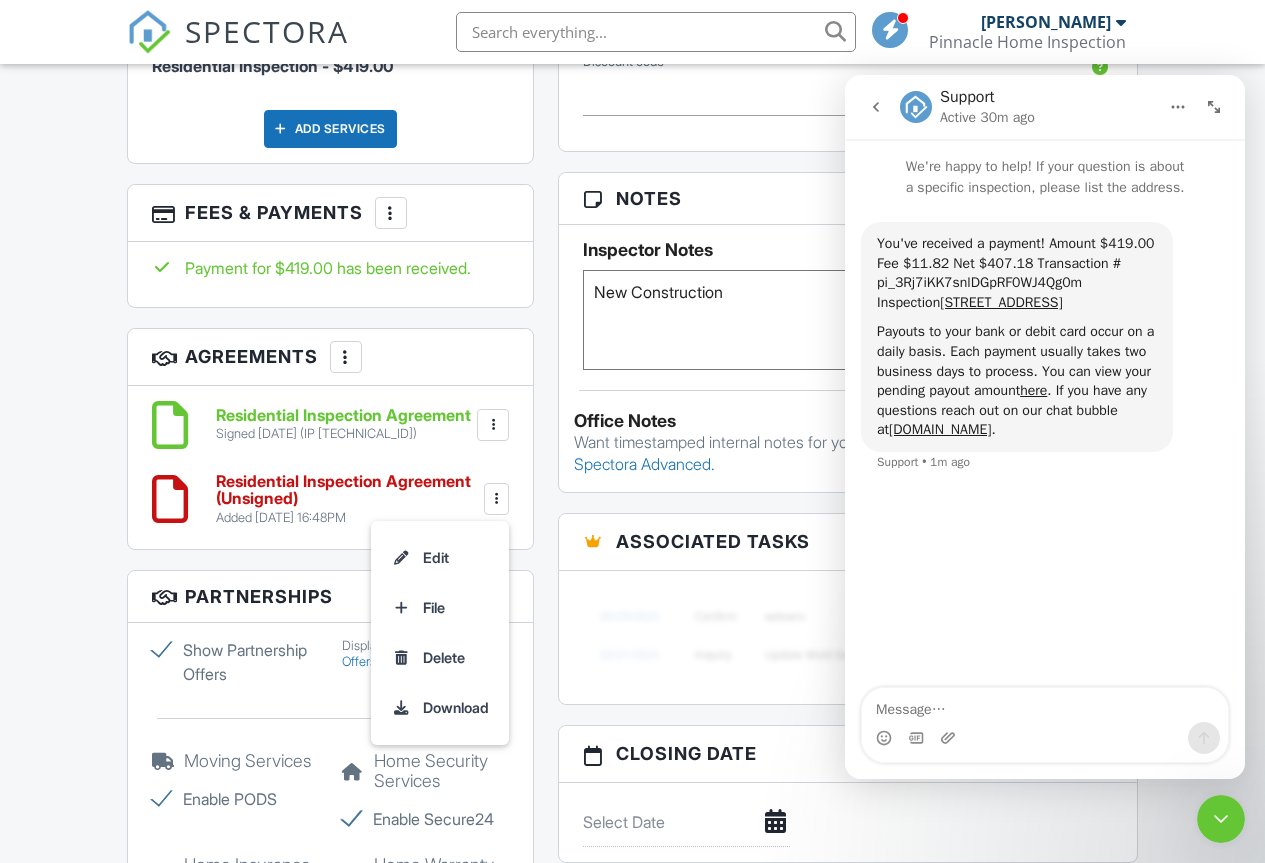 drag, startPoint x: 424, startPoint y: 645, endPoint x: 719, endPoint y: 96, distance: 623.23834 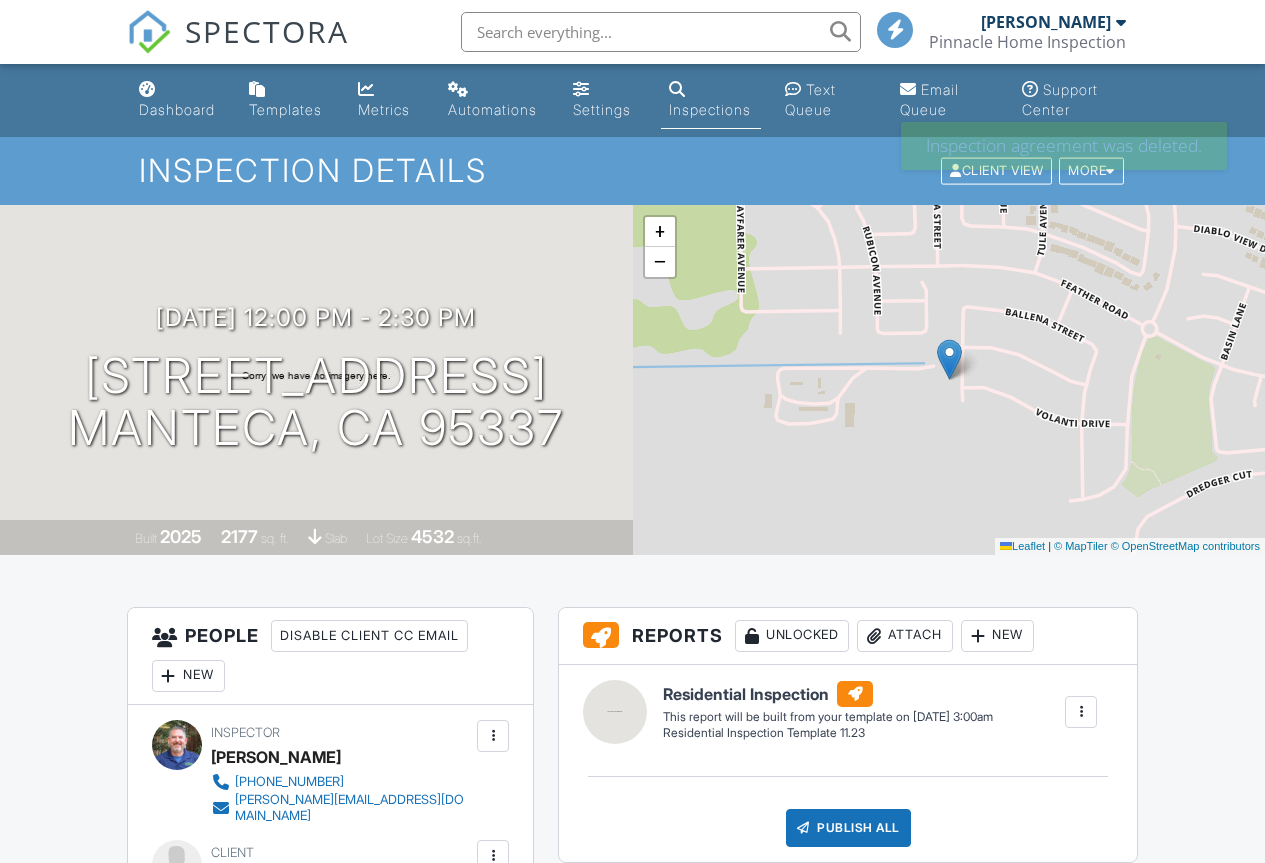 click on "Inspections" at bounding box center (711, 100) 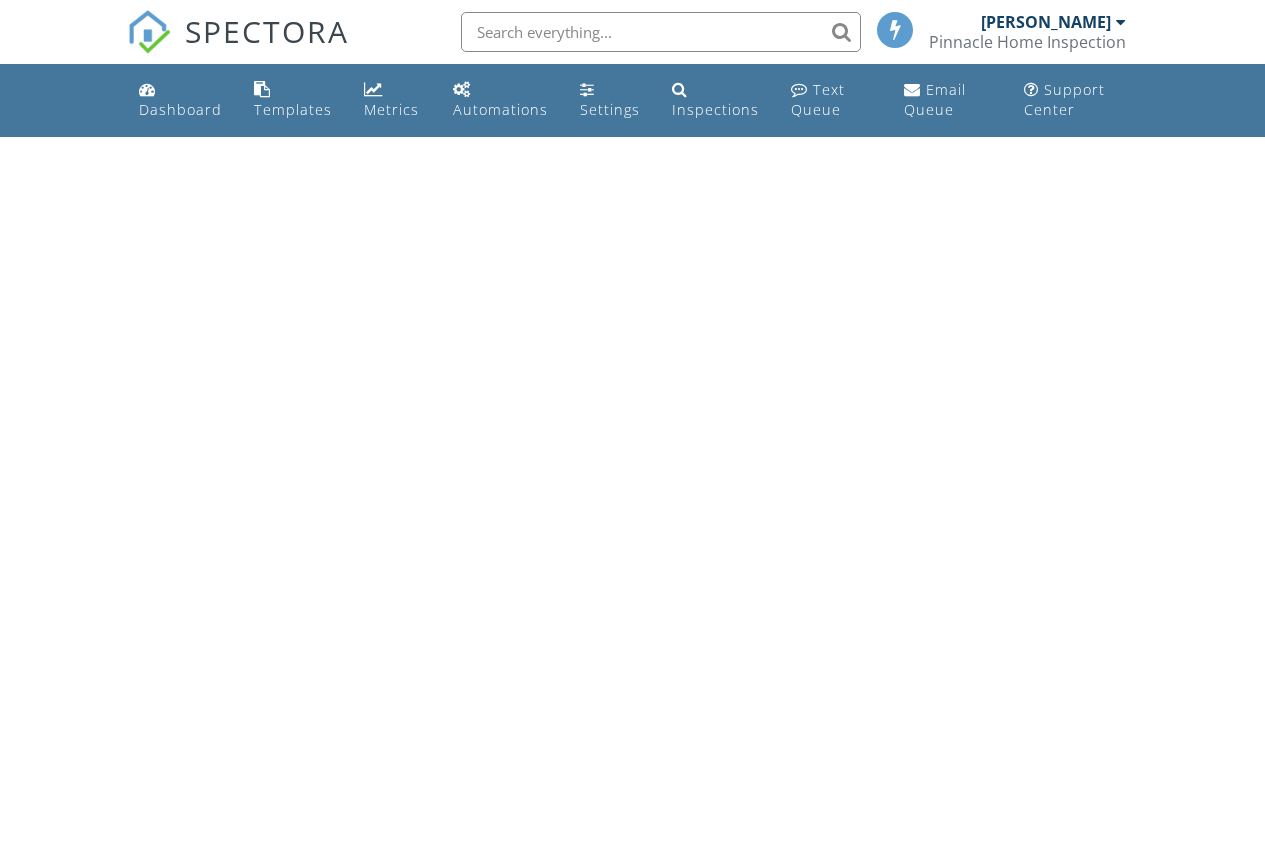 scroll, scrollTop: 0, scrollLeft: 0, axis: both 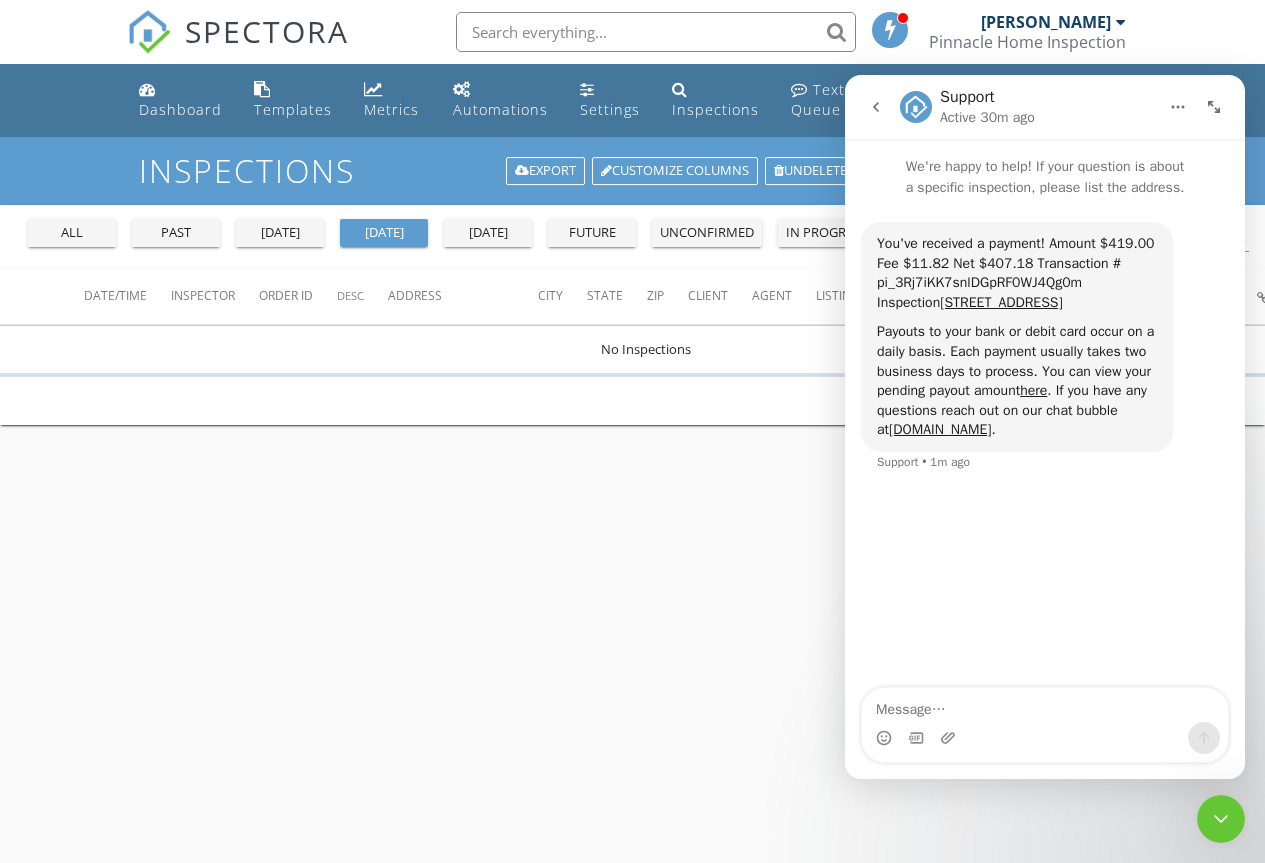 click 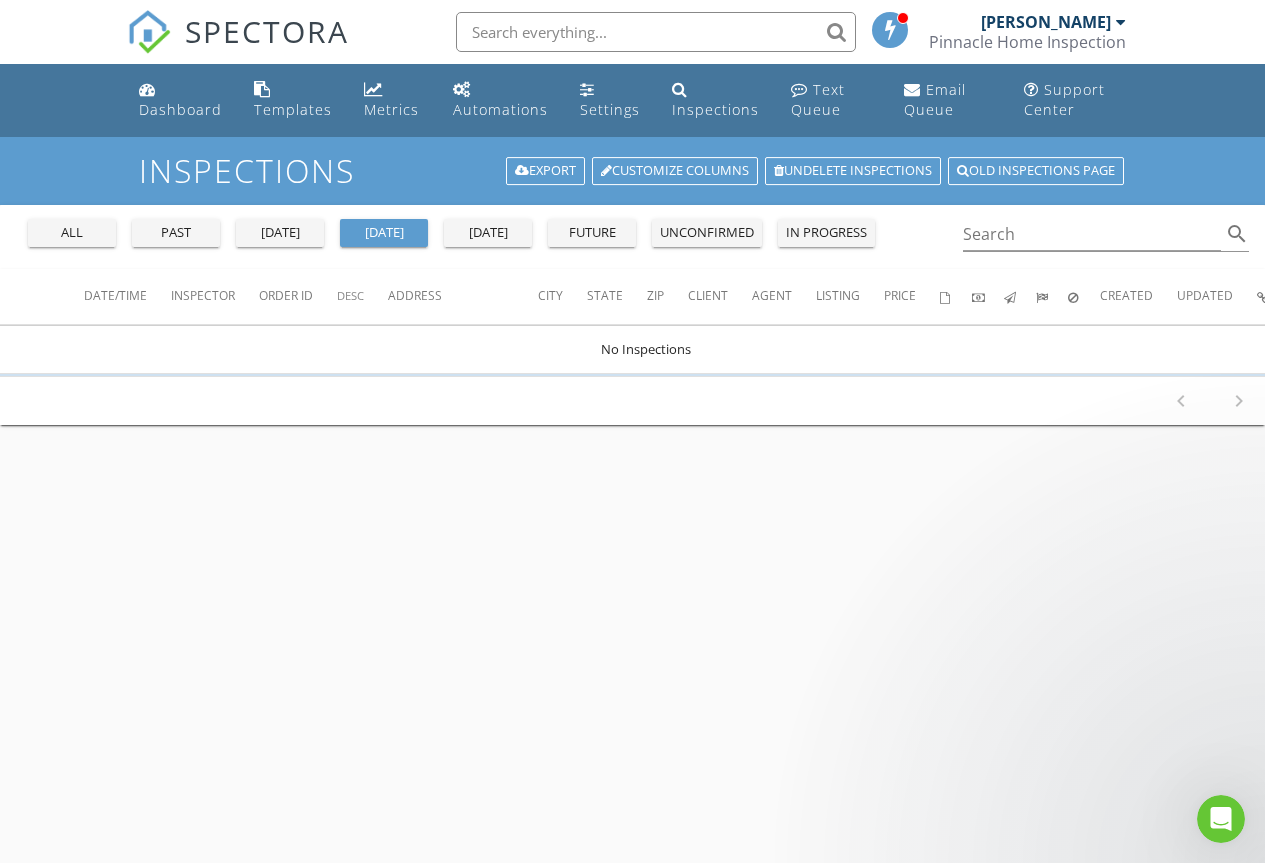 scroll, scrollTop: 0, scrollLeft: 0, axis: both 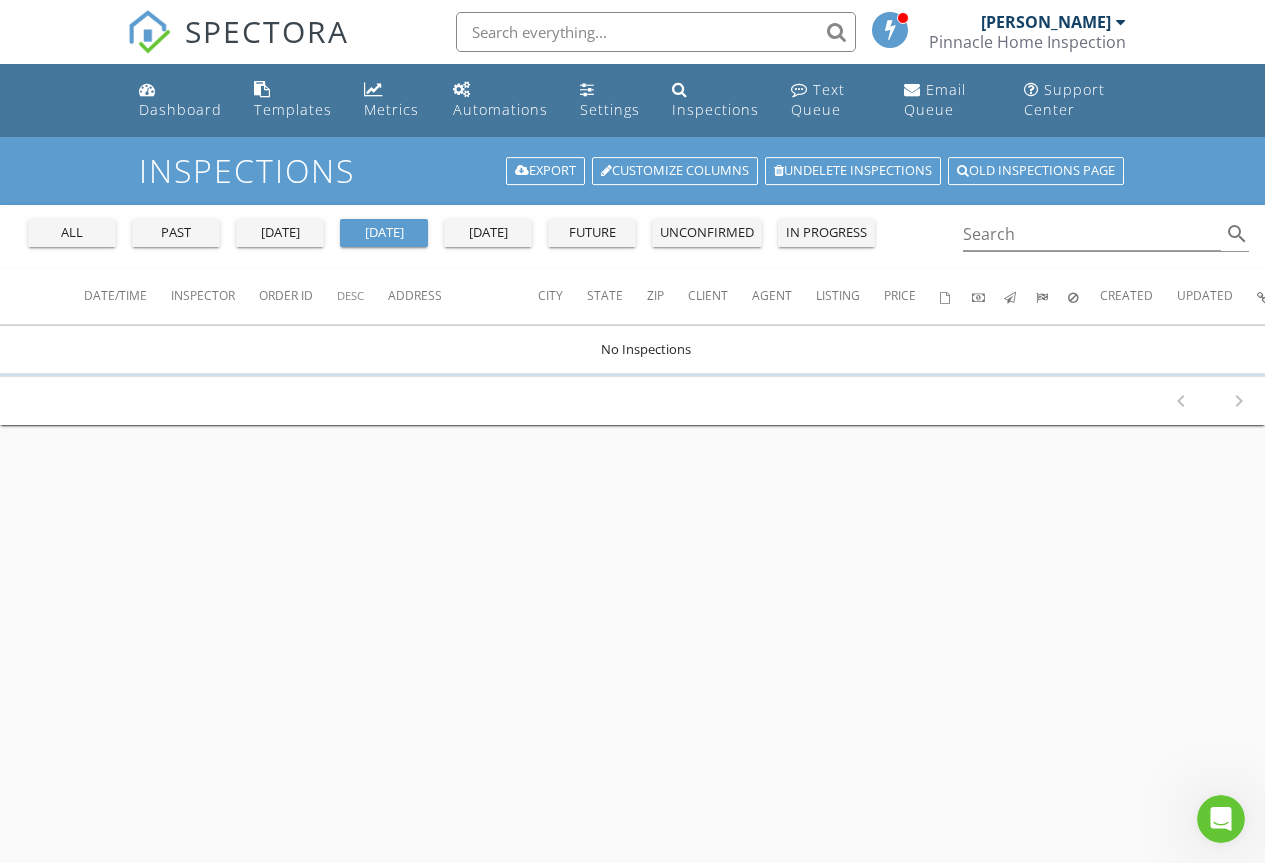 click on "Inspections
Export
Customize Columns
Undelete inspections
Old inspections page
all
past
[DATE]
[DATE]
[DATE]
future
unconfirmed
in progress
Search search
Date/Time
Inspector
Order ID
Desc
Address
City
State
Zip
Client
Agent
Listing
No Inspections" at bounding box center [632, 568] 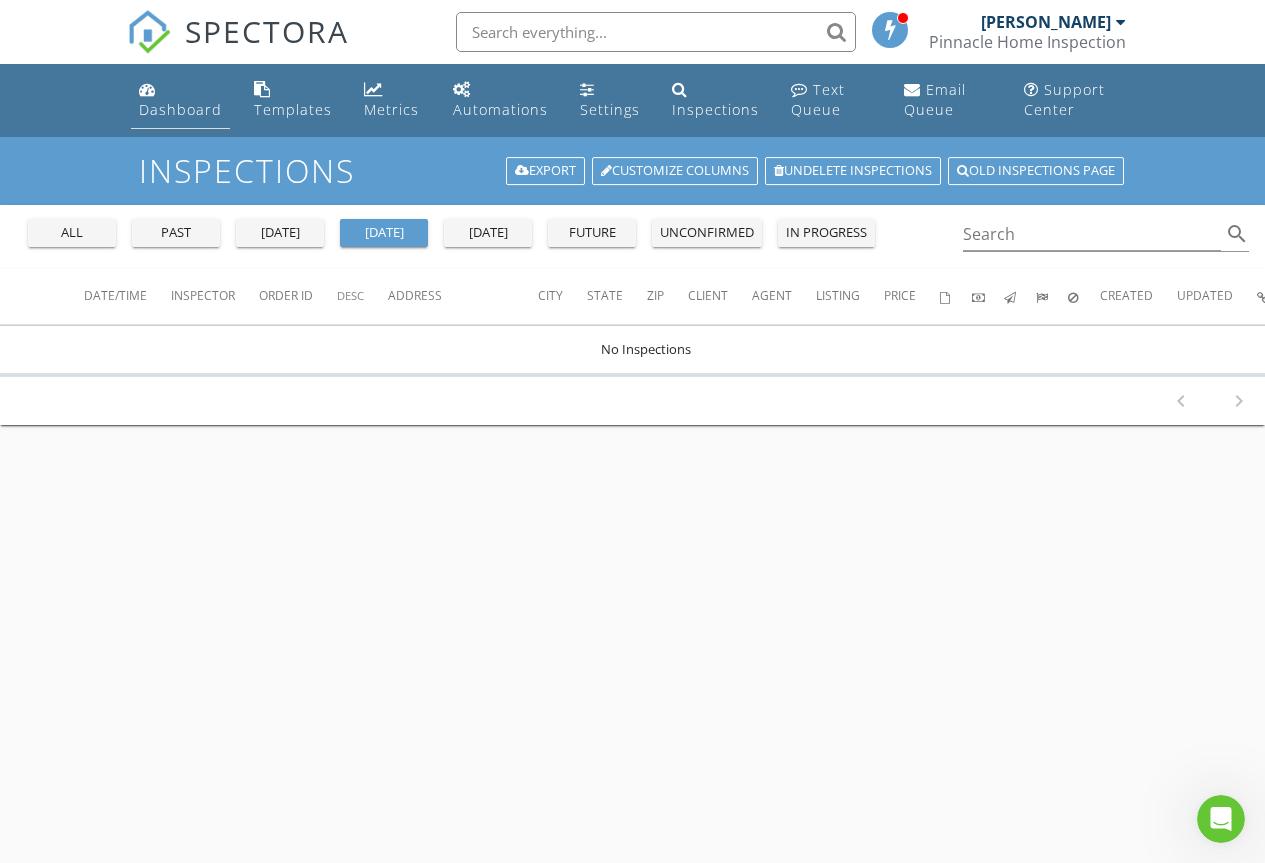 click on "Dashboard" at bounding box center [180, 100] 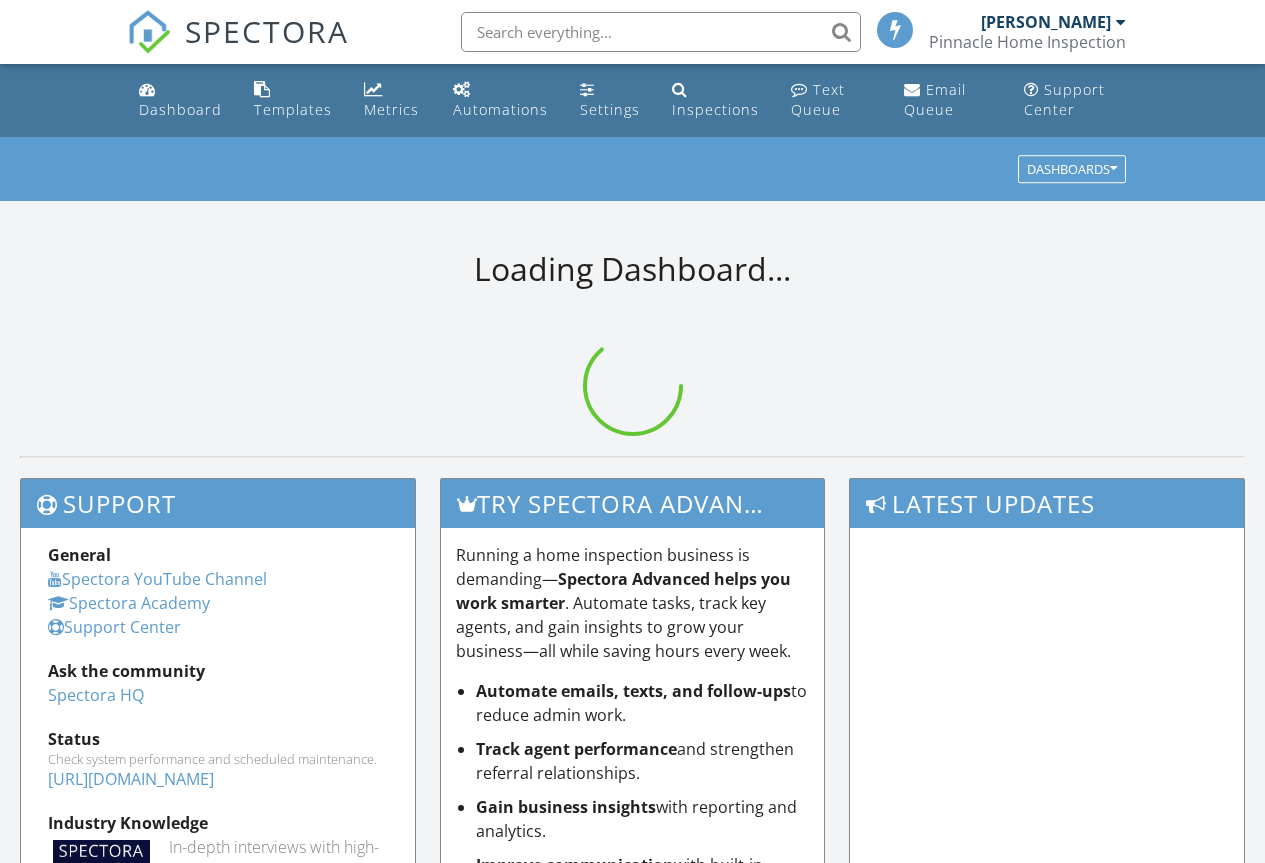 scroll, scrollTop: 0, scrollLeft: 0, axis: both 